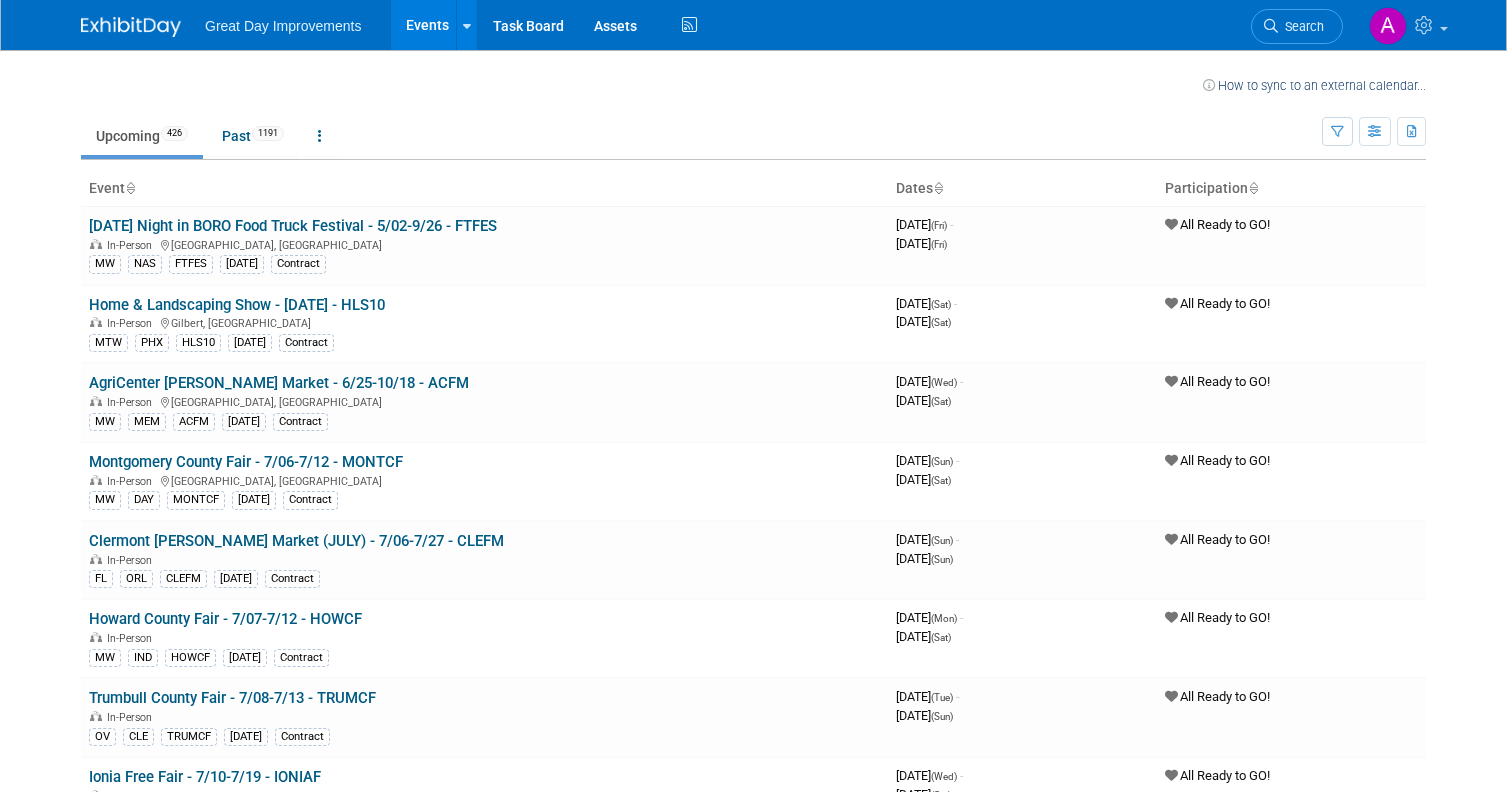 scroll, scrollTop: 0, scrollLeft: 0, axis: both 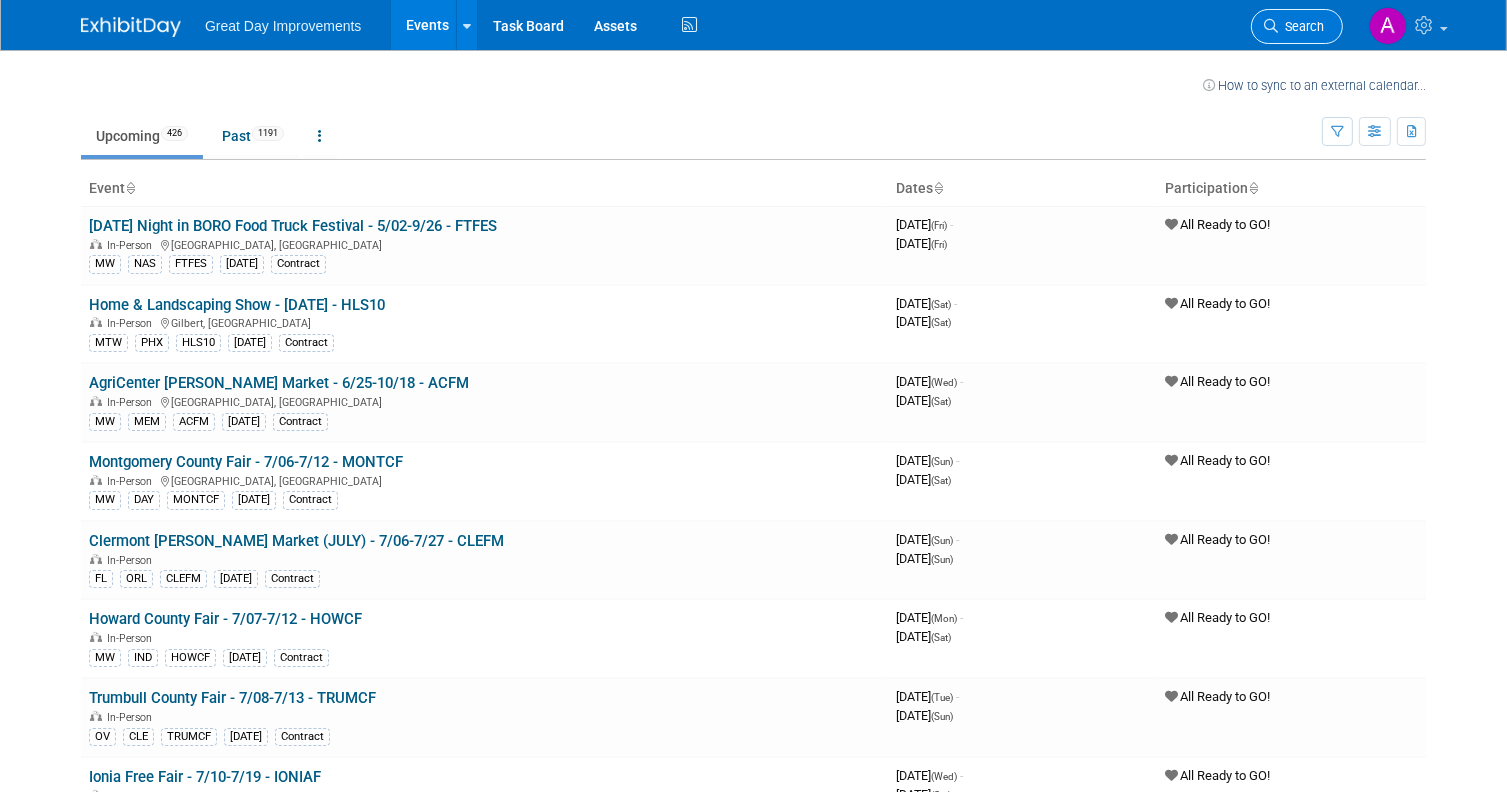 click on "Search" at bounding box center (1297, 26) 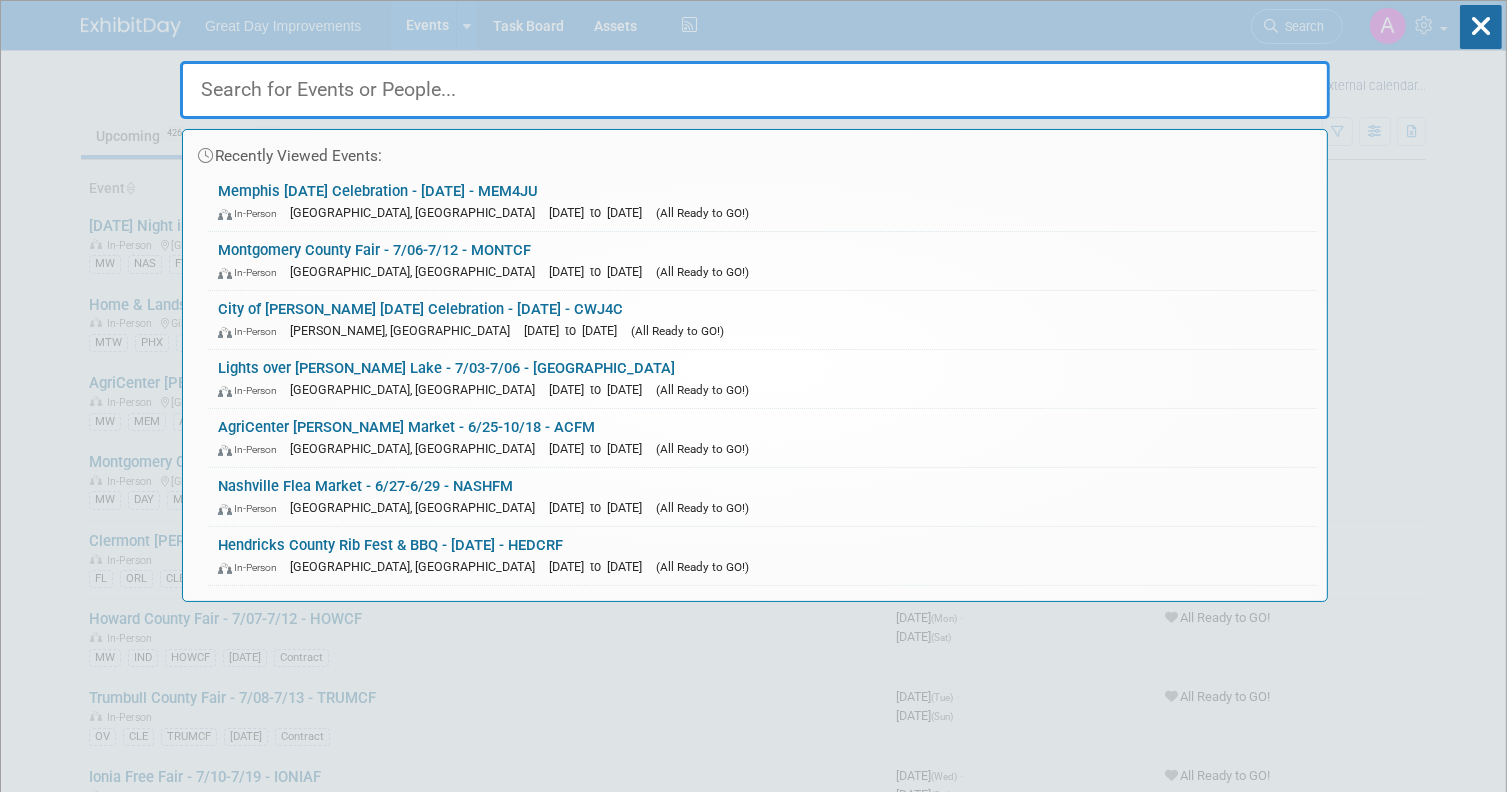 click at bounding box center [755, 90] 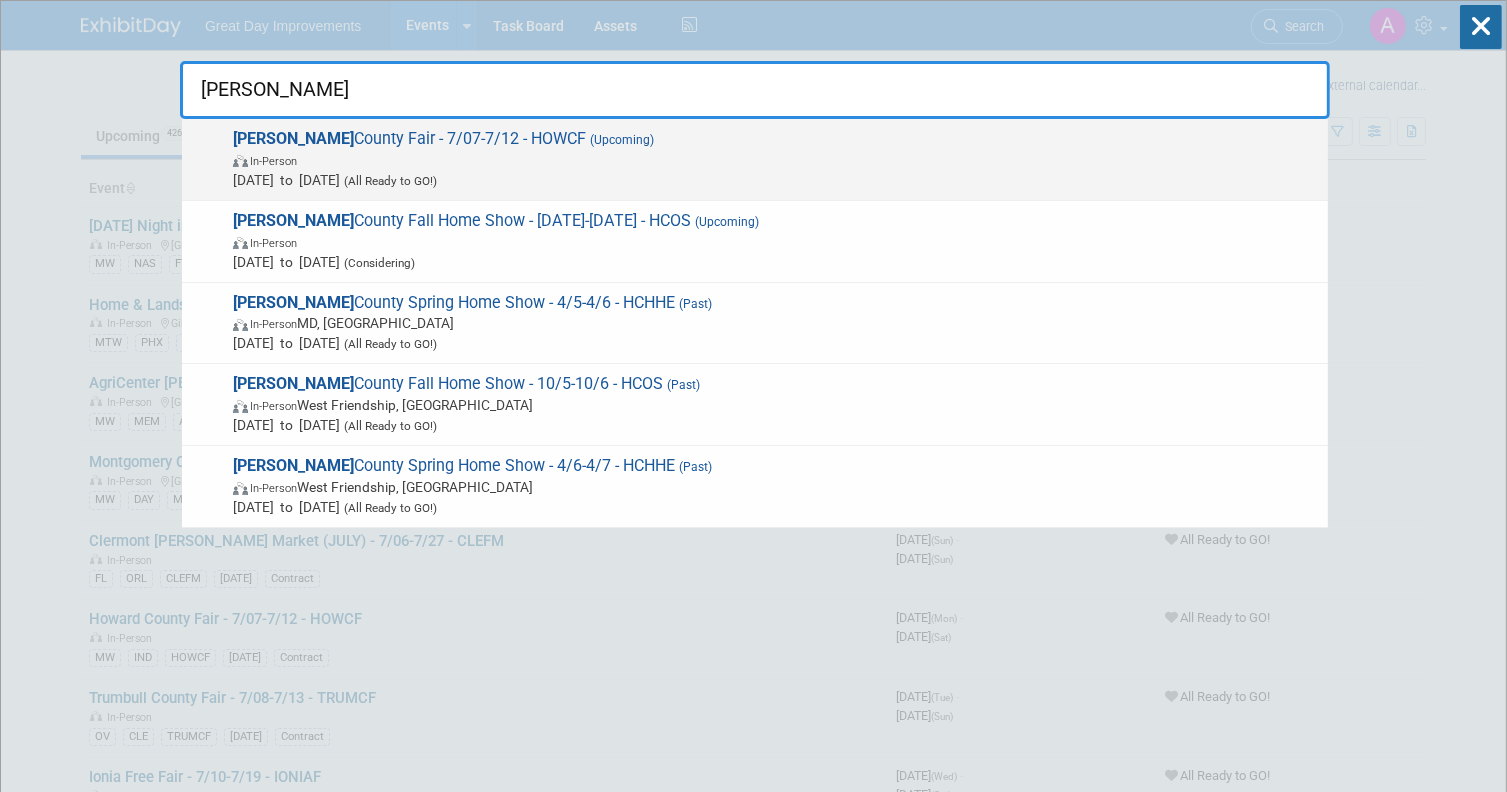 type on "howard" 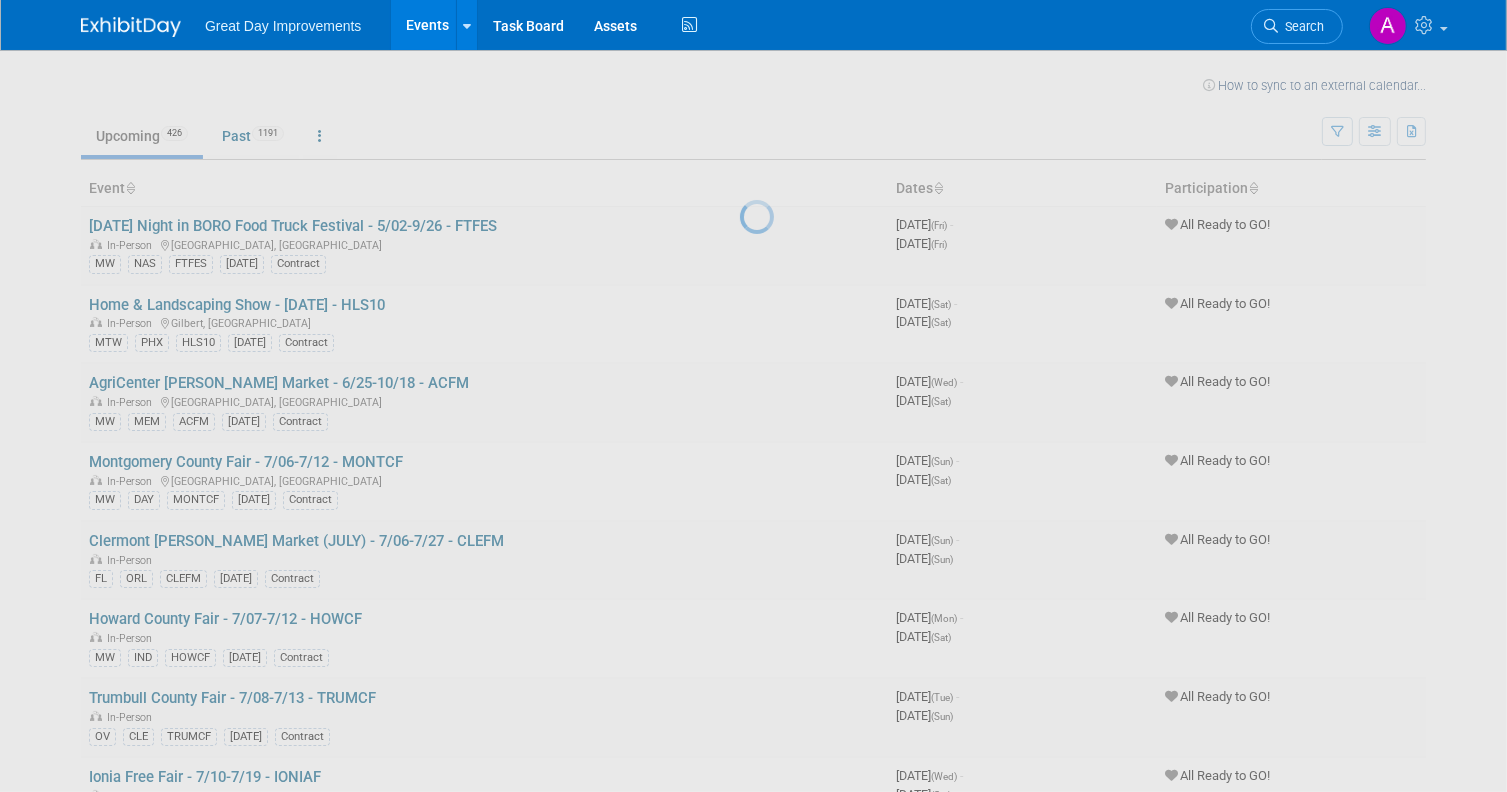 click at bounding box center (754, 396) 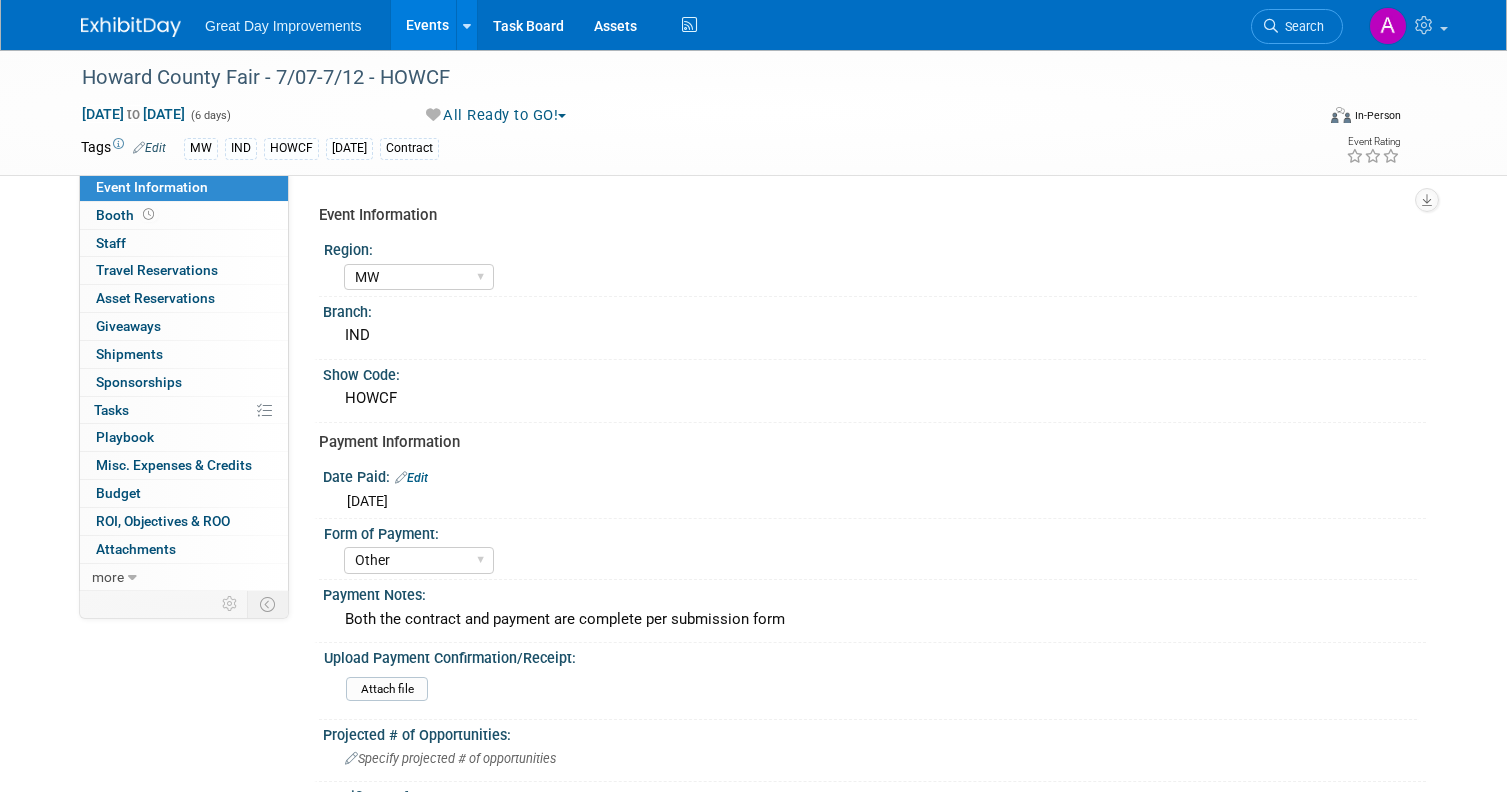 select on "MW" 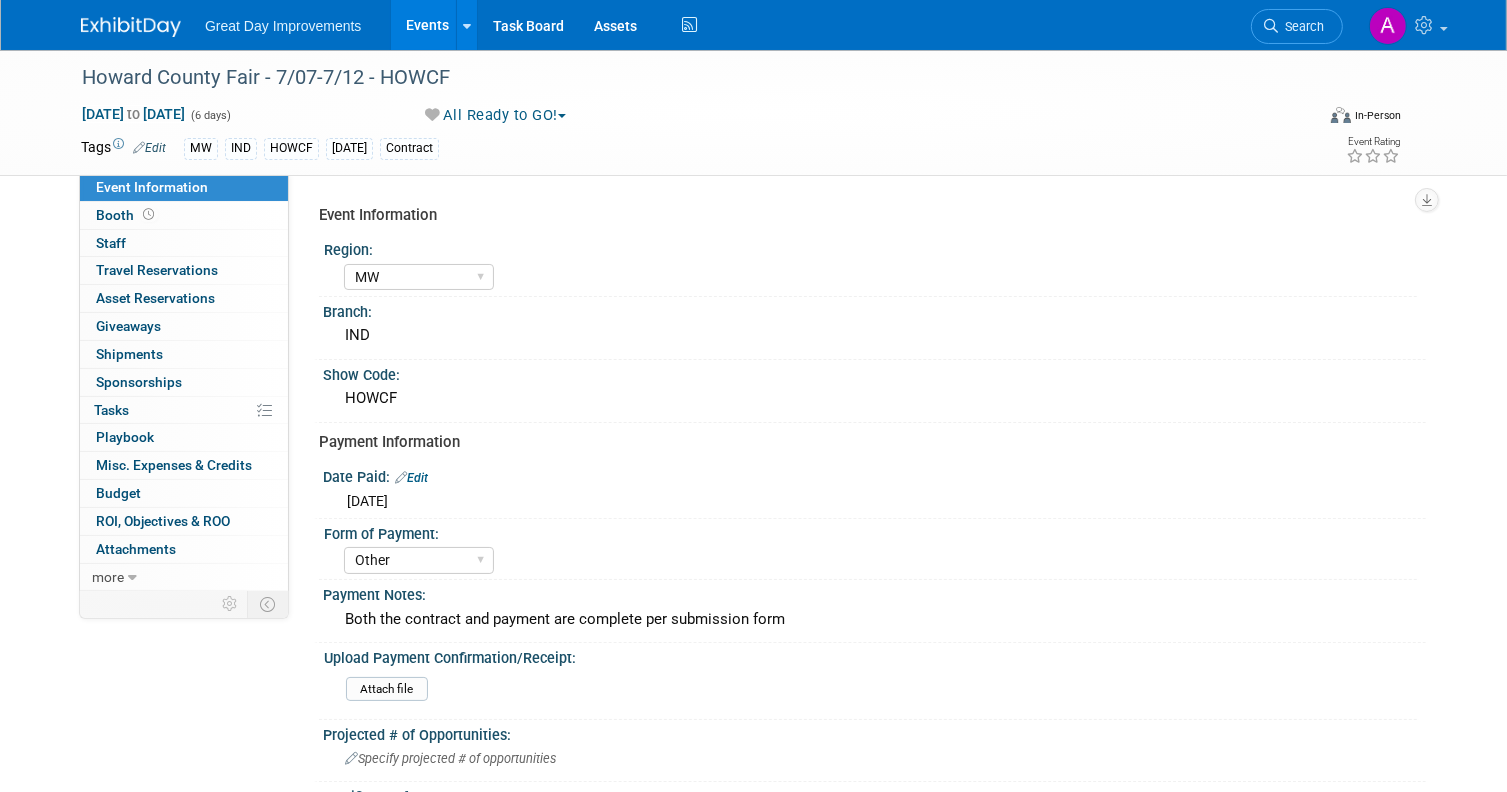 scroll, scrollTop: 0, scrollLeft: 0, axis: both 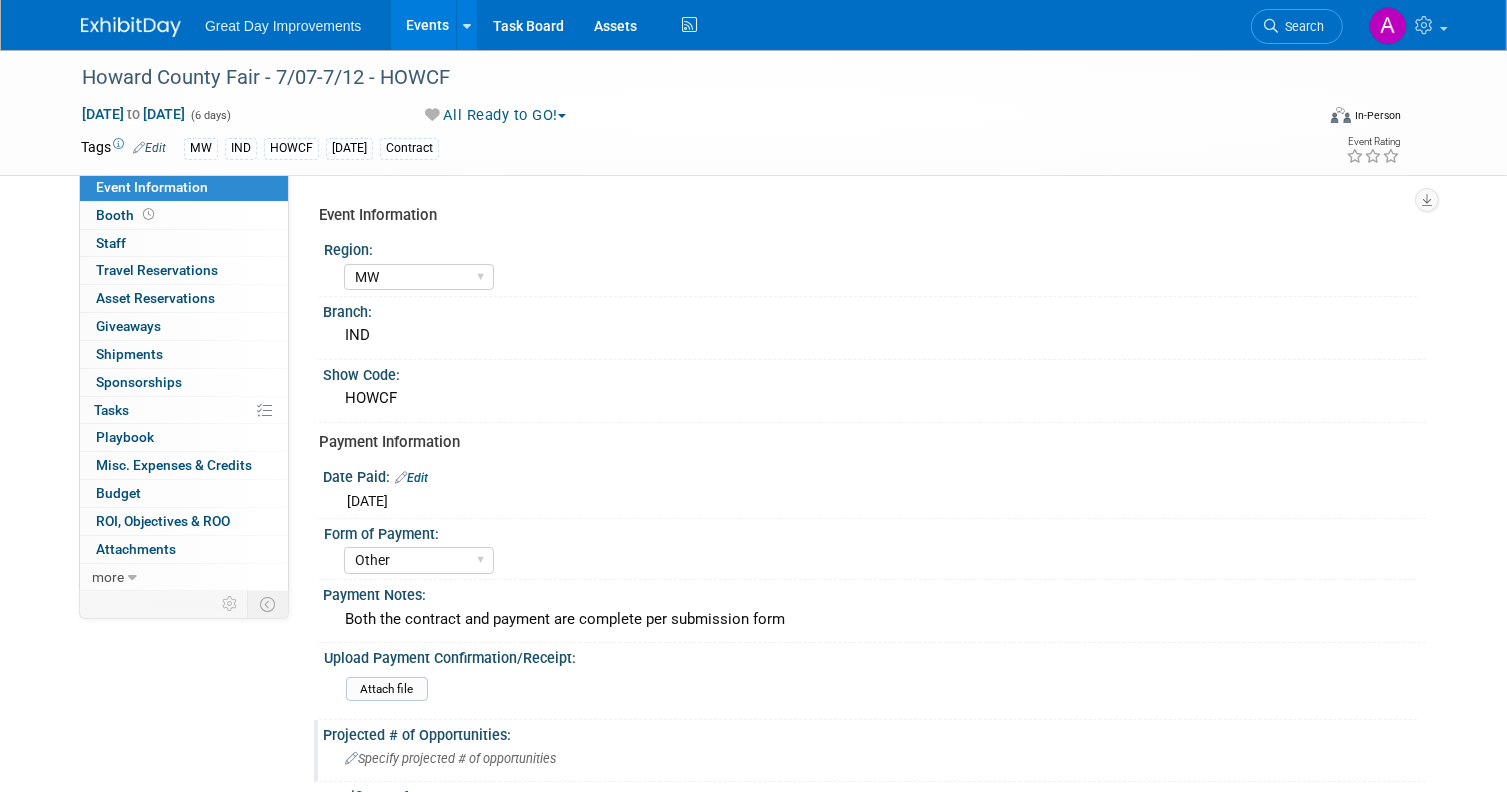 click on "Specify projected # of opportunities" at bounding box center (450, 758) 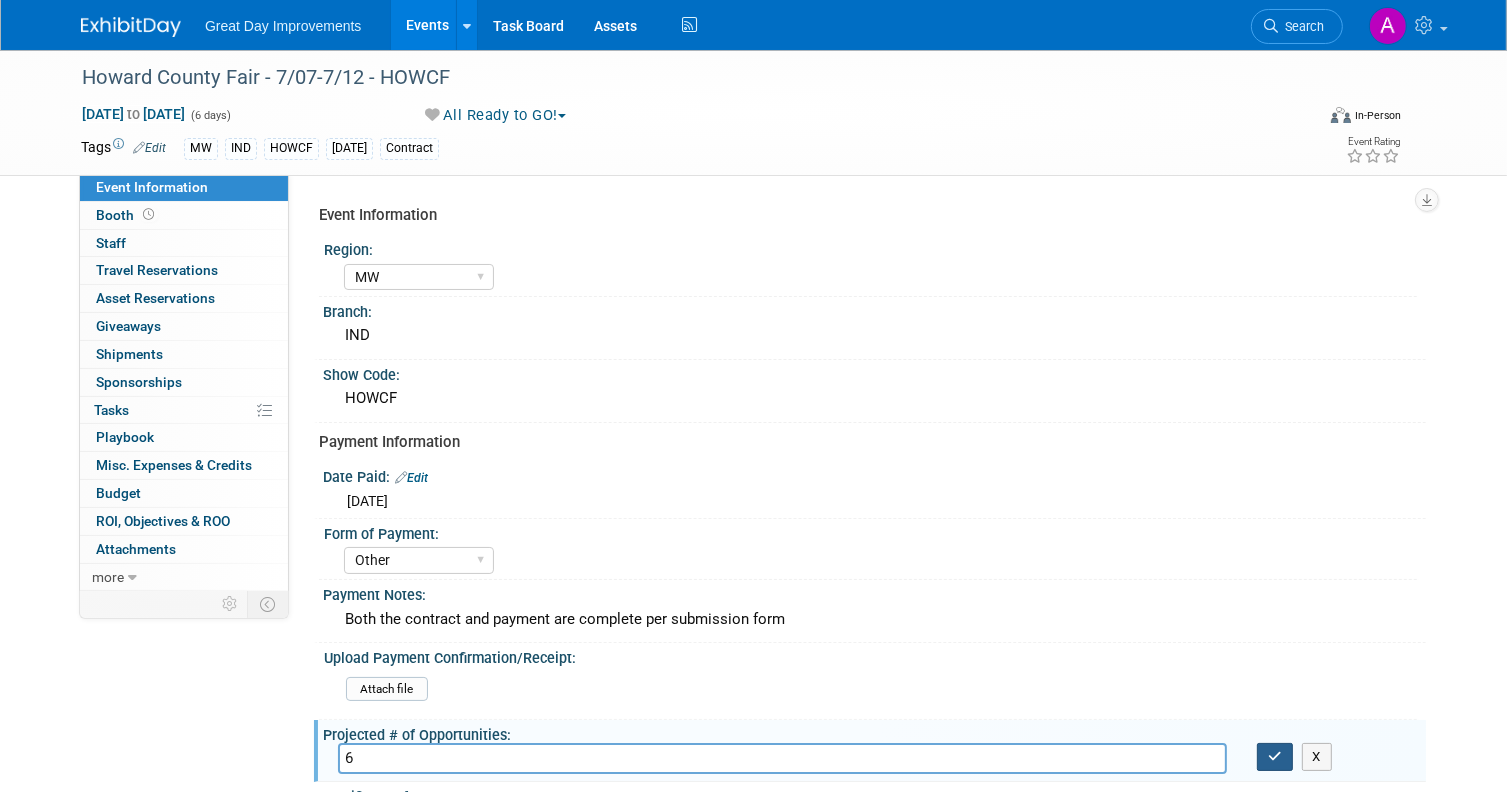type on "6" 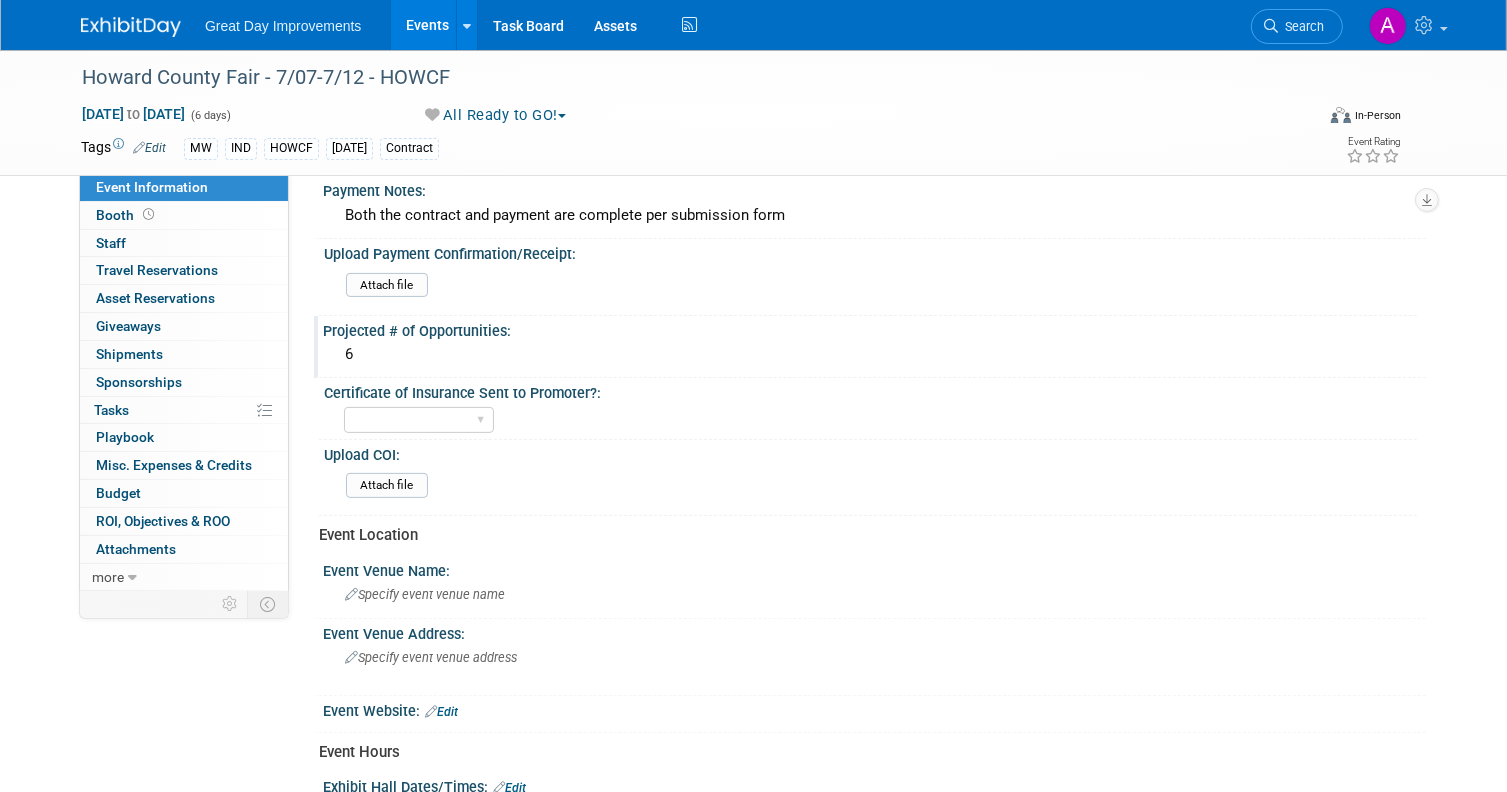 scroll, scrollTop: 398, scrollLeft: 0, axis: vertical 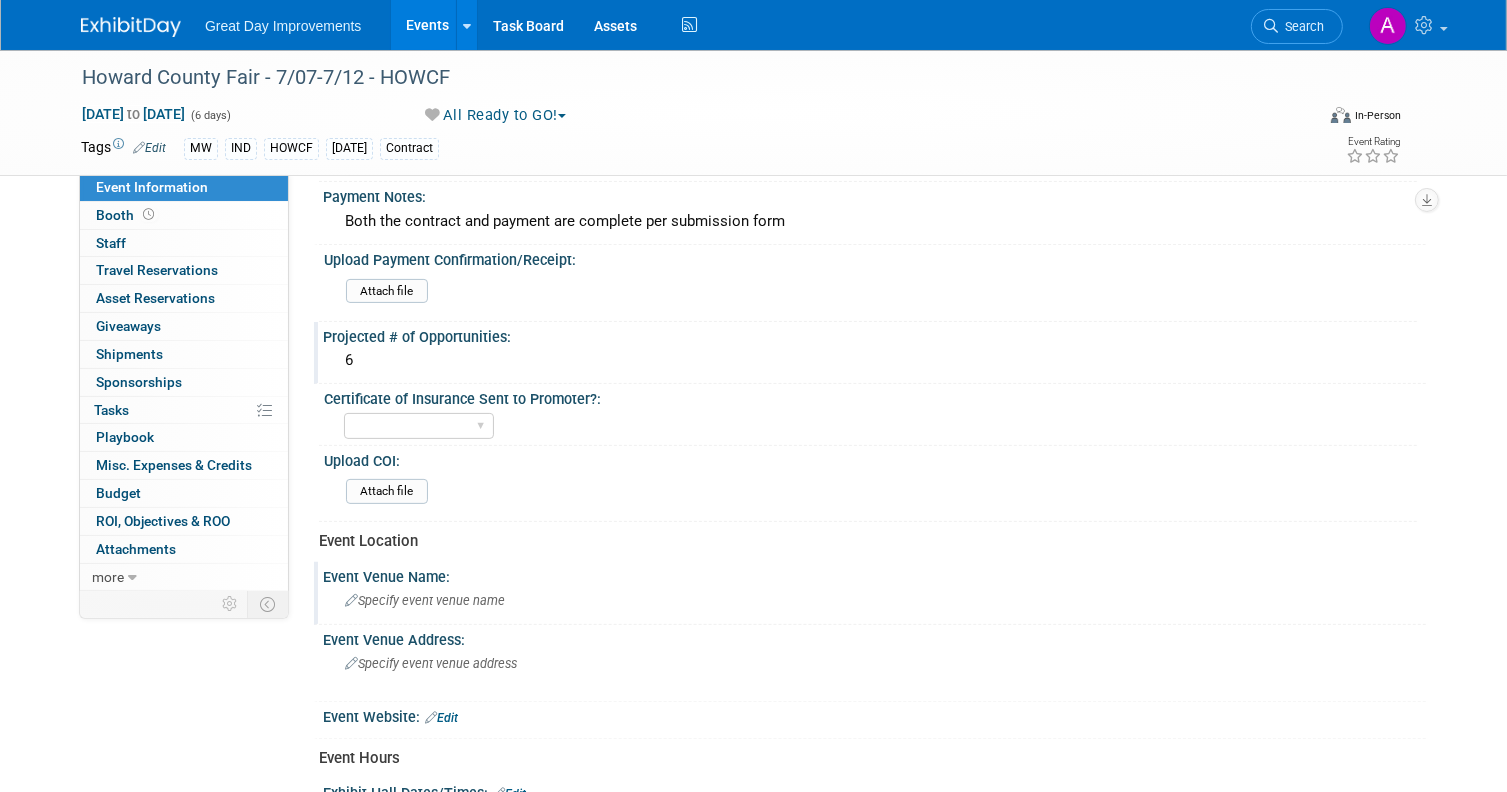 click on "Specify event venue name" at bounding box center [425, 600] 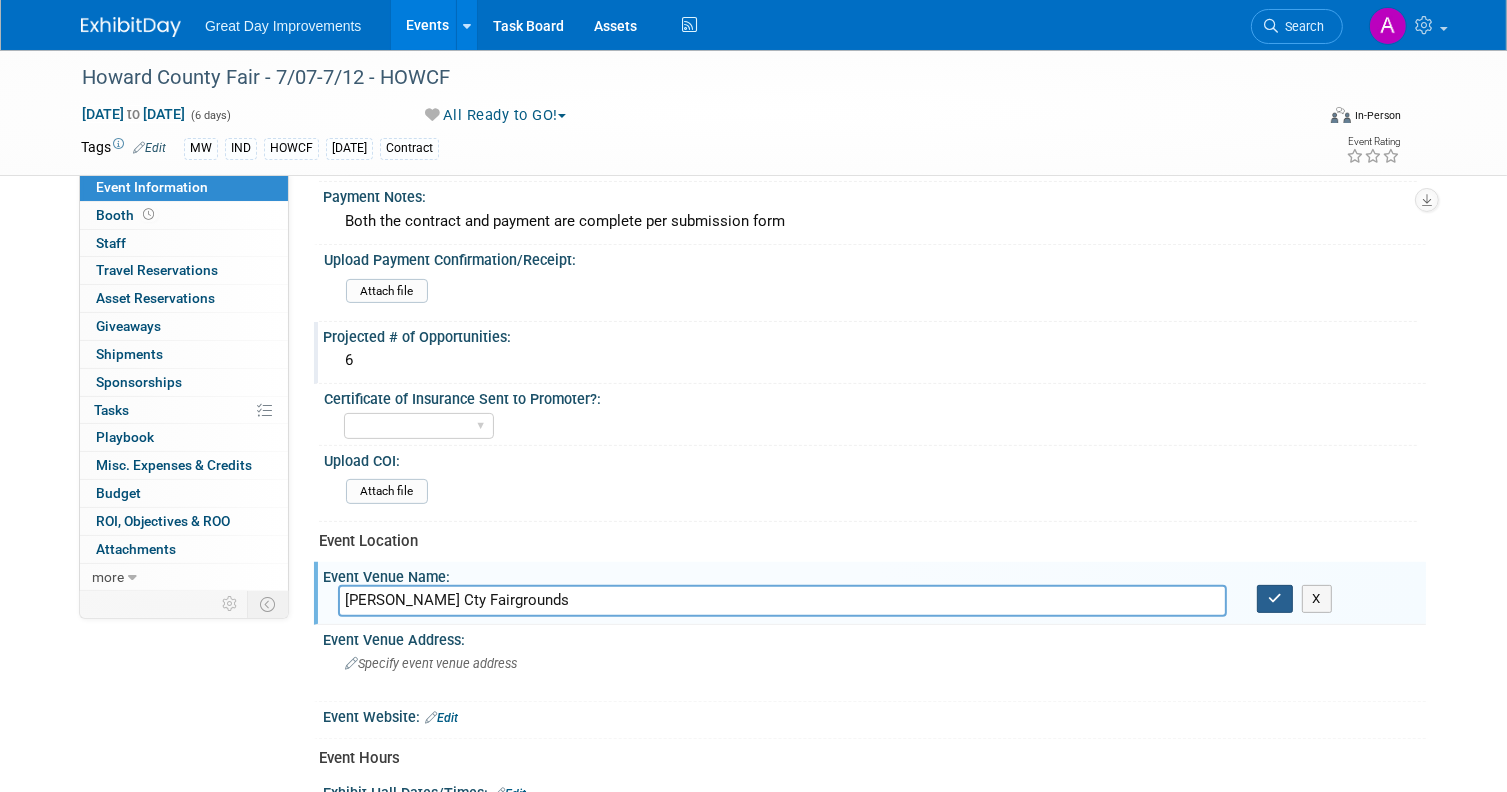 type on "Howard Cty Fairgrounds" 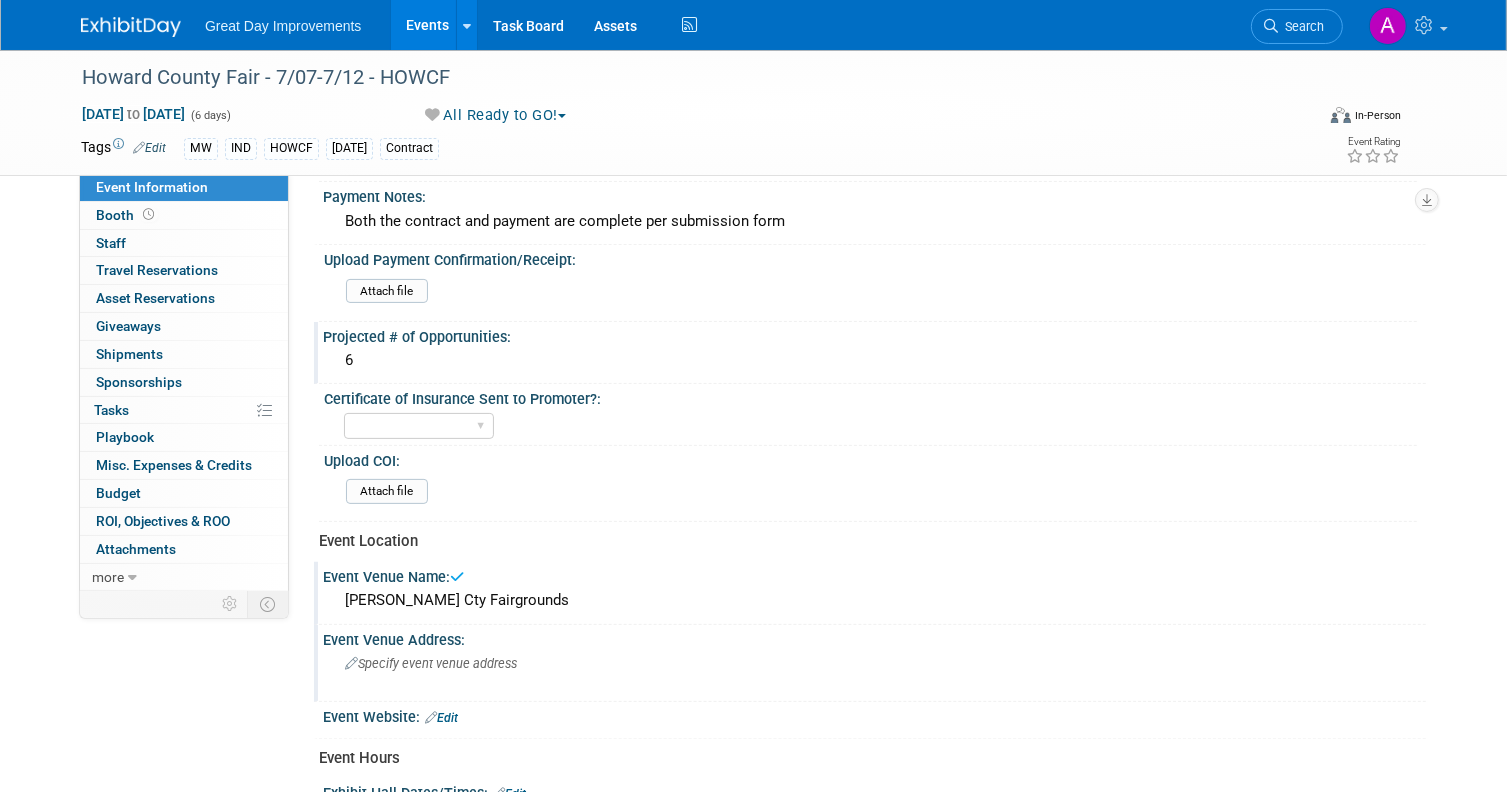 click on "Specify event venue address" at bounding box center [431, 663] 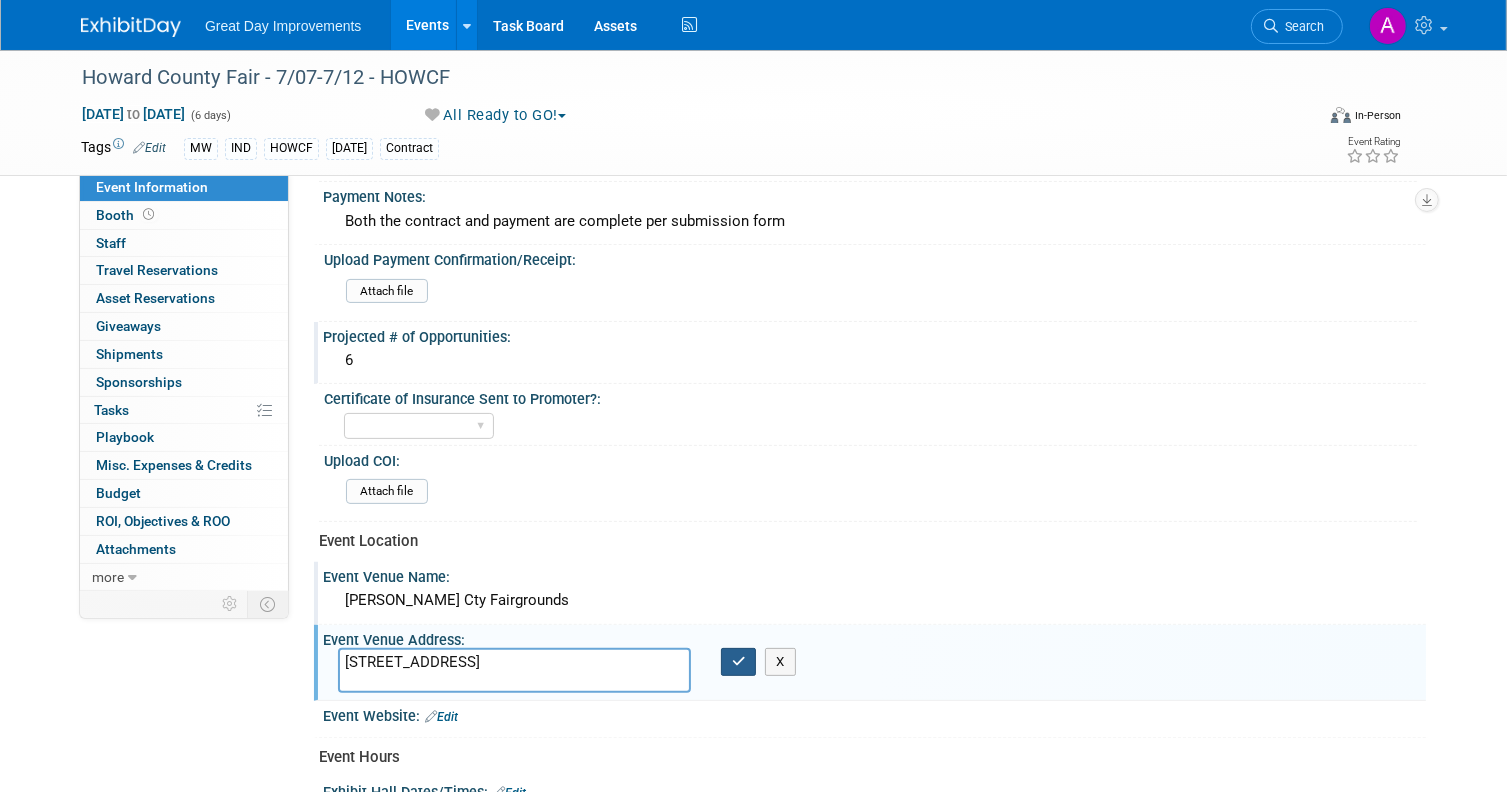 type on "790 N Meridian St  Greentown, IN 46936" 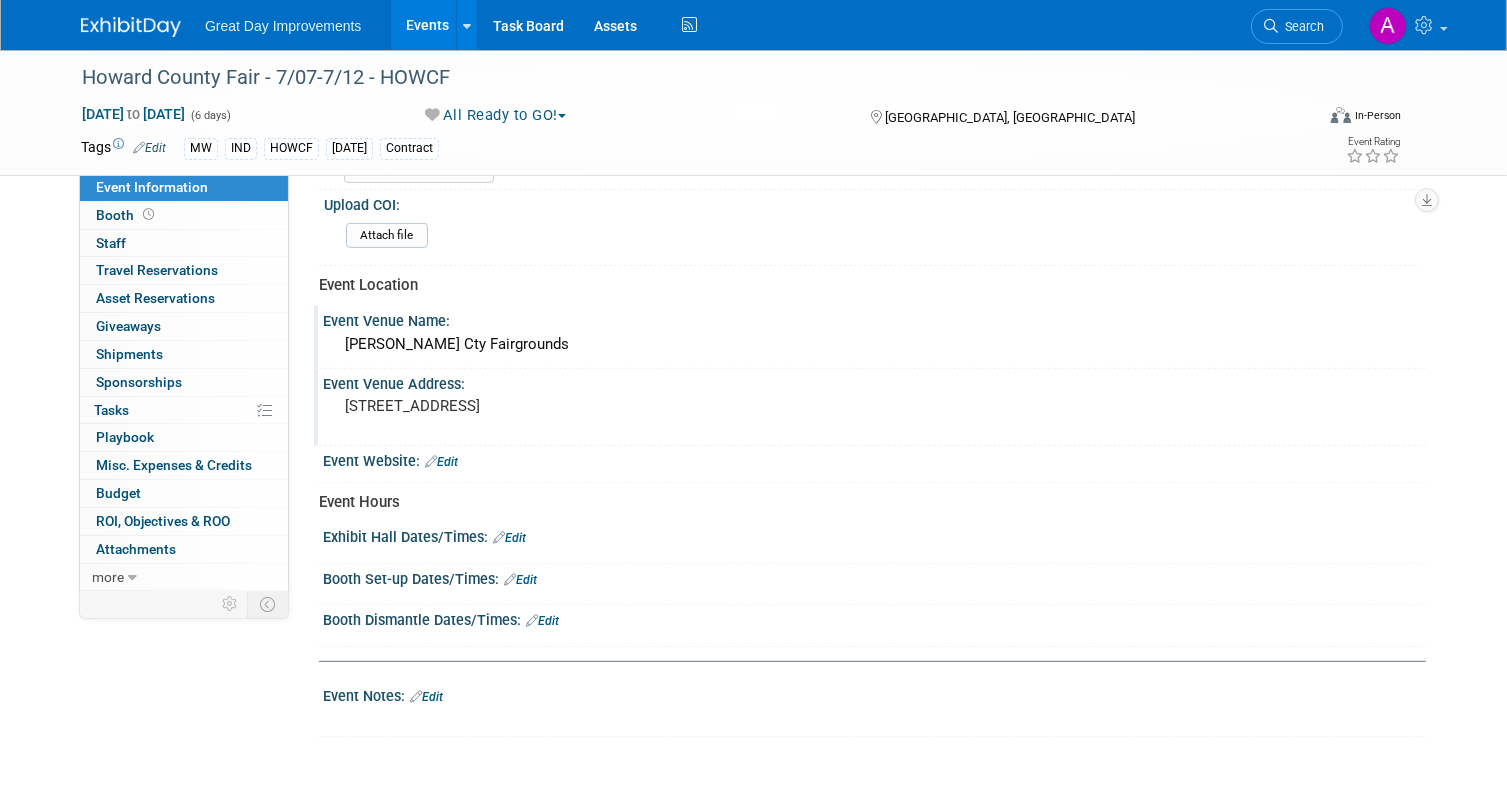 scroll, scrollTop: 681, scrollLeft: 0, axis: vertical 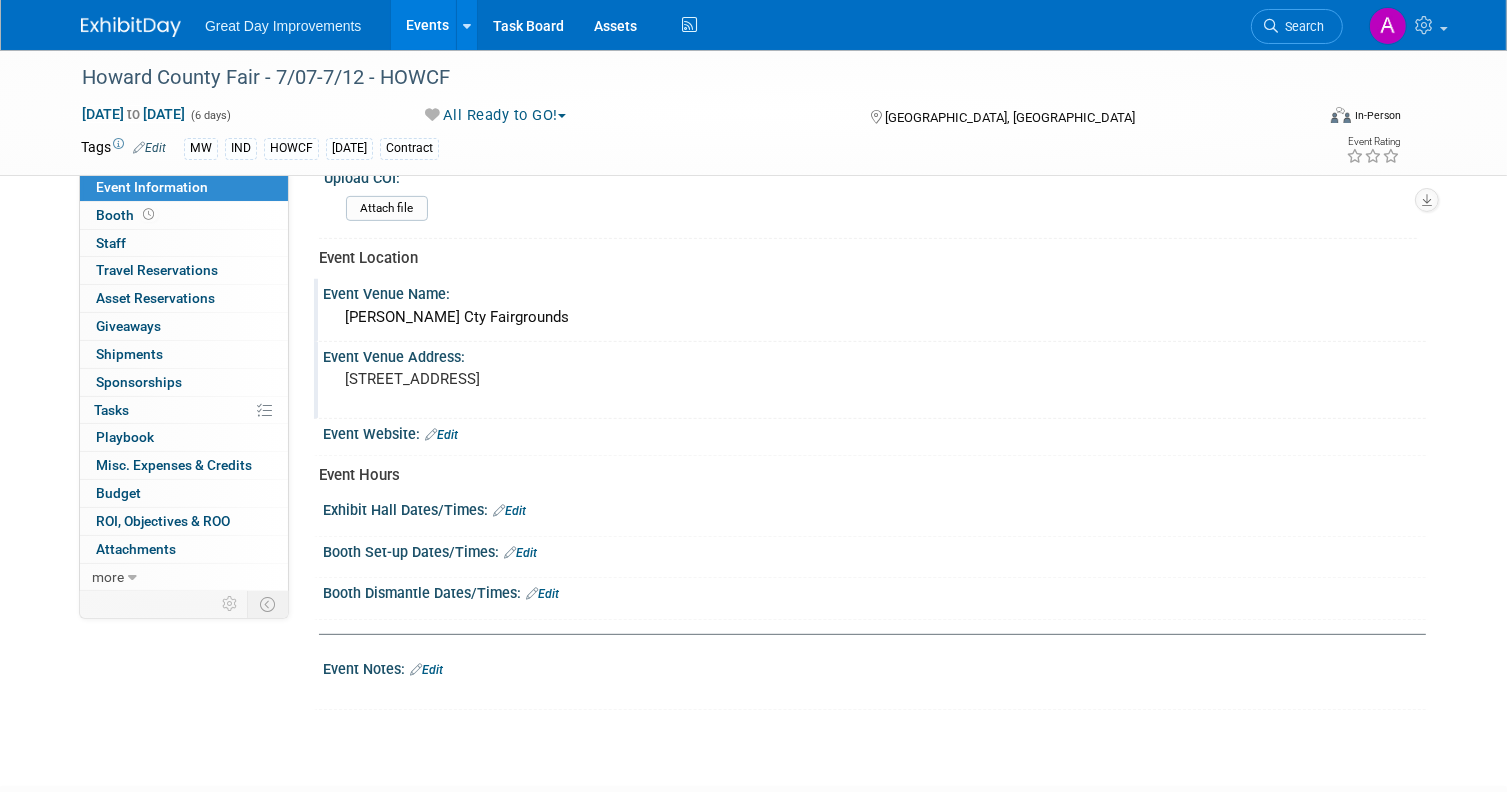 click on "Edit" at bounding box center (509, 511) 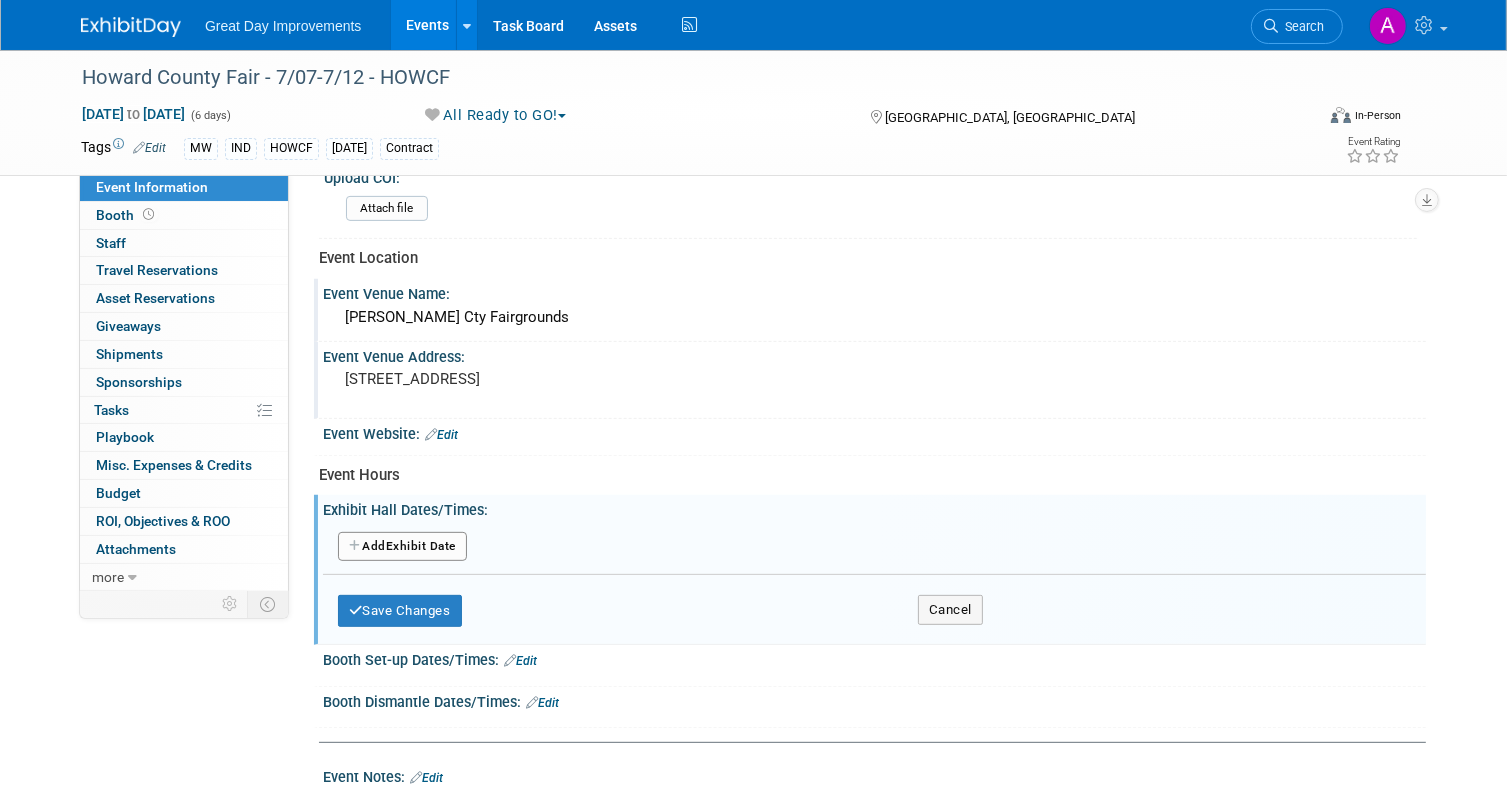 click on "Add  Another  Exhibit Date" at bounding box center [402, 547] 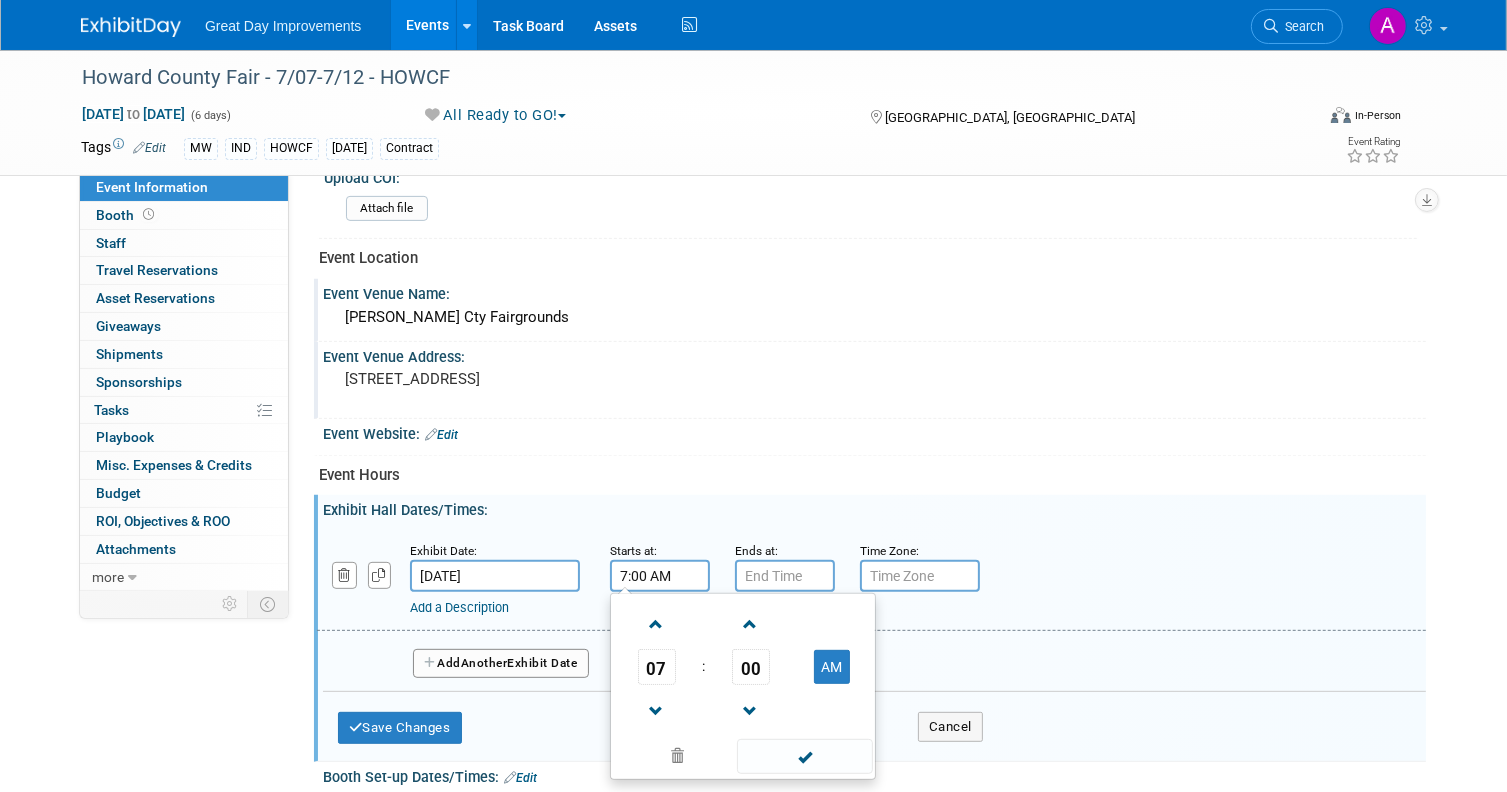 click on "7:00 AM" at bounding box center [660, 576] 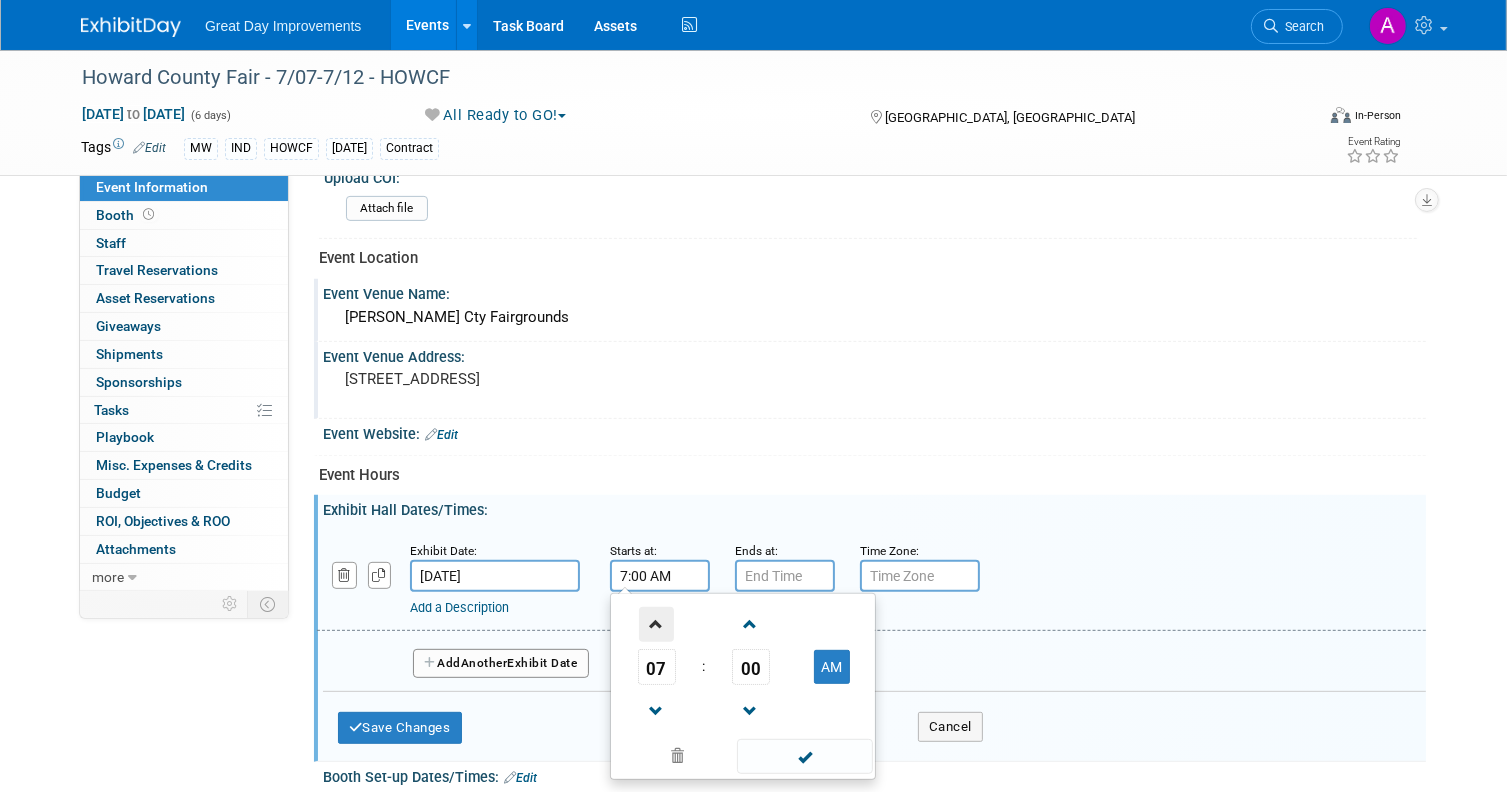 click at bounding box center [656, 624] 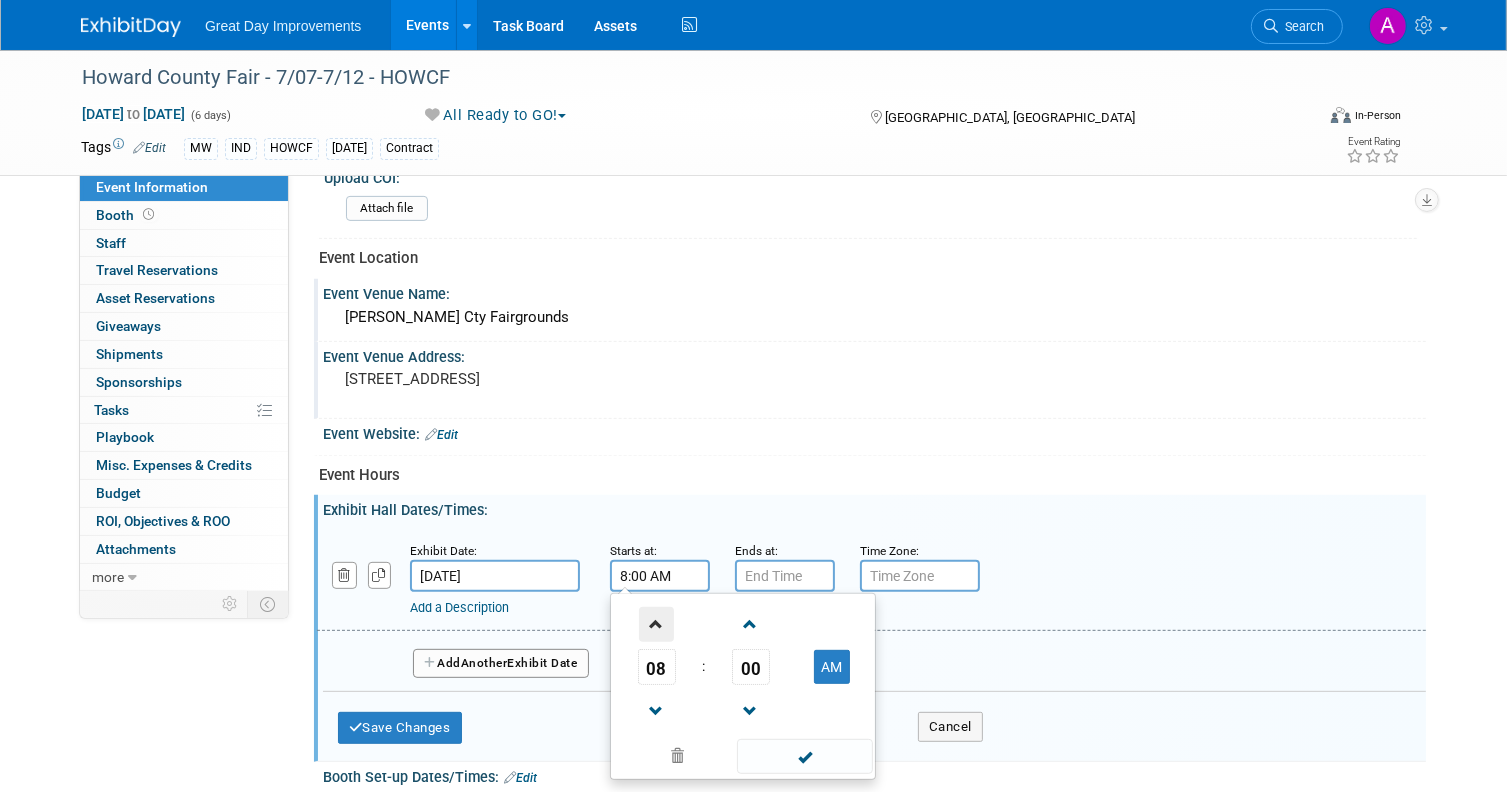 click at bounding box center (656, 624) 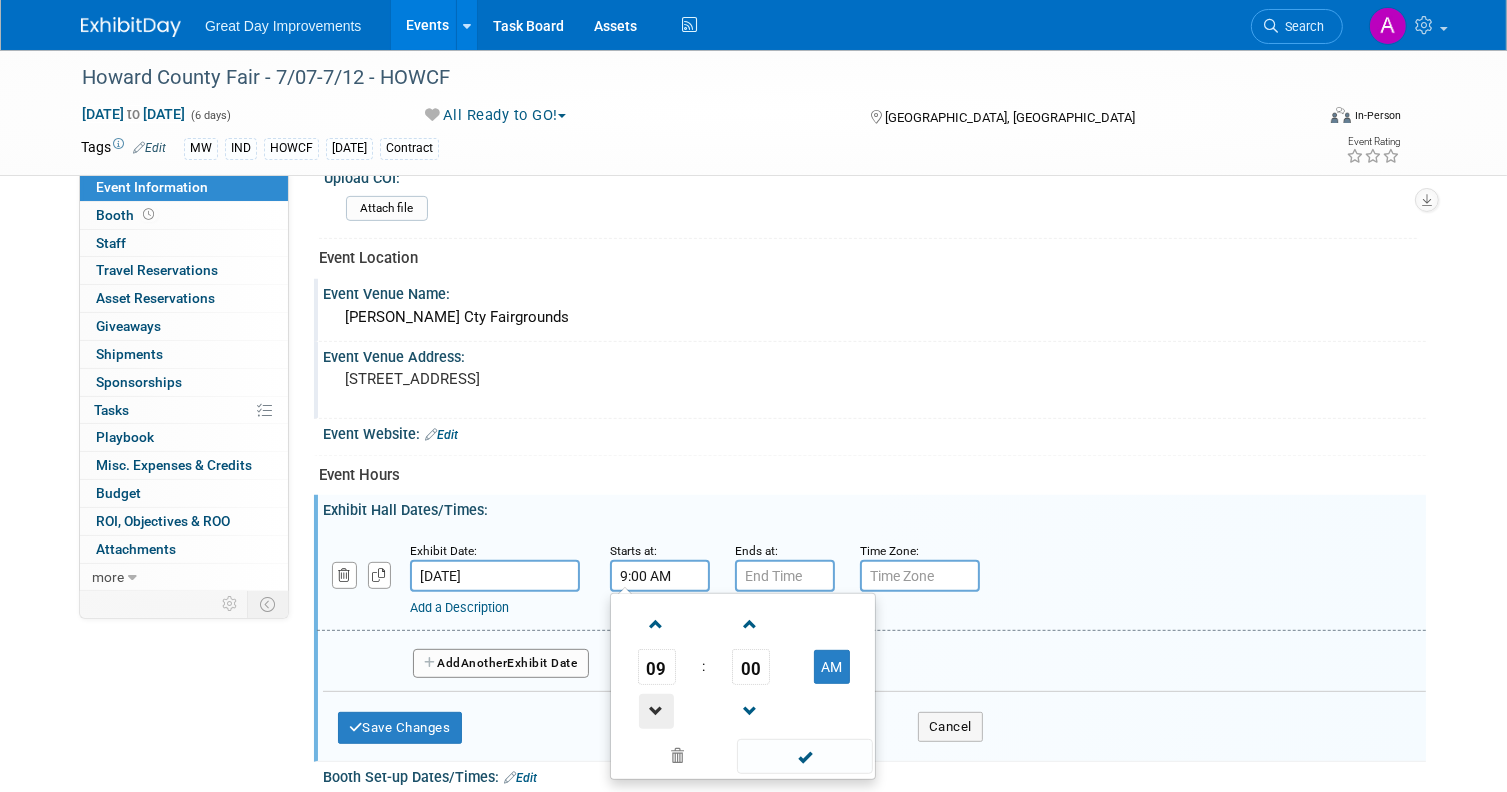 click at bounding box center [656, 711] 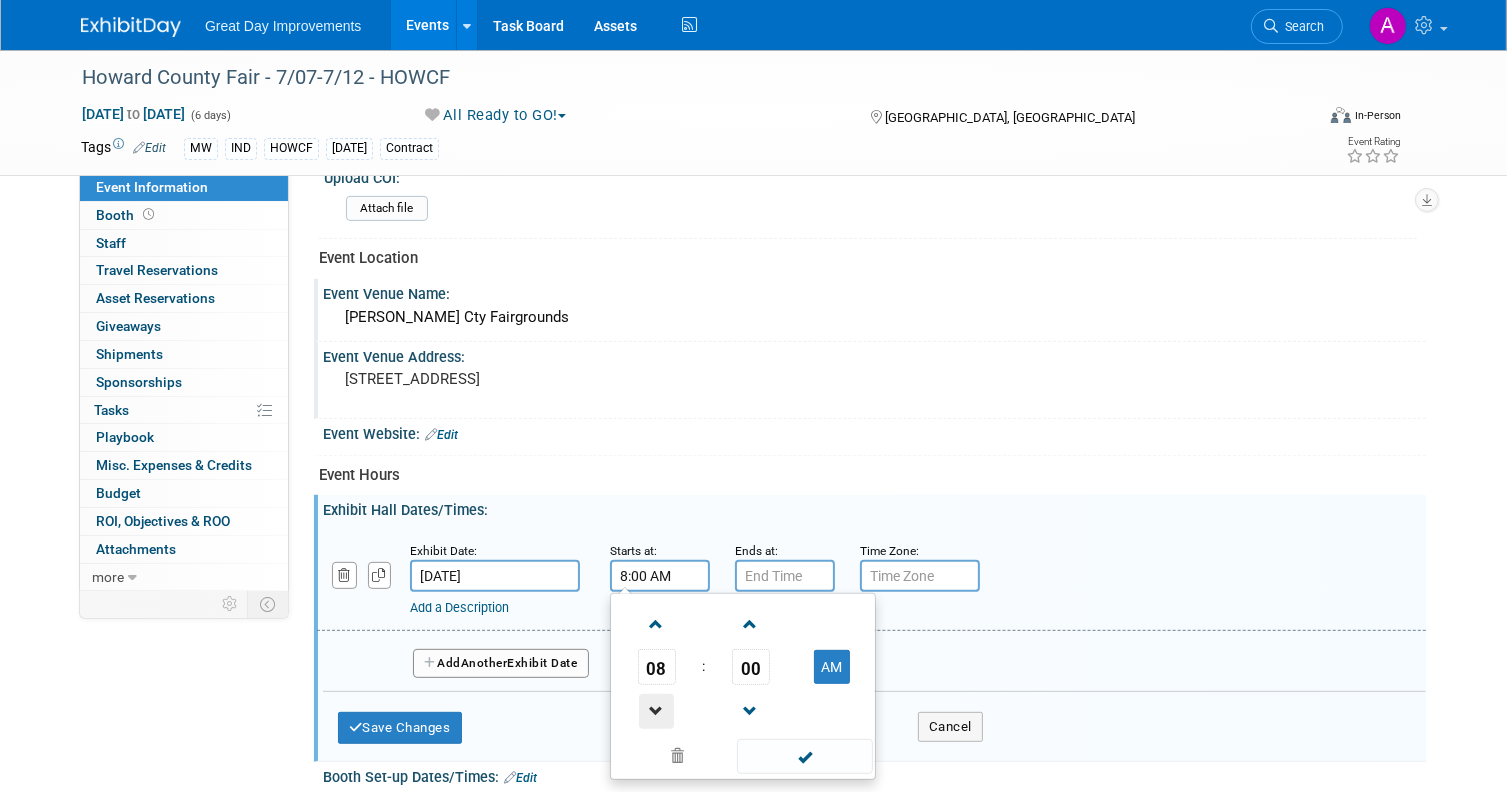 click at bounding box center (656, 711) 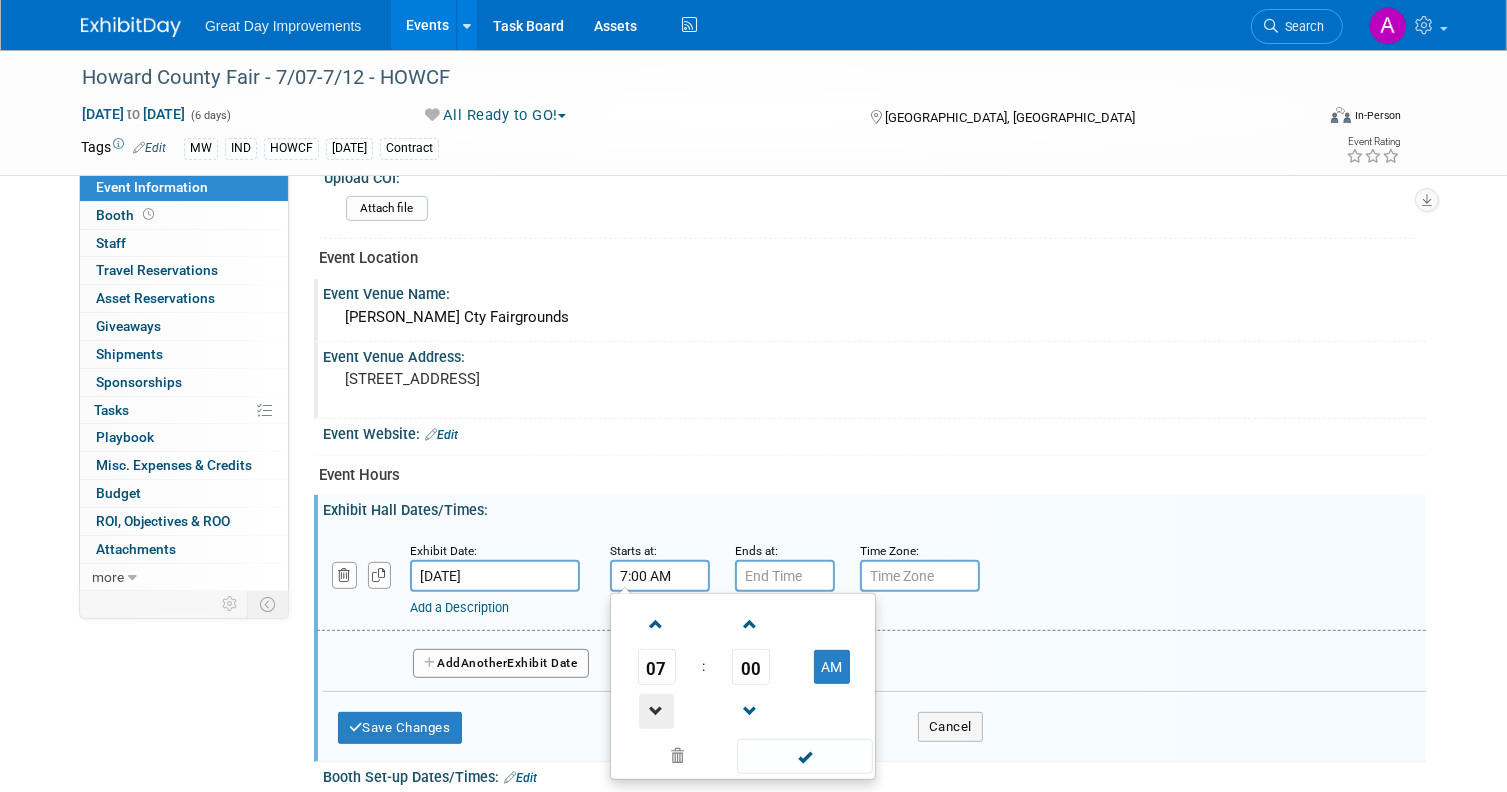 click at bounding box center [656, 711] 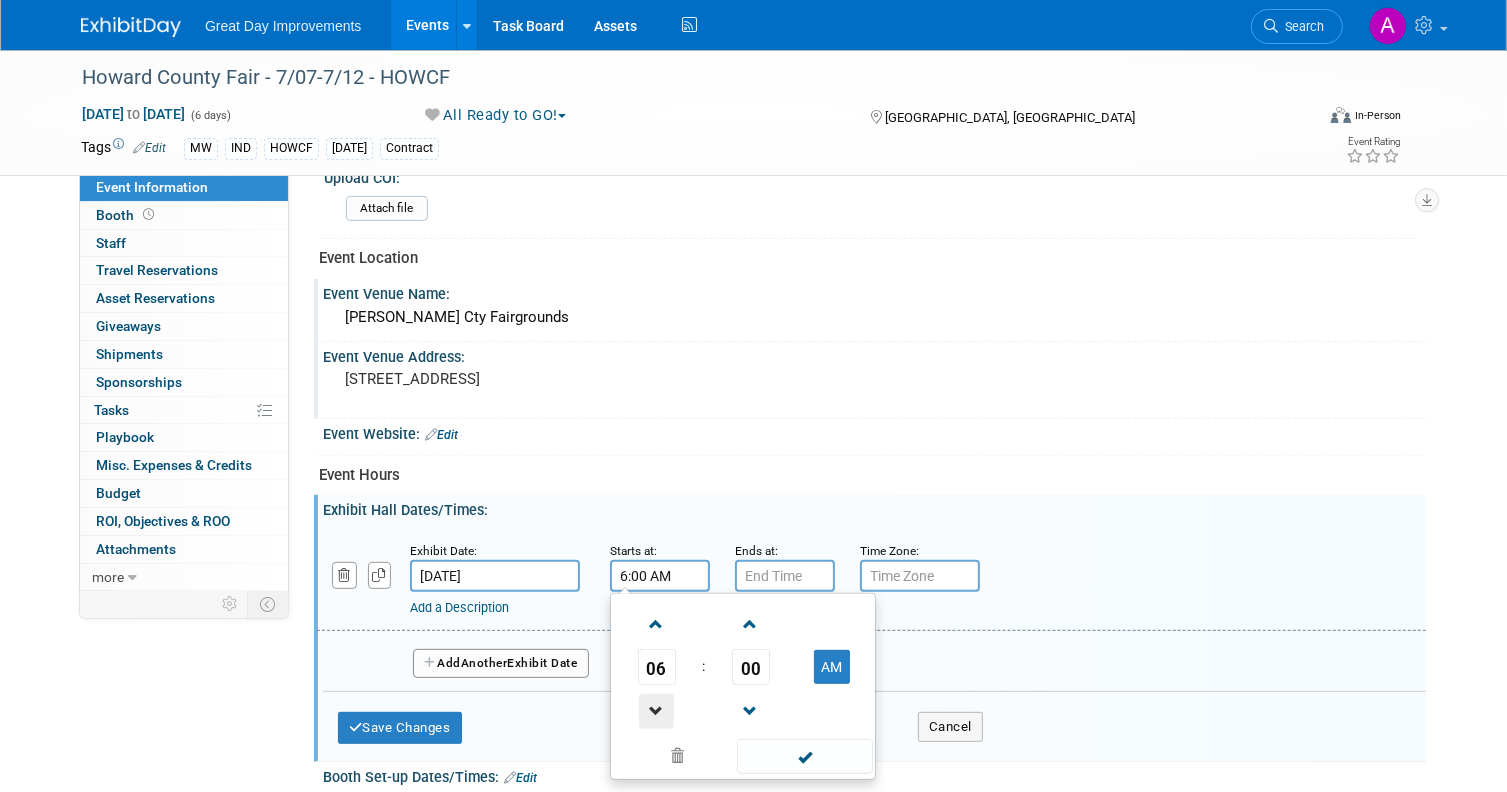 click at bounding box center (656, 711) 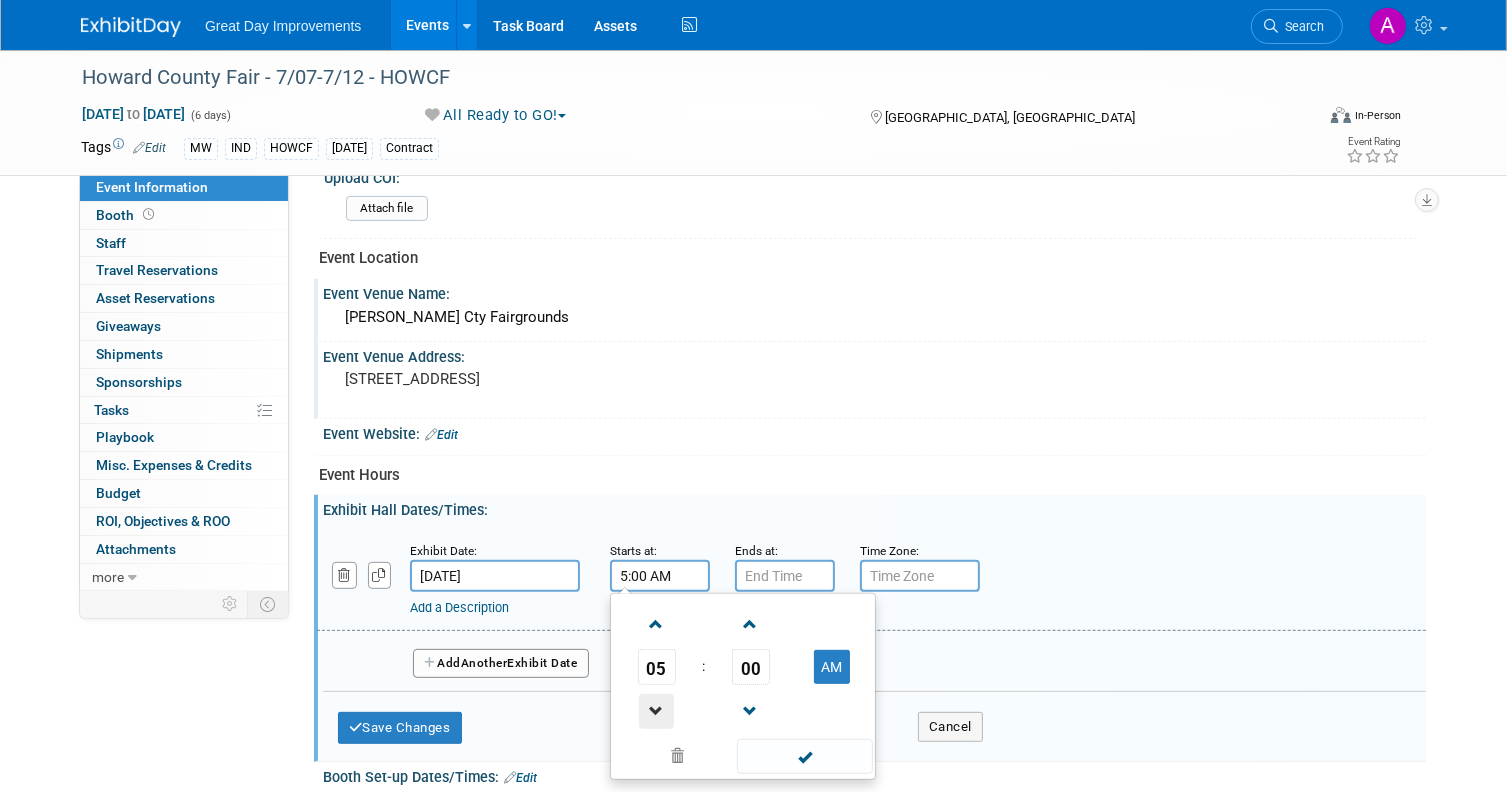 click at bounding box center (656, 711) 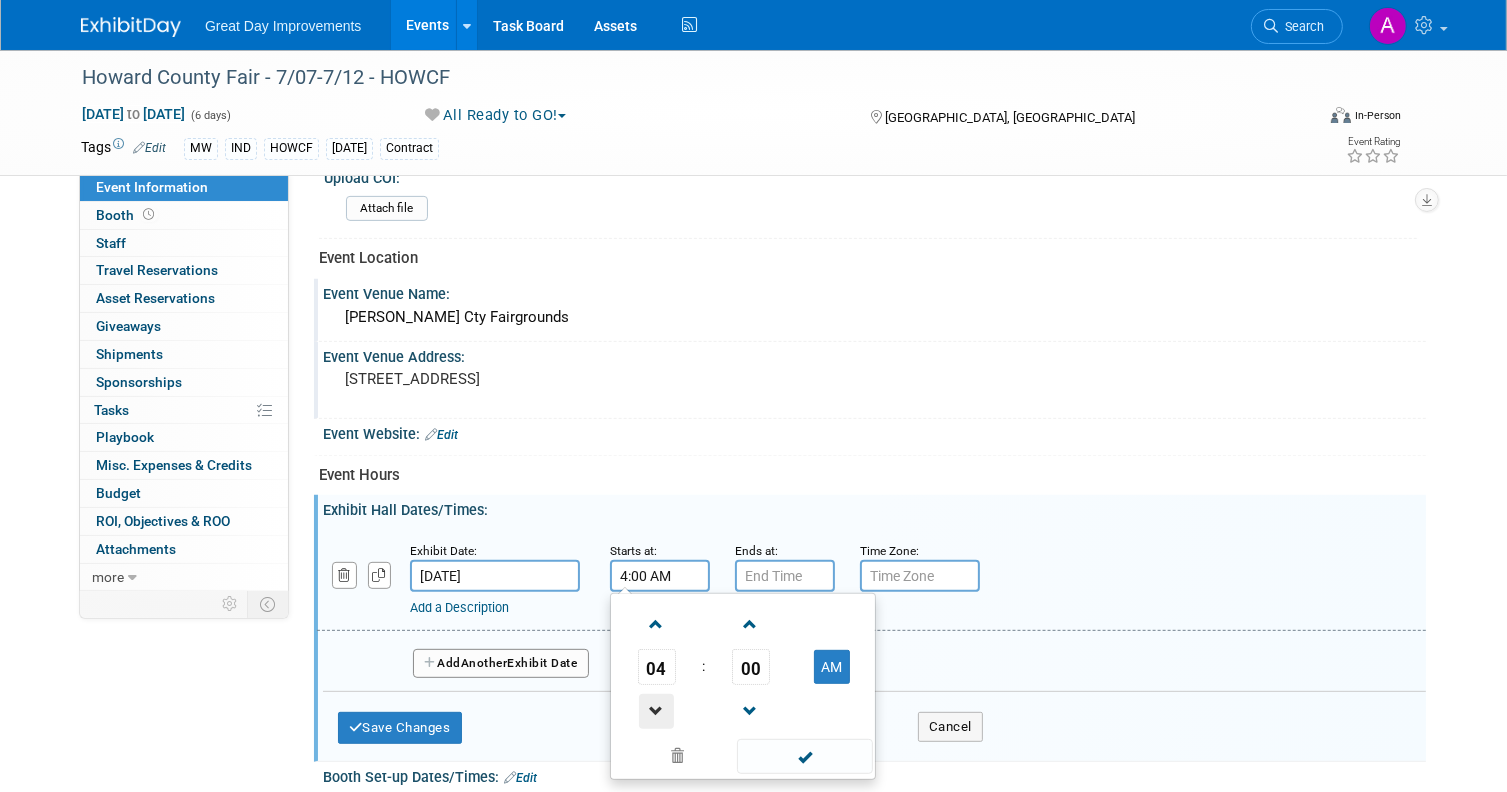 click at bounding box center [656, 711] 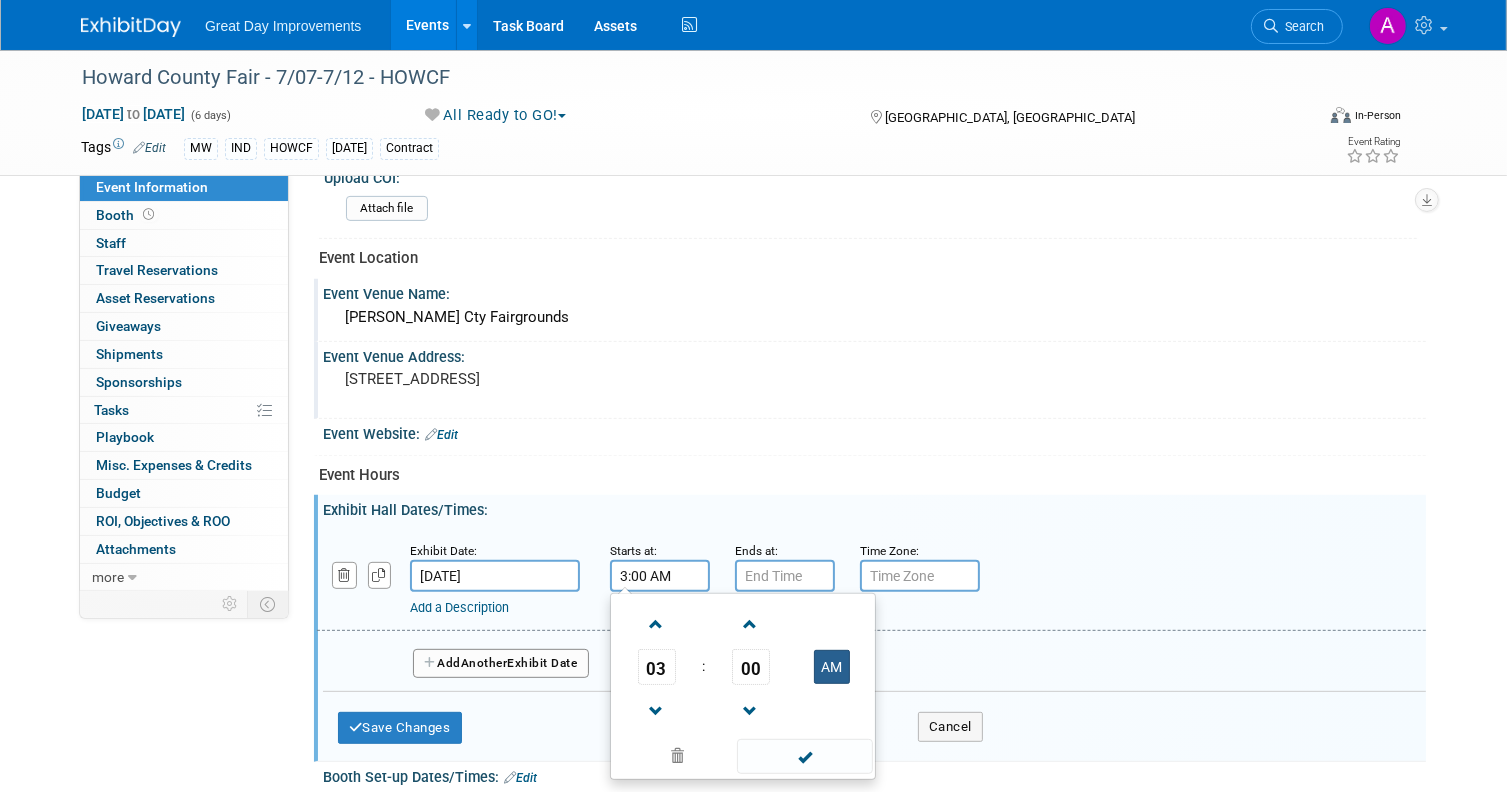 click on "AM" at bounding box center (832, 667) 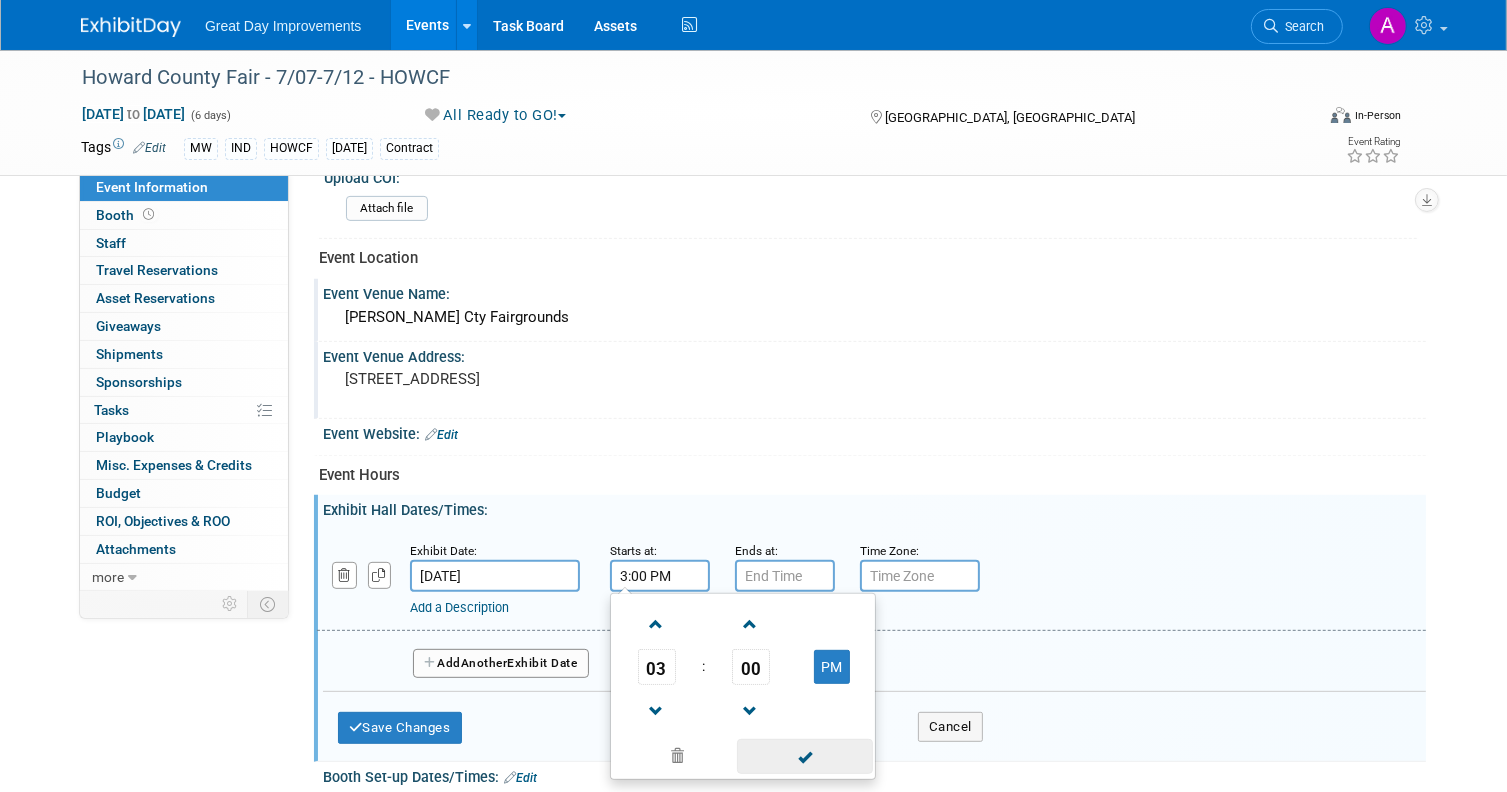 click at bounding box center (804, 756) 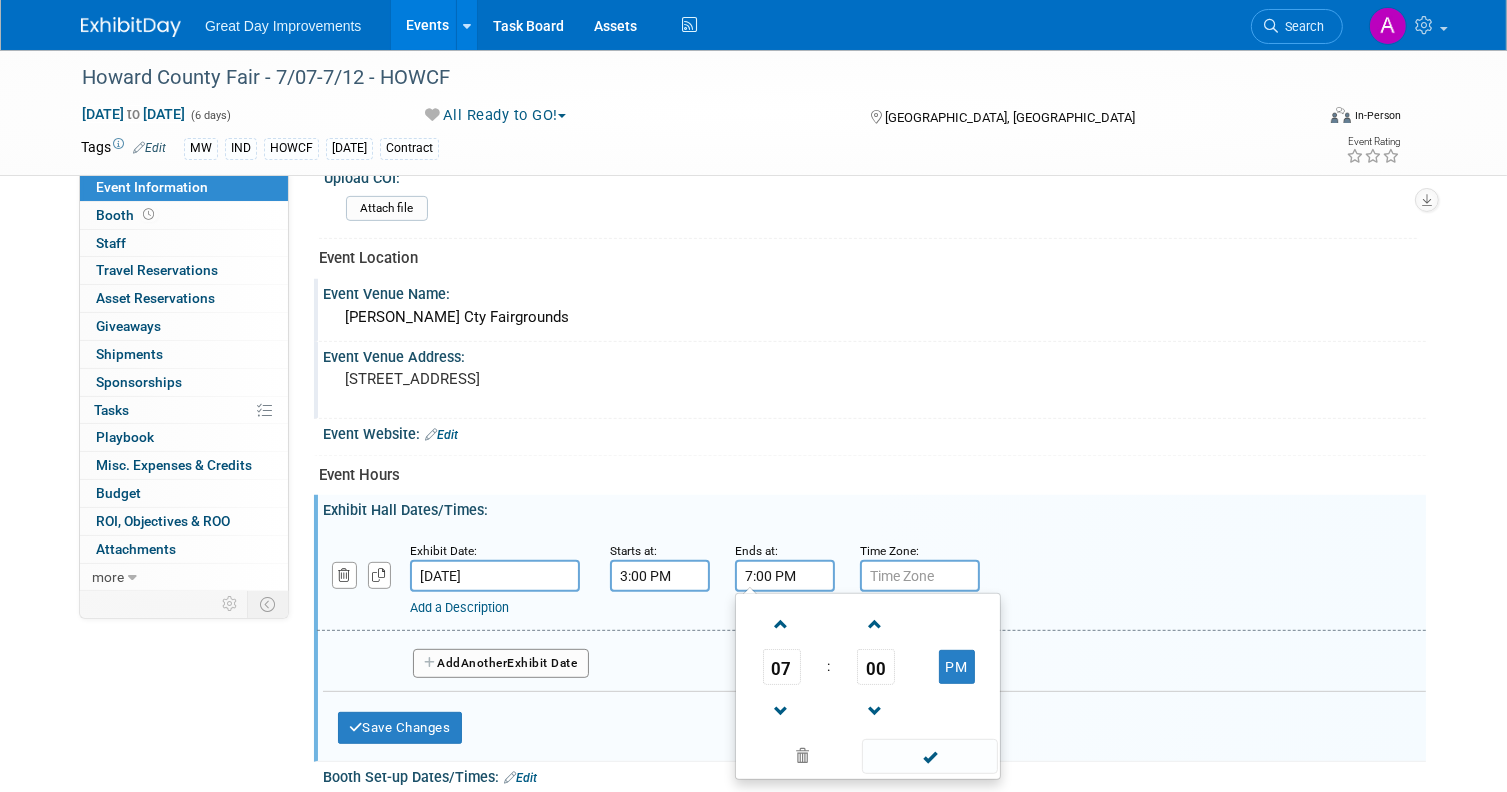 click on "7:00 PM" at bounding box center (785, 576) 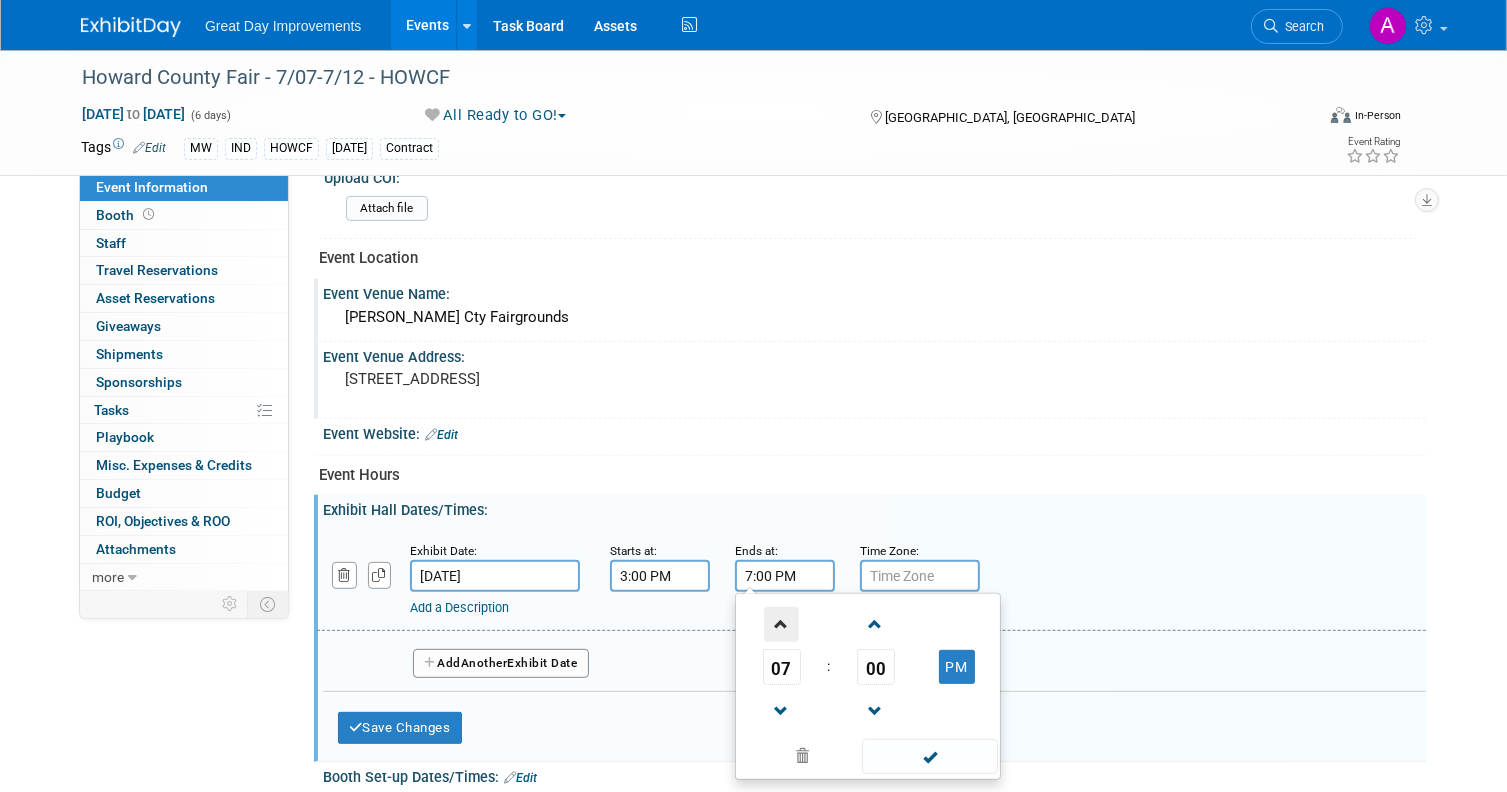 click at bounding box center (781, 624) 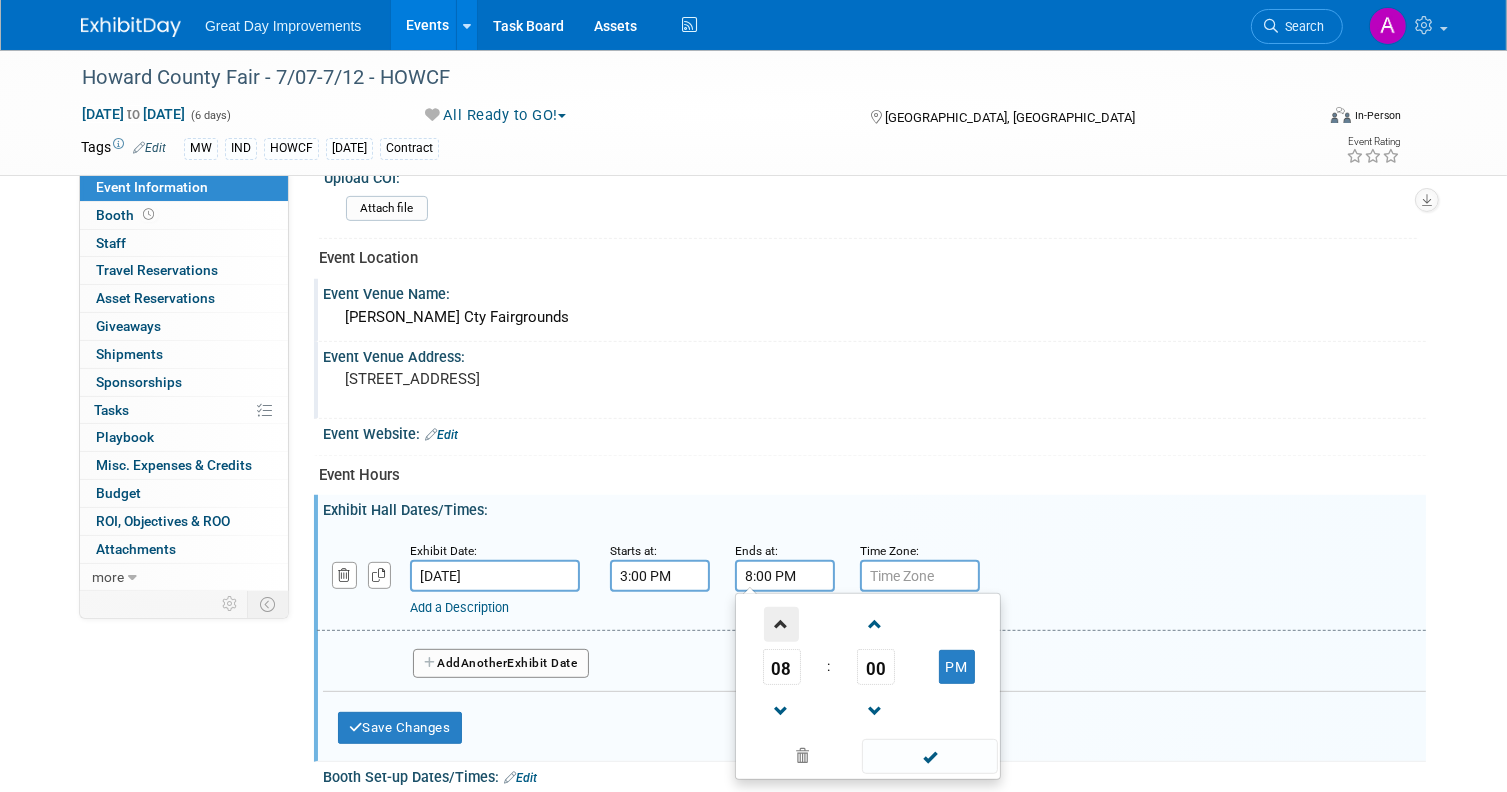 click at bounding box center [781, 624] 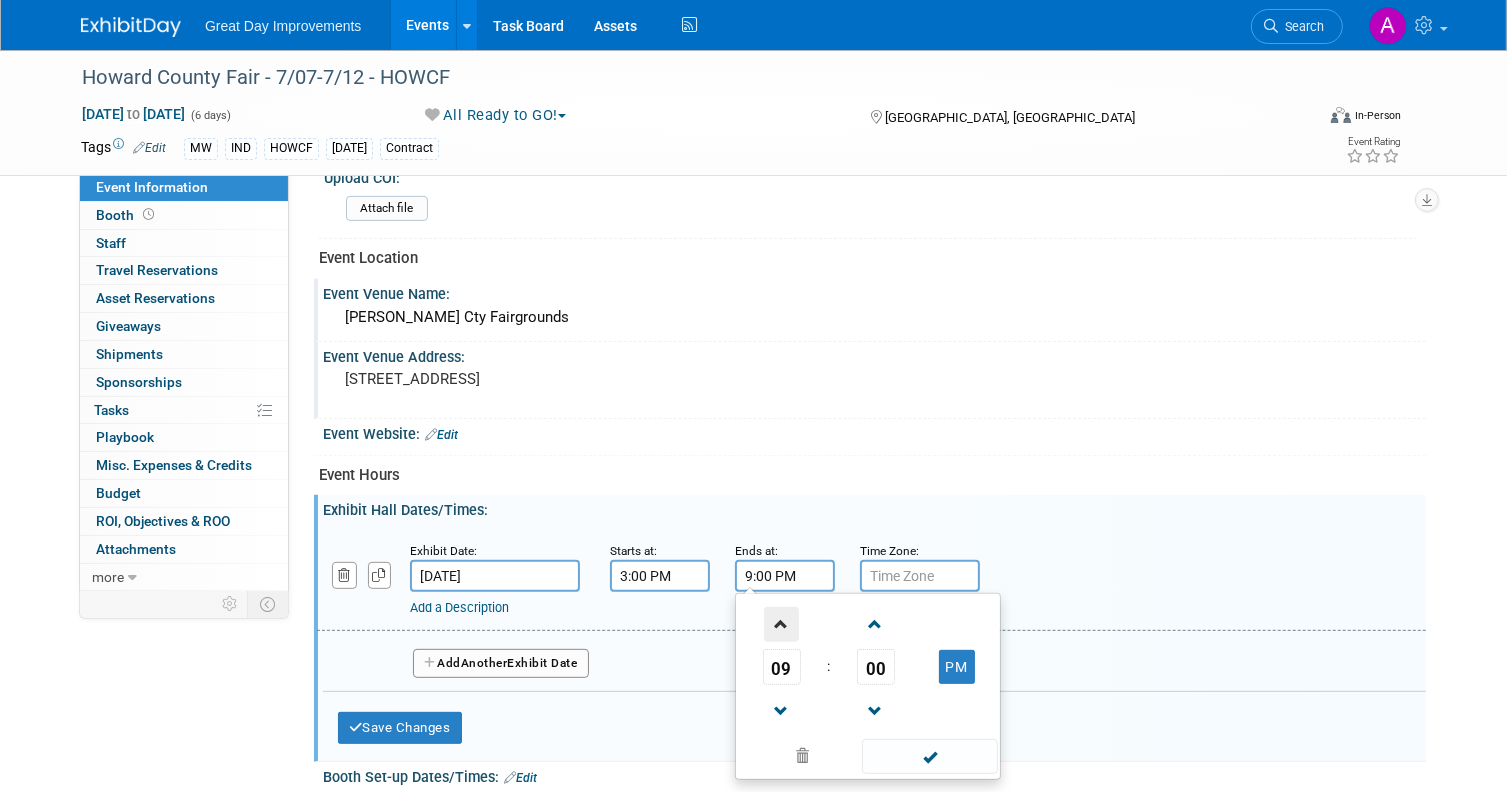 click at bounding box center [781, 624] 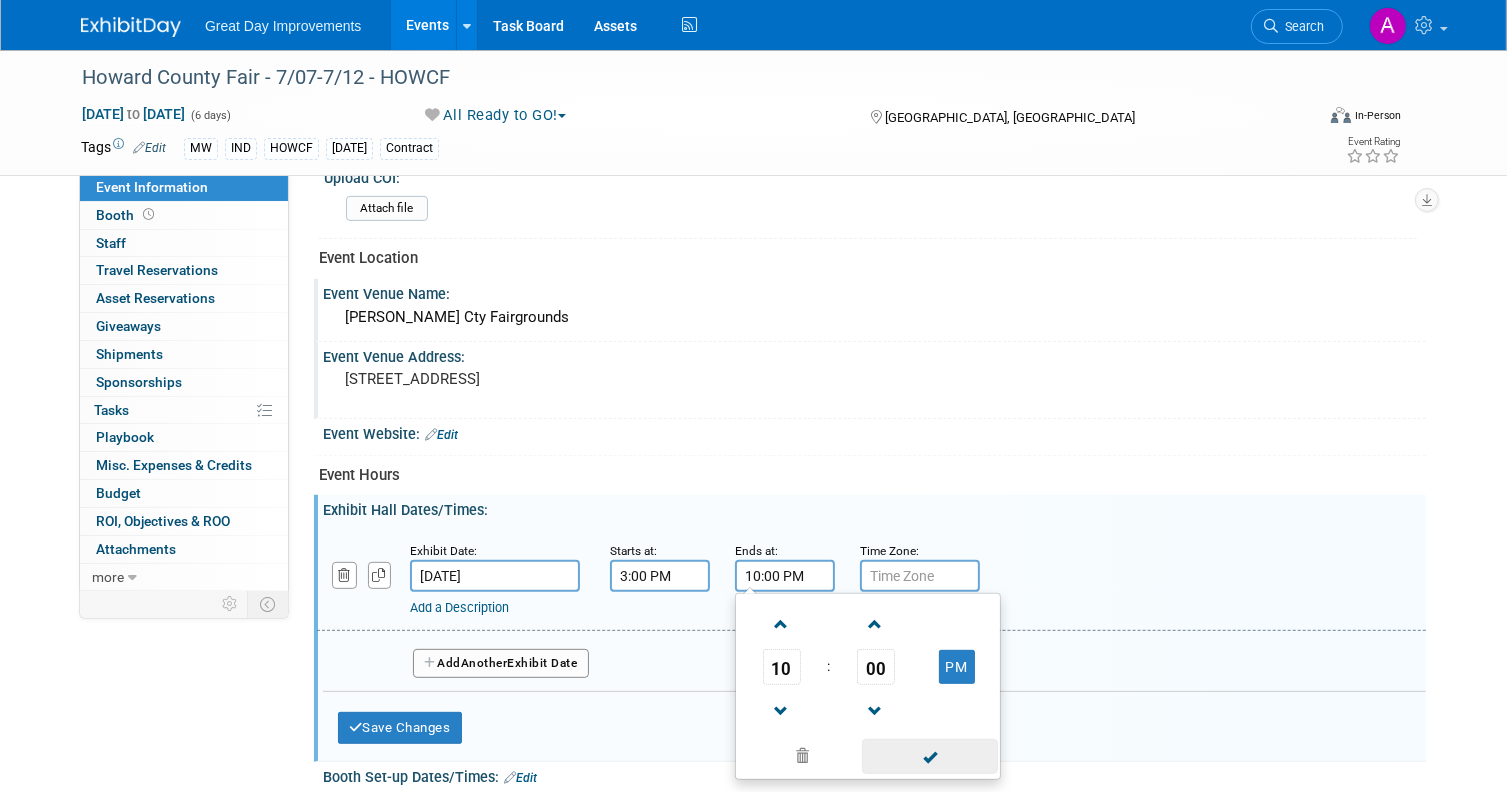 click at bounding box center (929, 756) 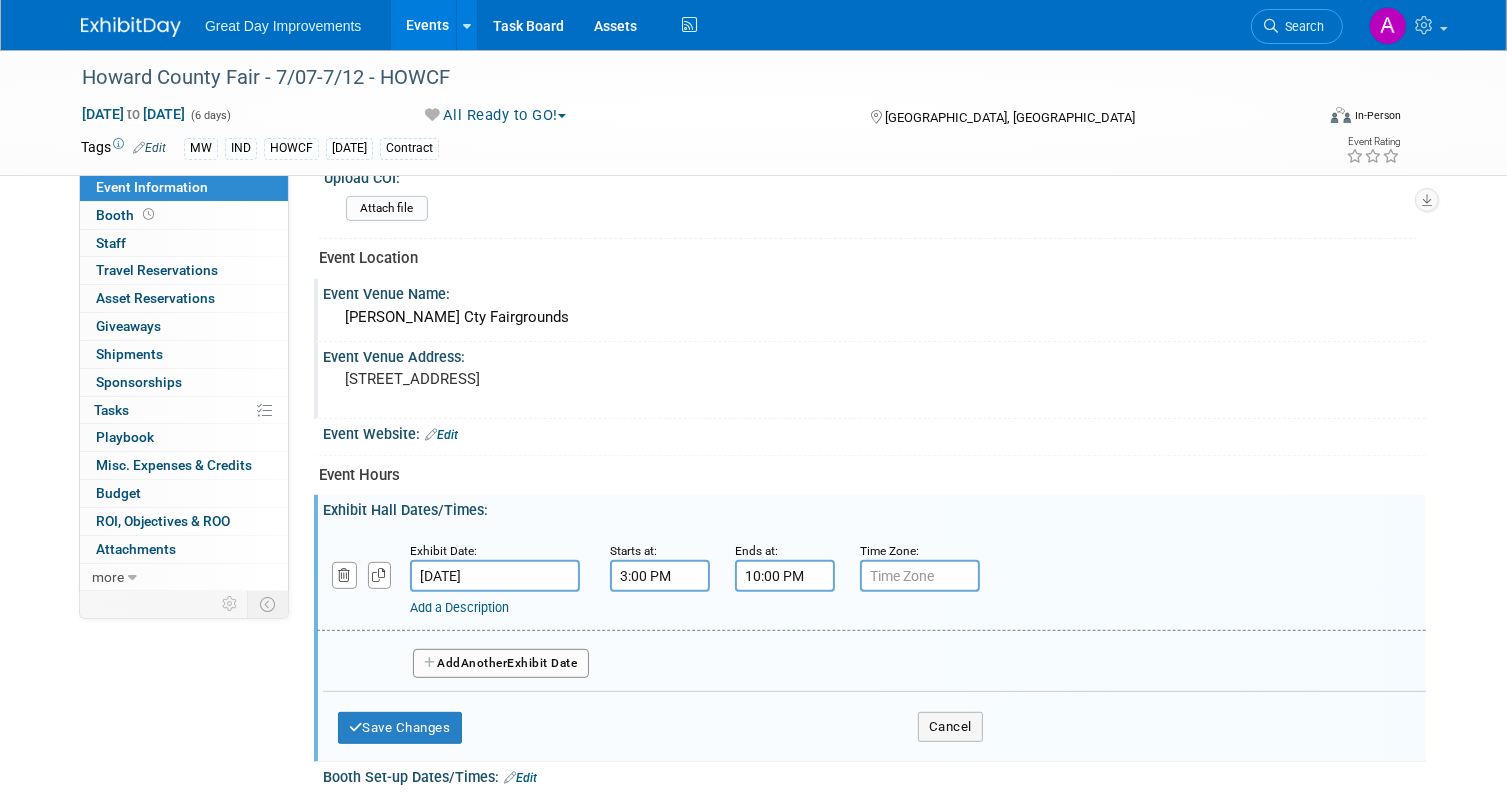 click at bounding box center (920, 576) 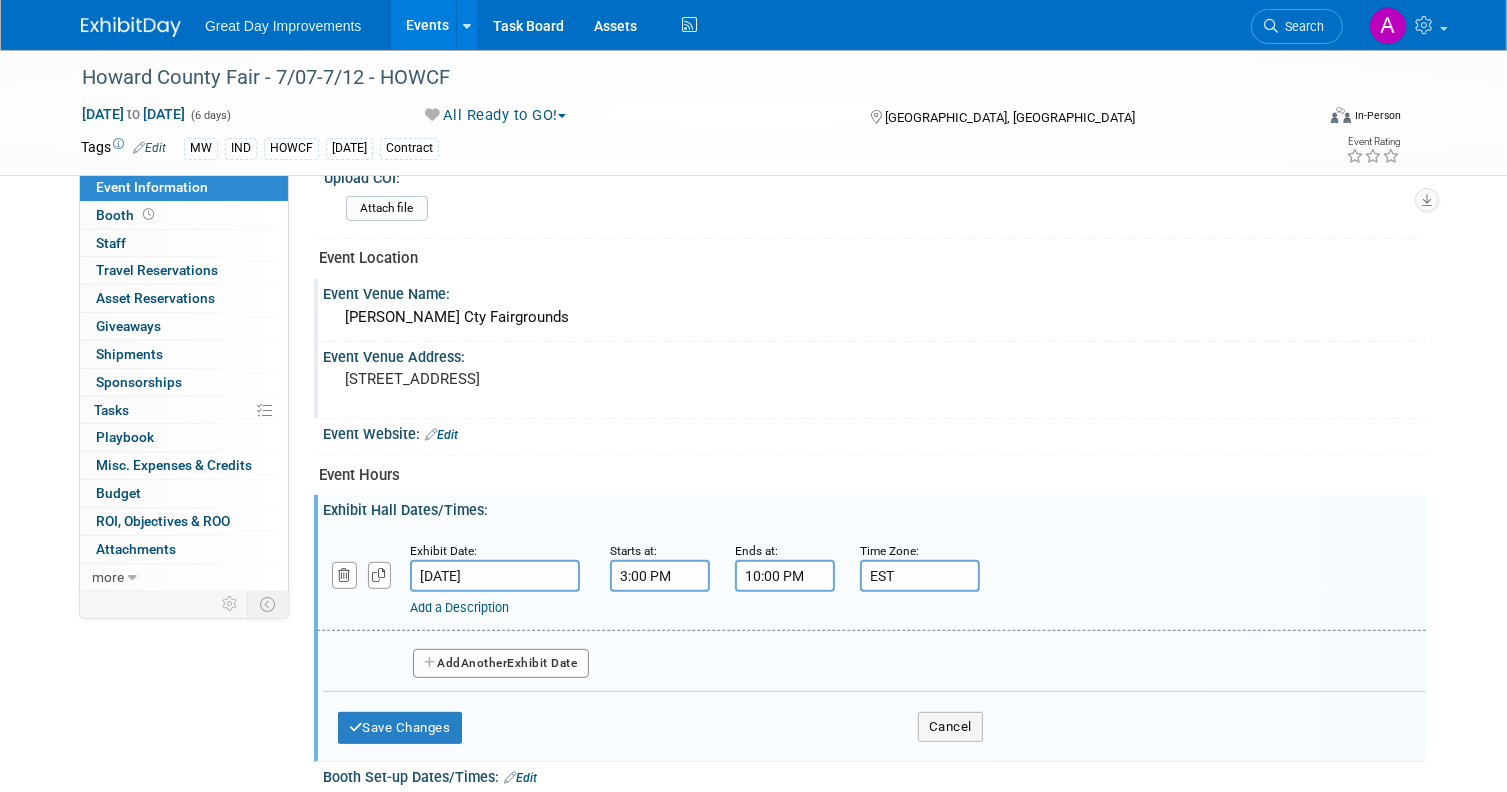type on "EST" 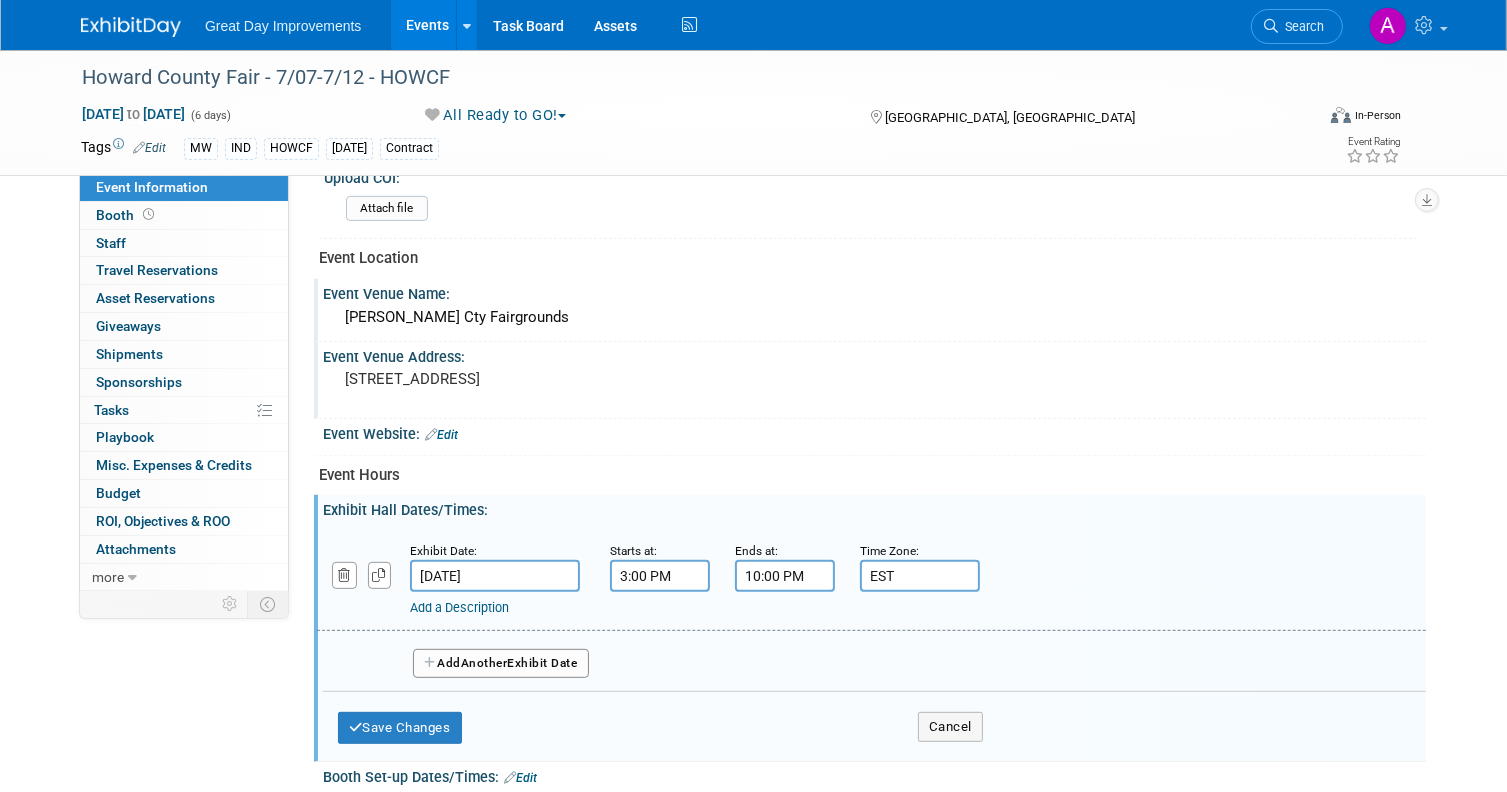 click on "Another" at bounding box center (484, 663) 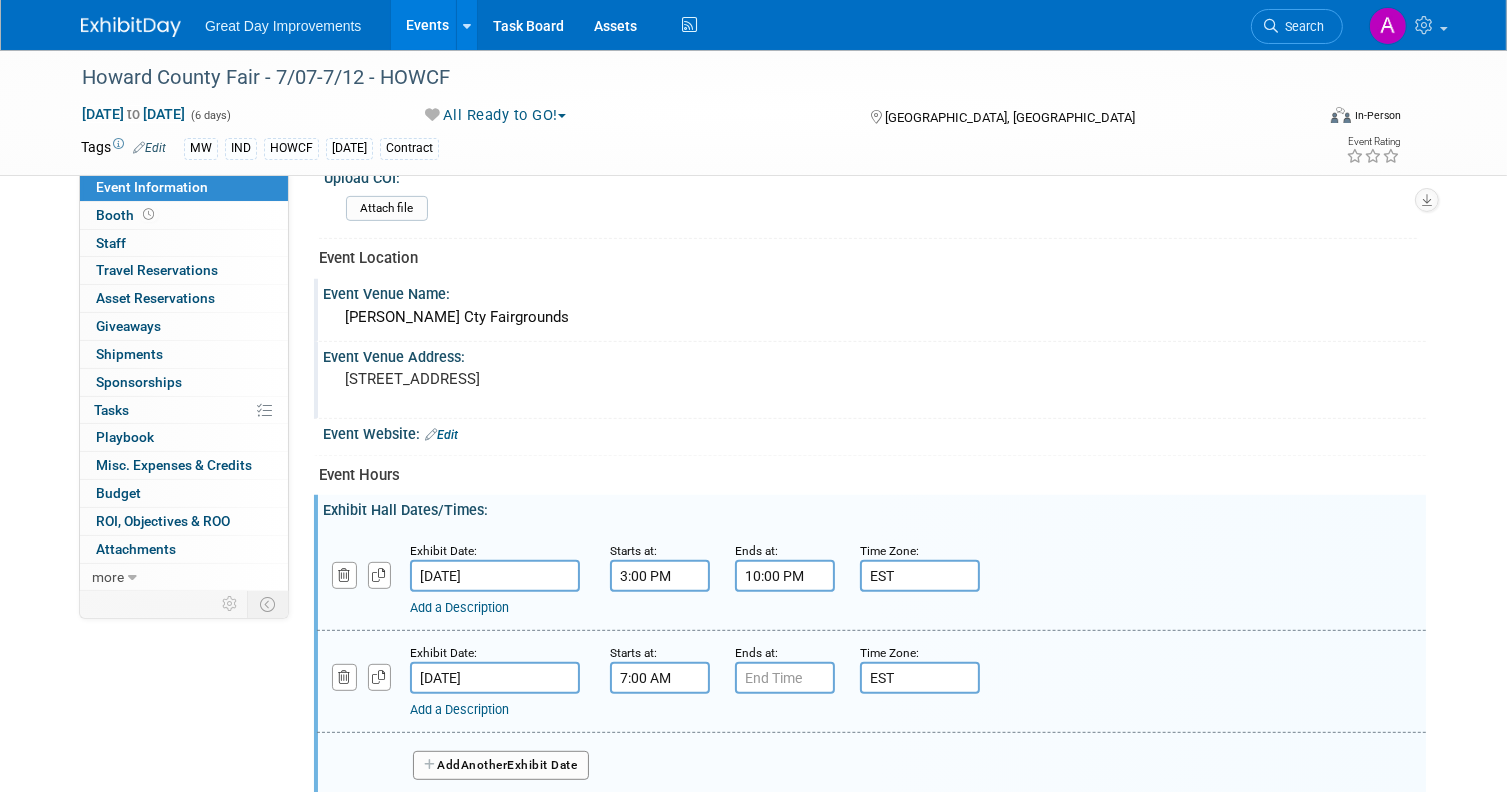 click on "7:00 AM" at bounding box center [660, 678] 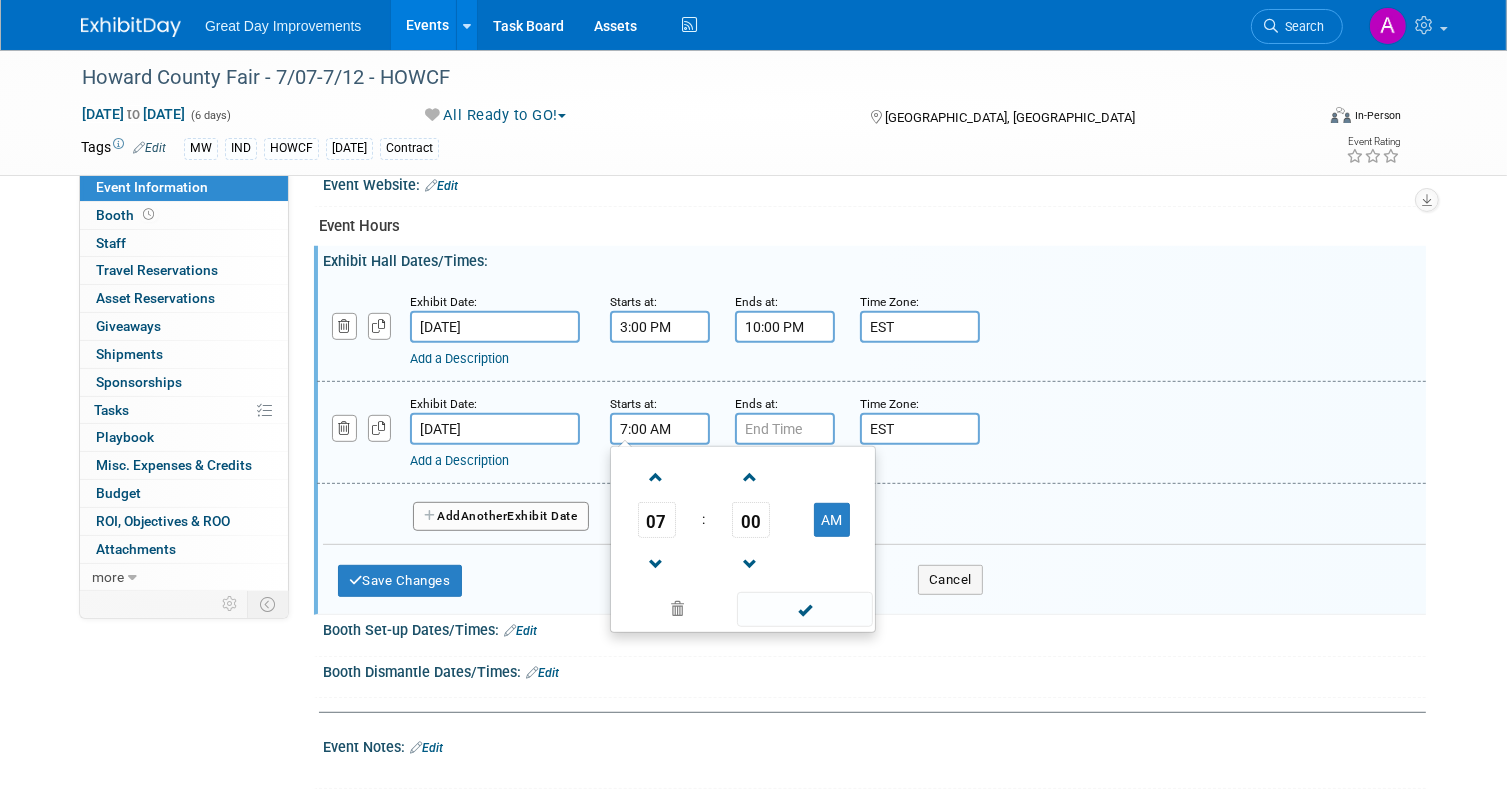scroll, scrollTop: 938, scrollLeft: 0, axis: vertical 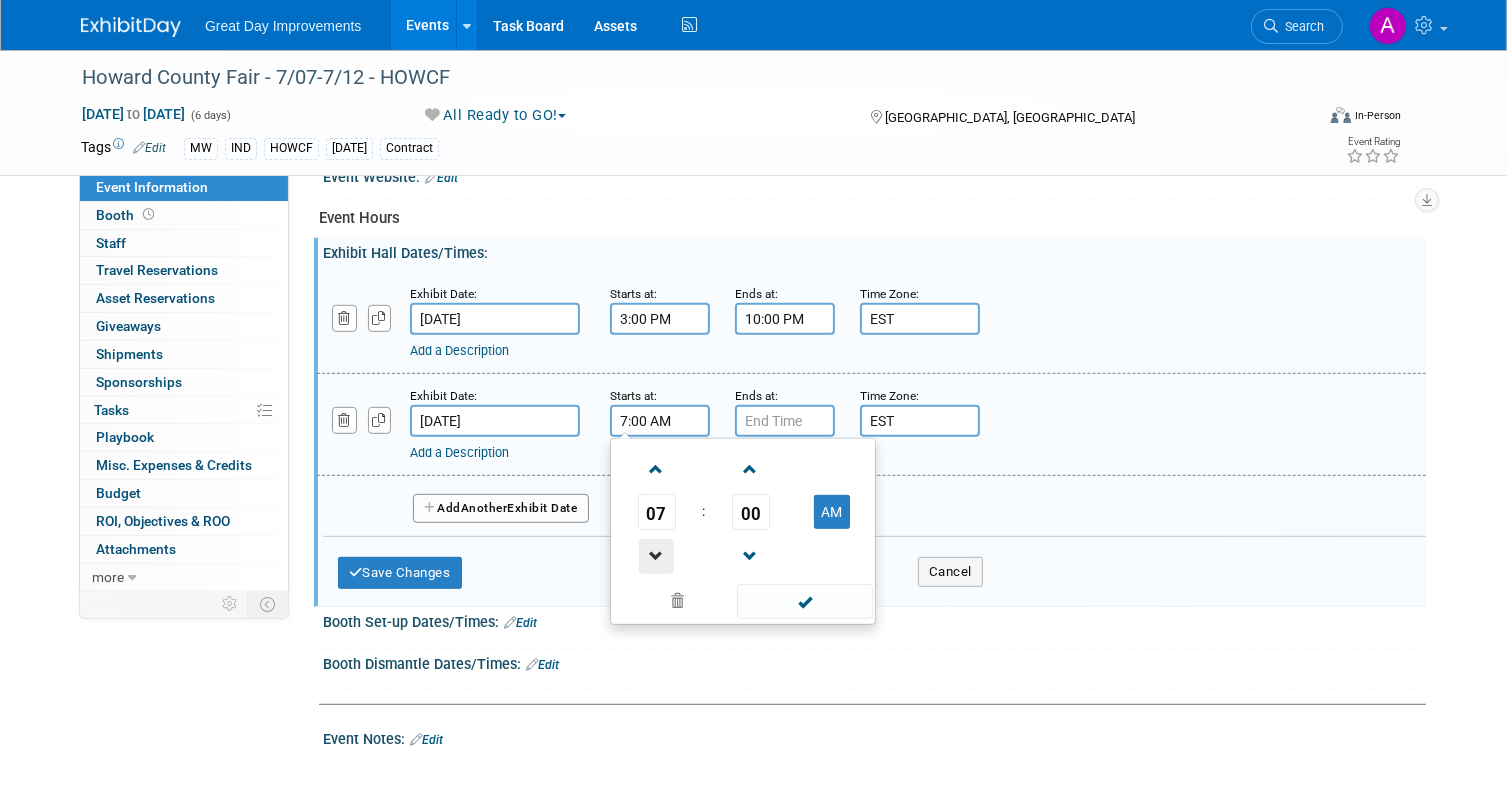 click at bounding box center (656, 556) 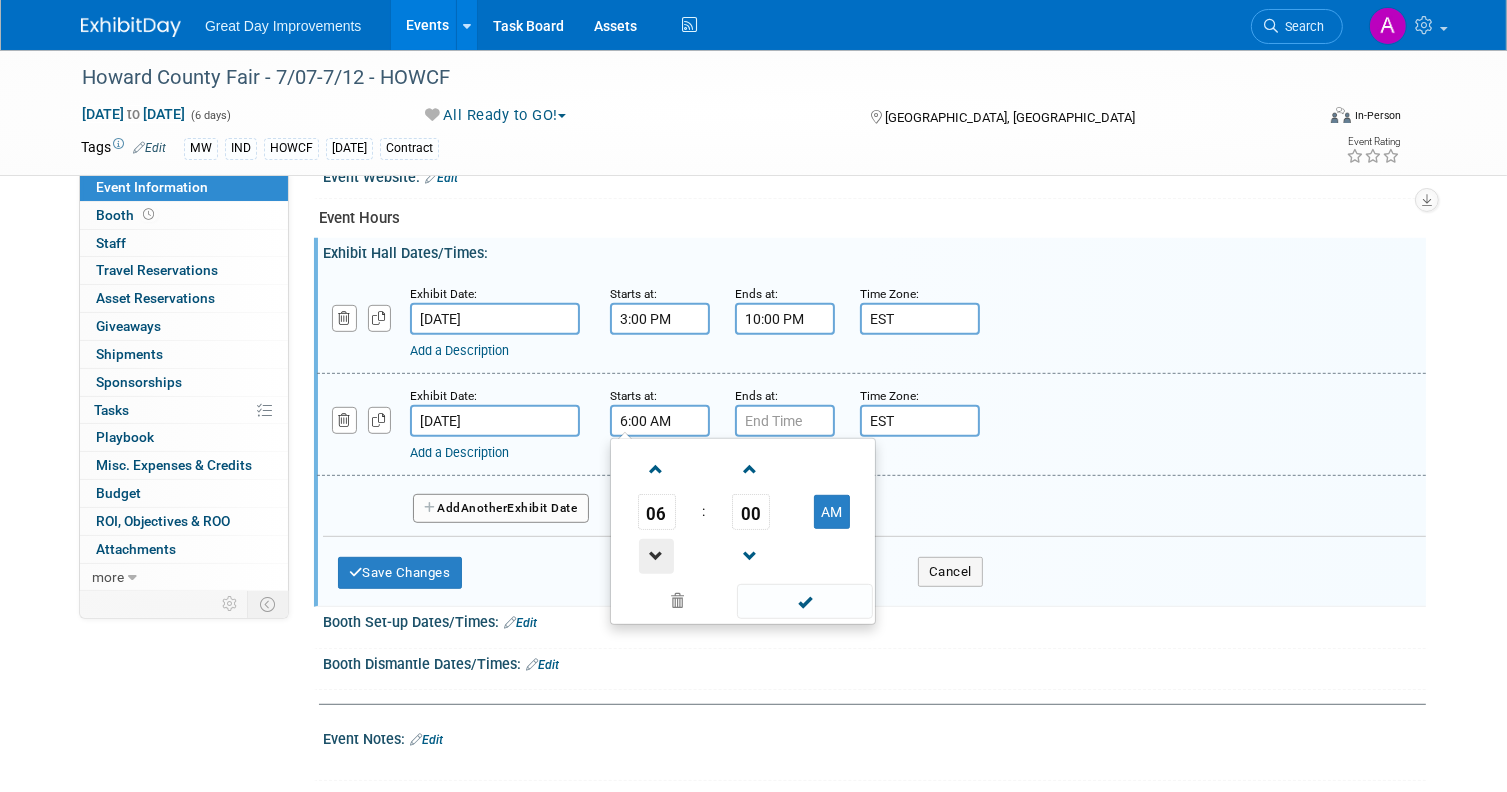 click at bounding box center [656, 556] 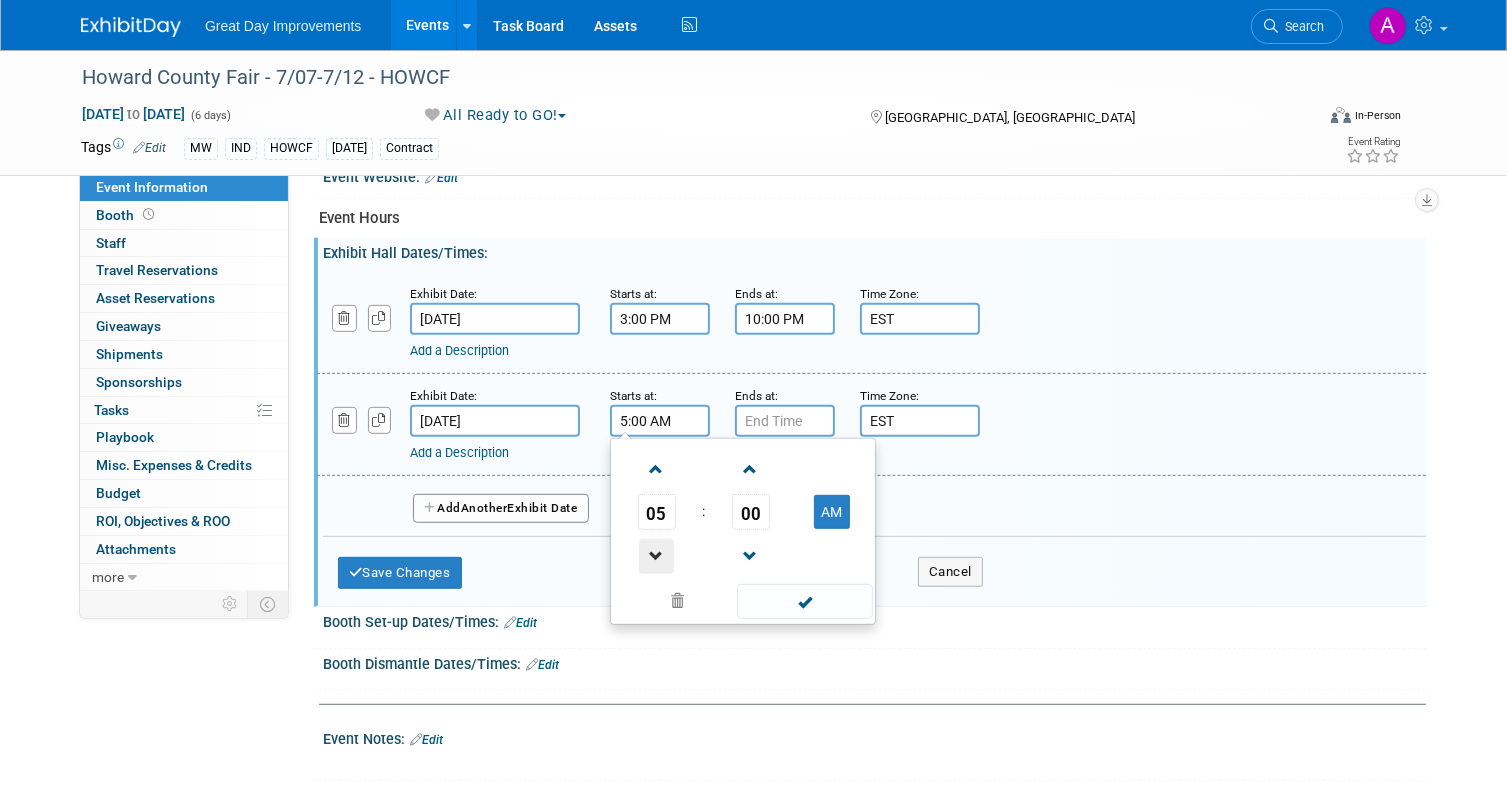 click at bounding box center (656, 556) 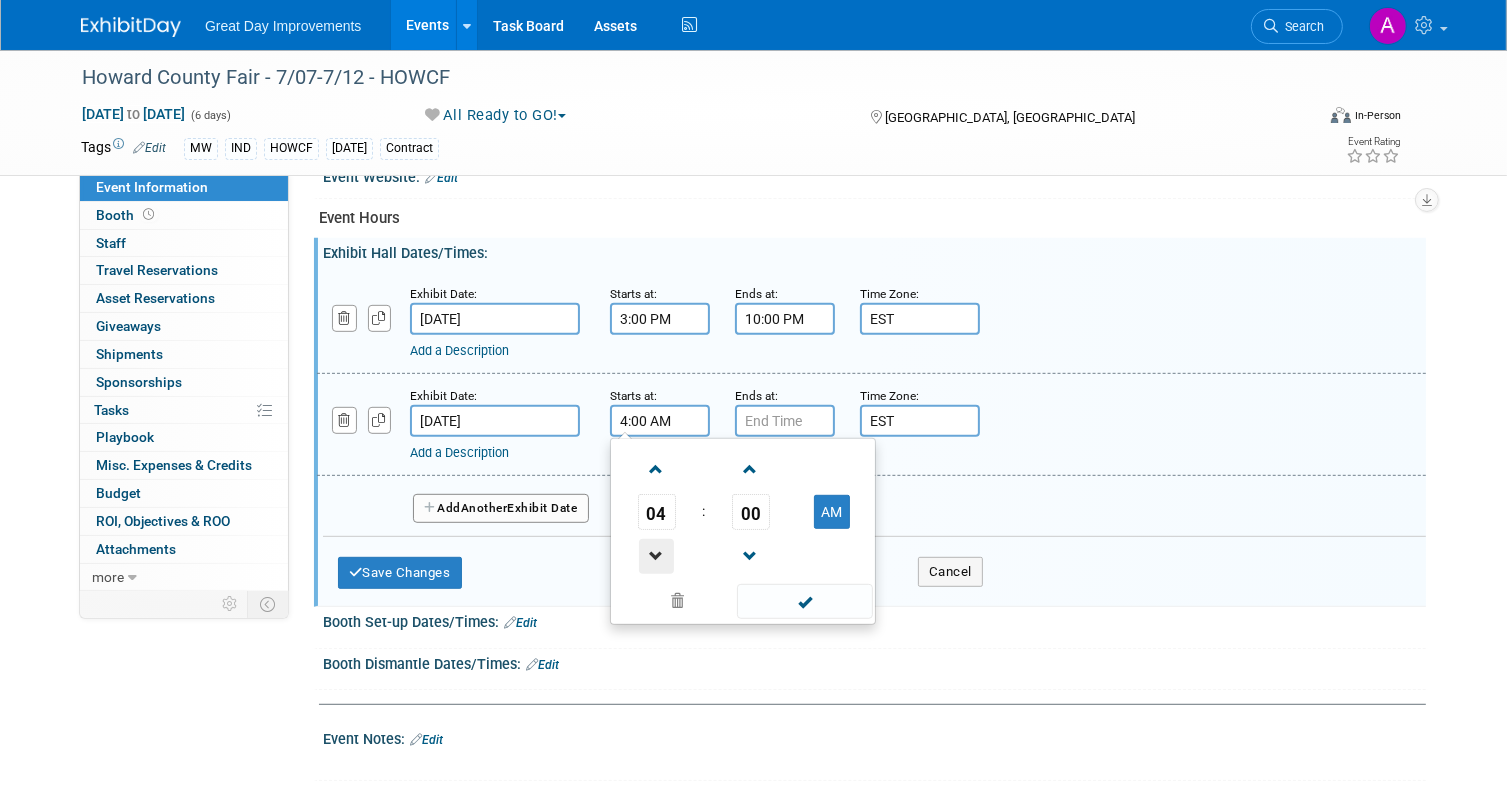 click at bounding box center (656, 556) 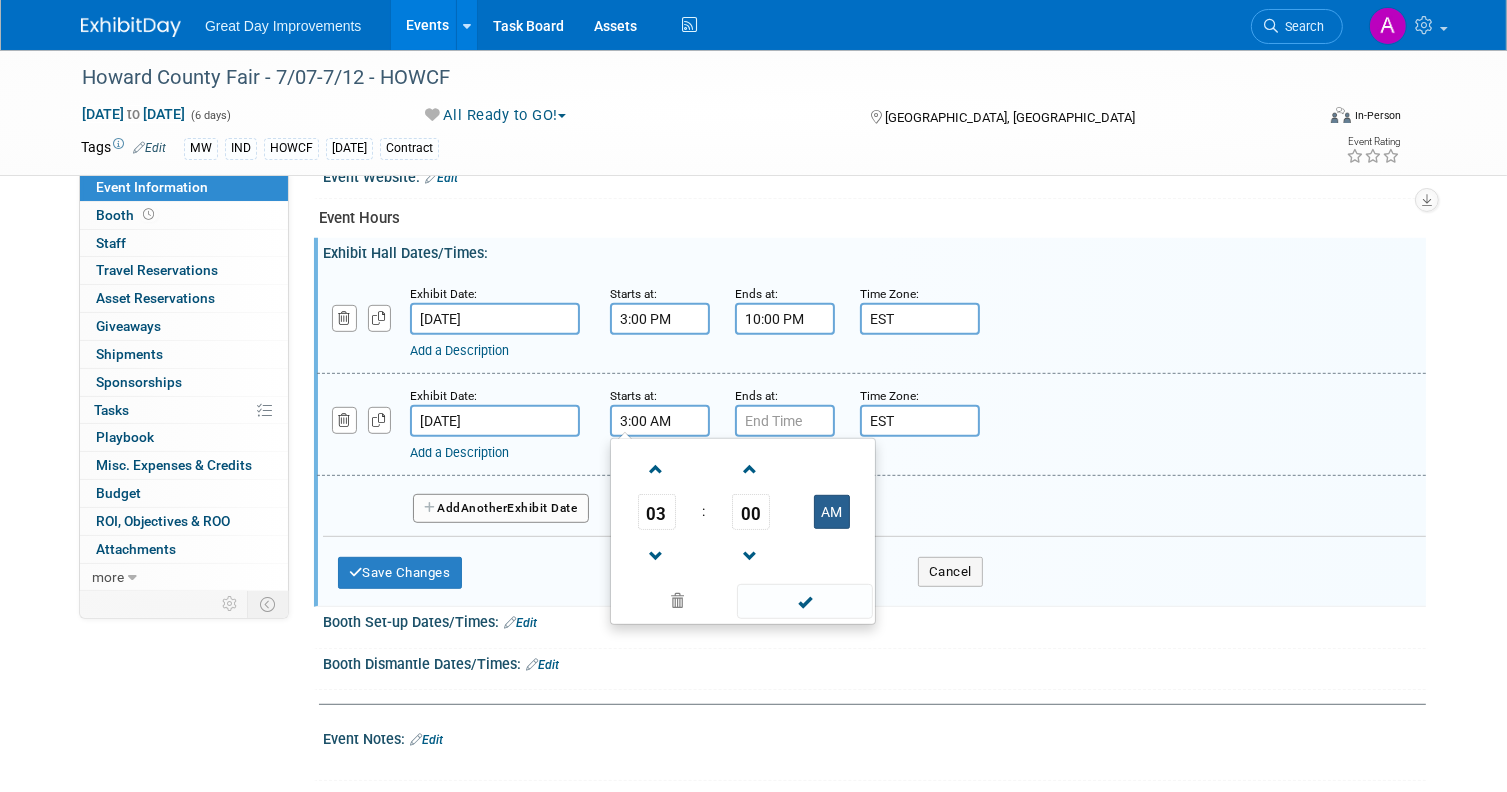 click on "AM" at bounding box center (832, 512) 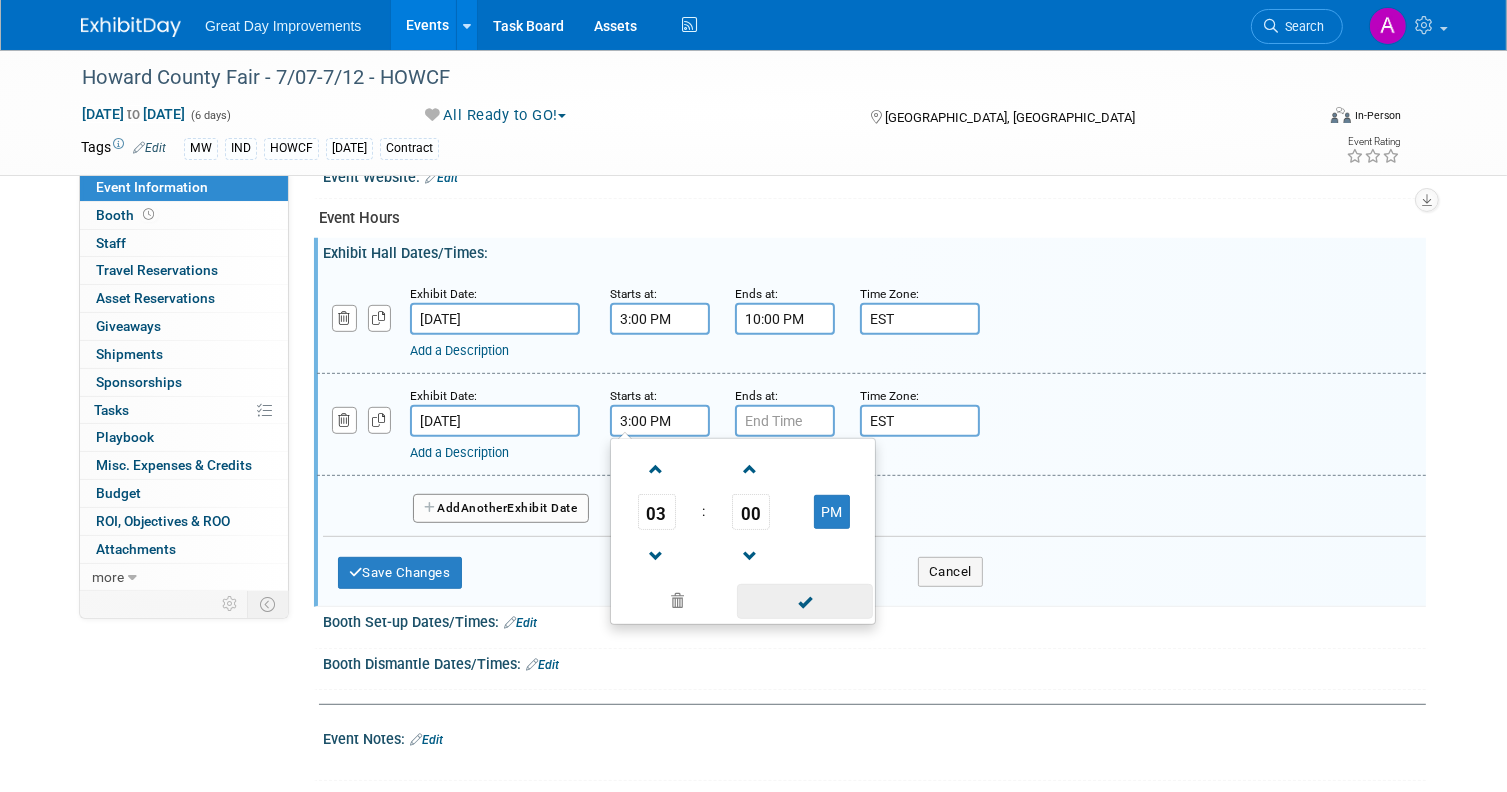click at bounding box center (804, 601) 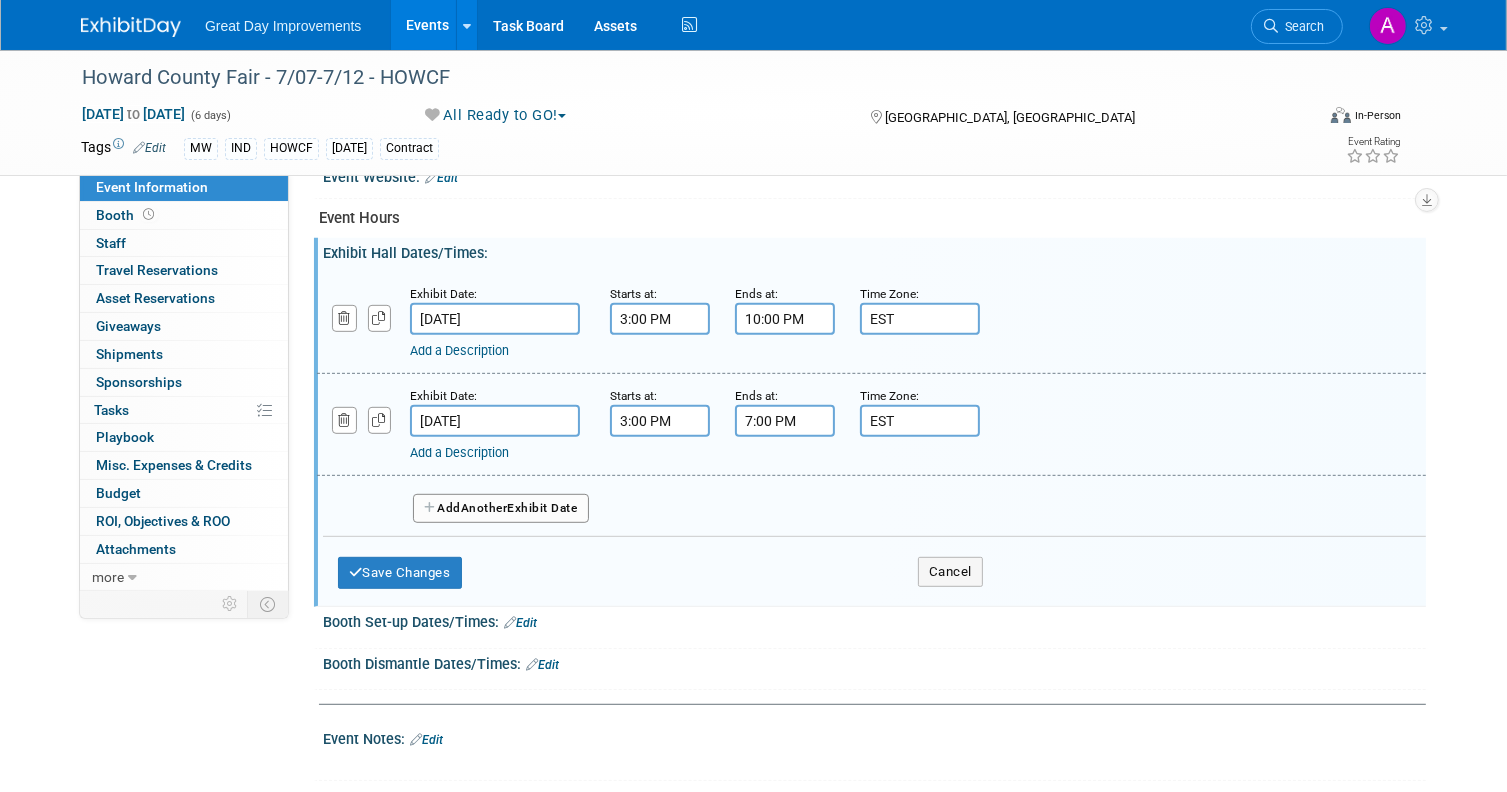 click on "7:00 PM" at bounding box center [785, 421] 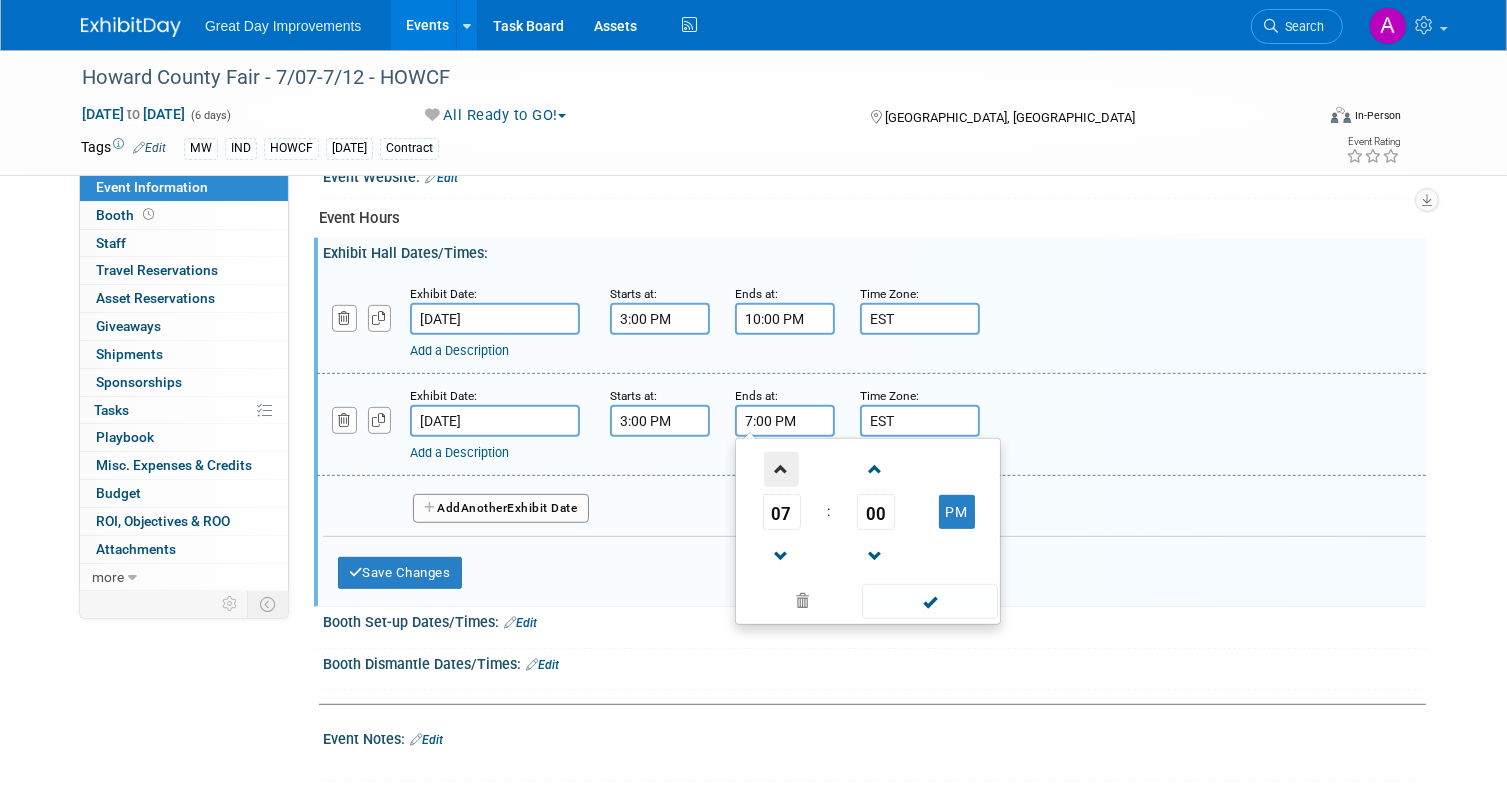 click at bounding box center [781, 469] 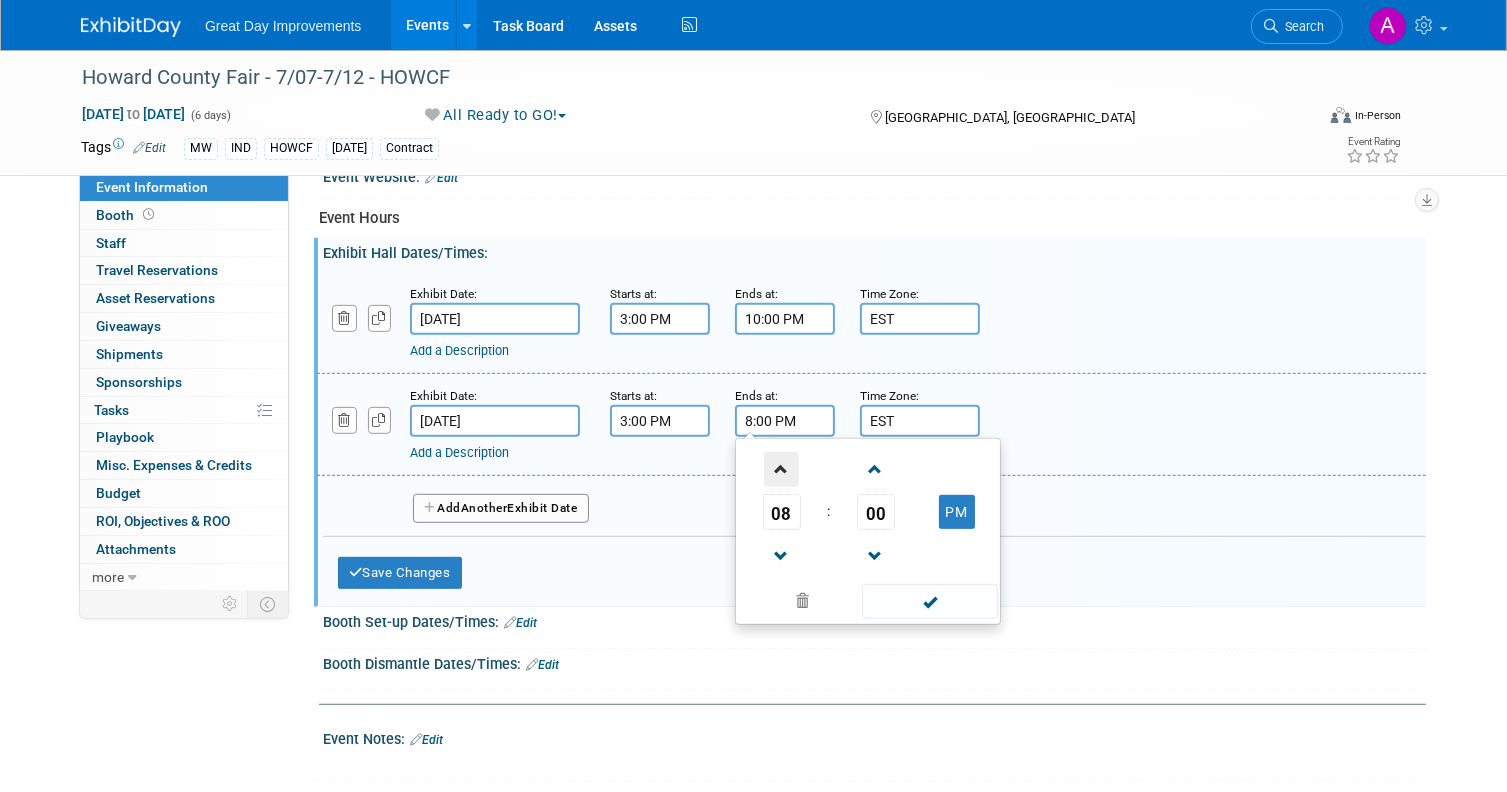 click at bounding box center (781, 469) 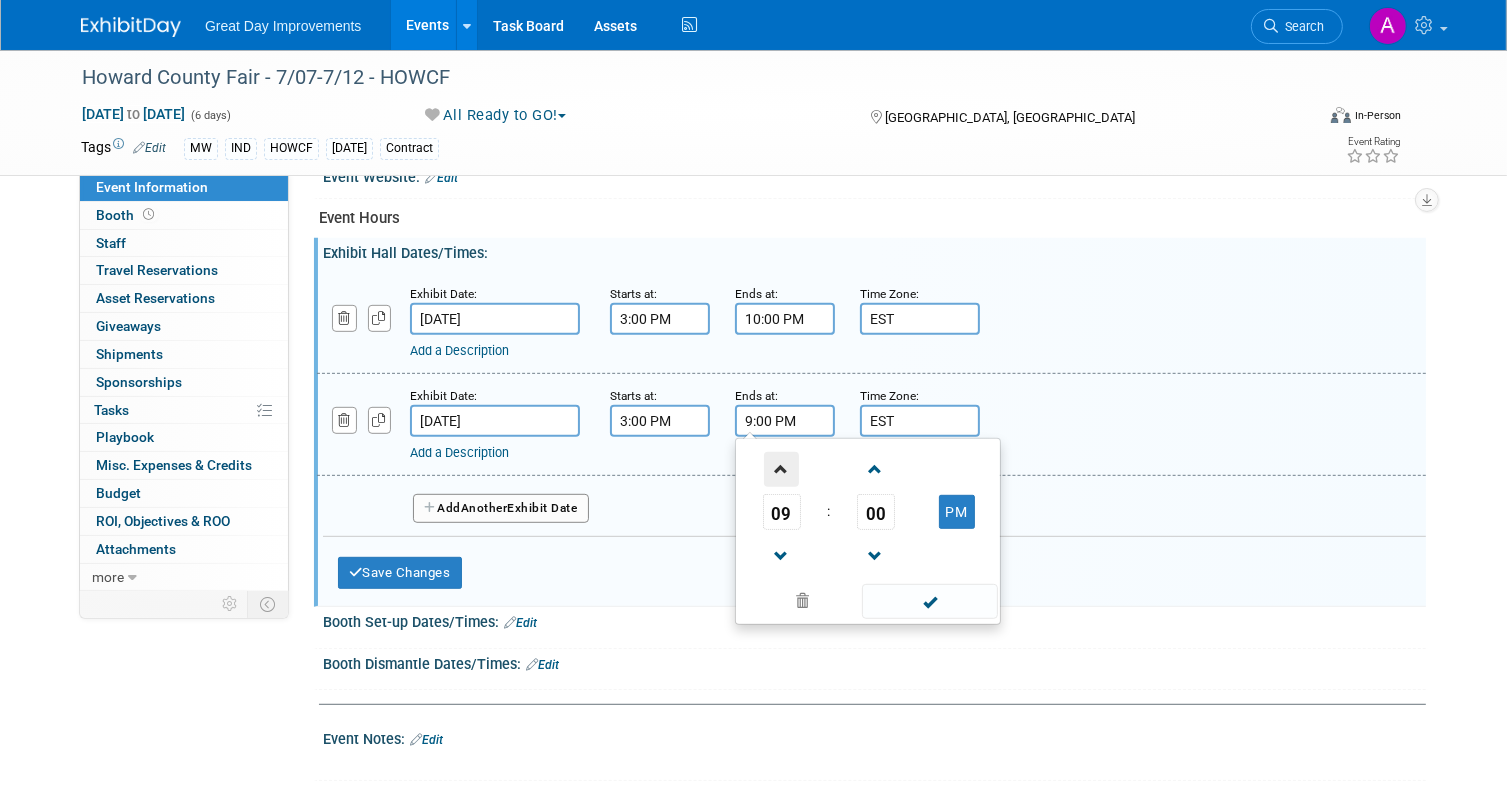 click at bounding box center [781, 469] 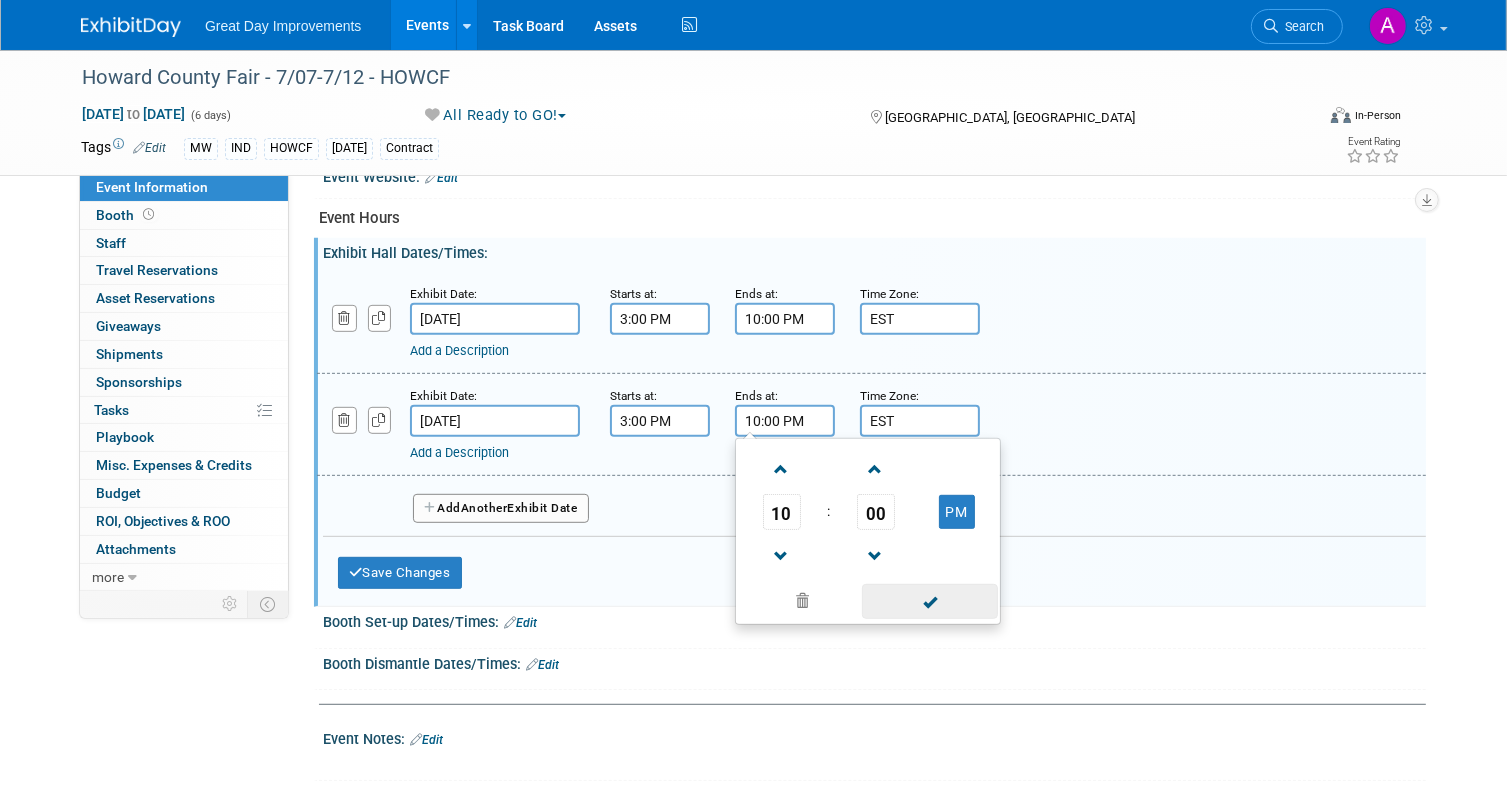 click at bounding box center [929, 601] 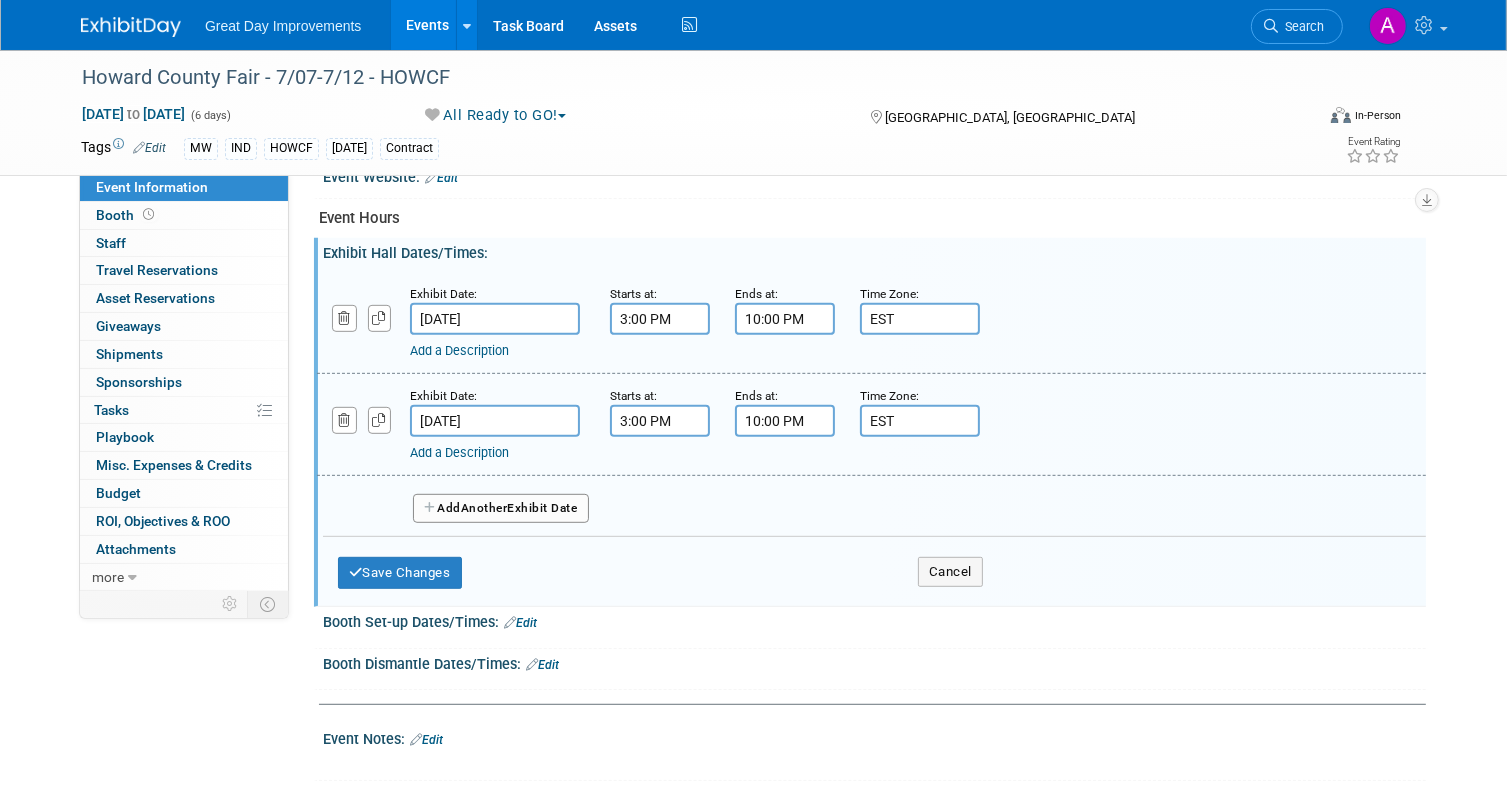 click on "Add  Another  Exhibit Date" at bounding box center [501, 509] 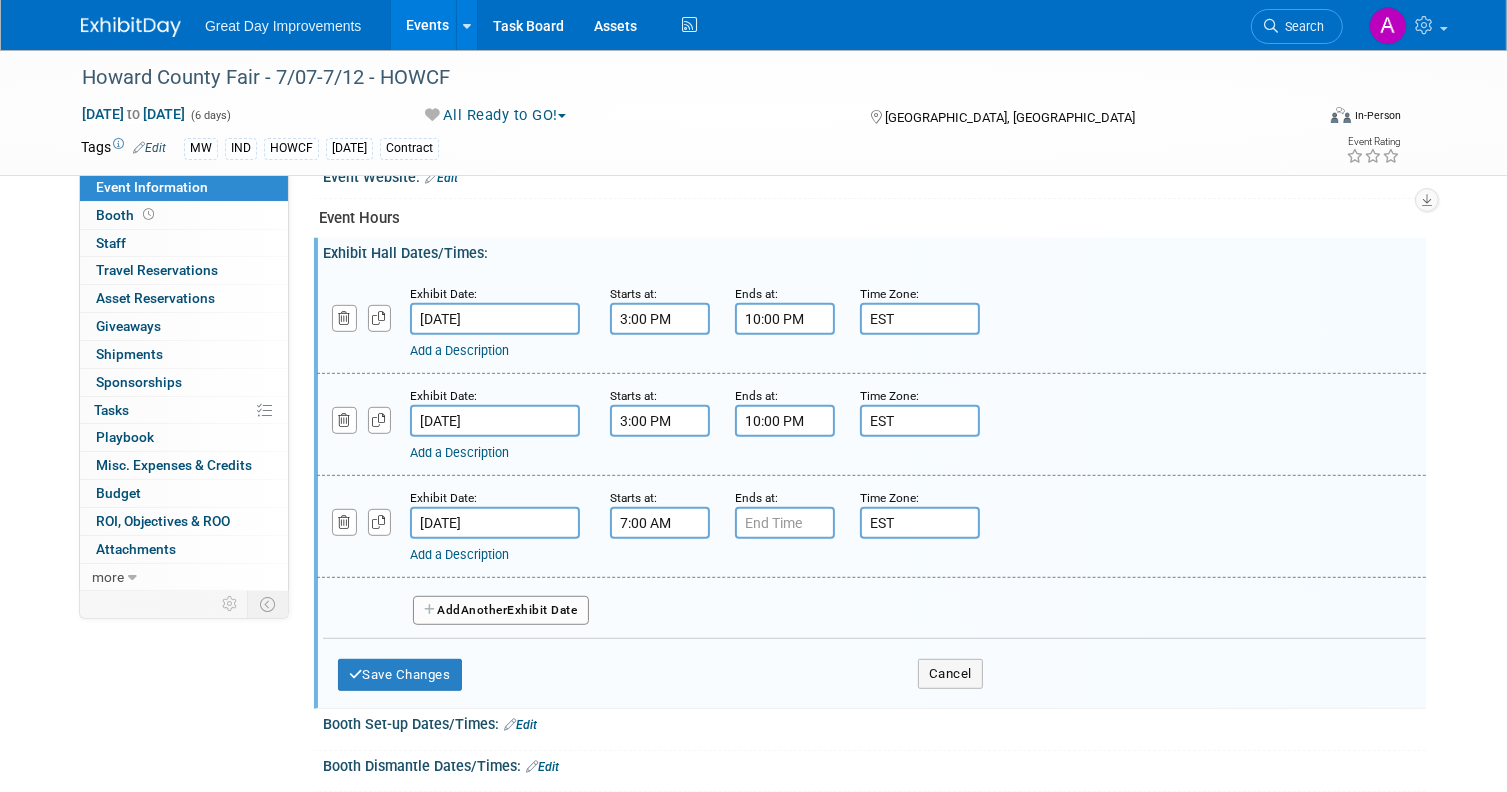 click on "7:00 AM" at bounding box center (660, 523) 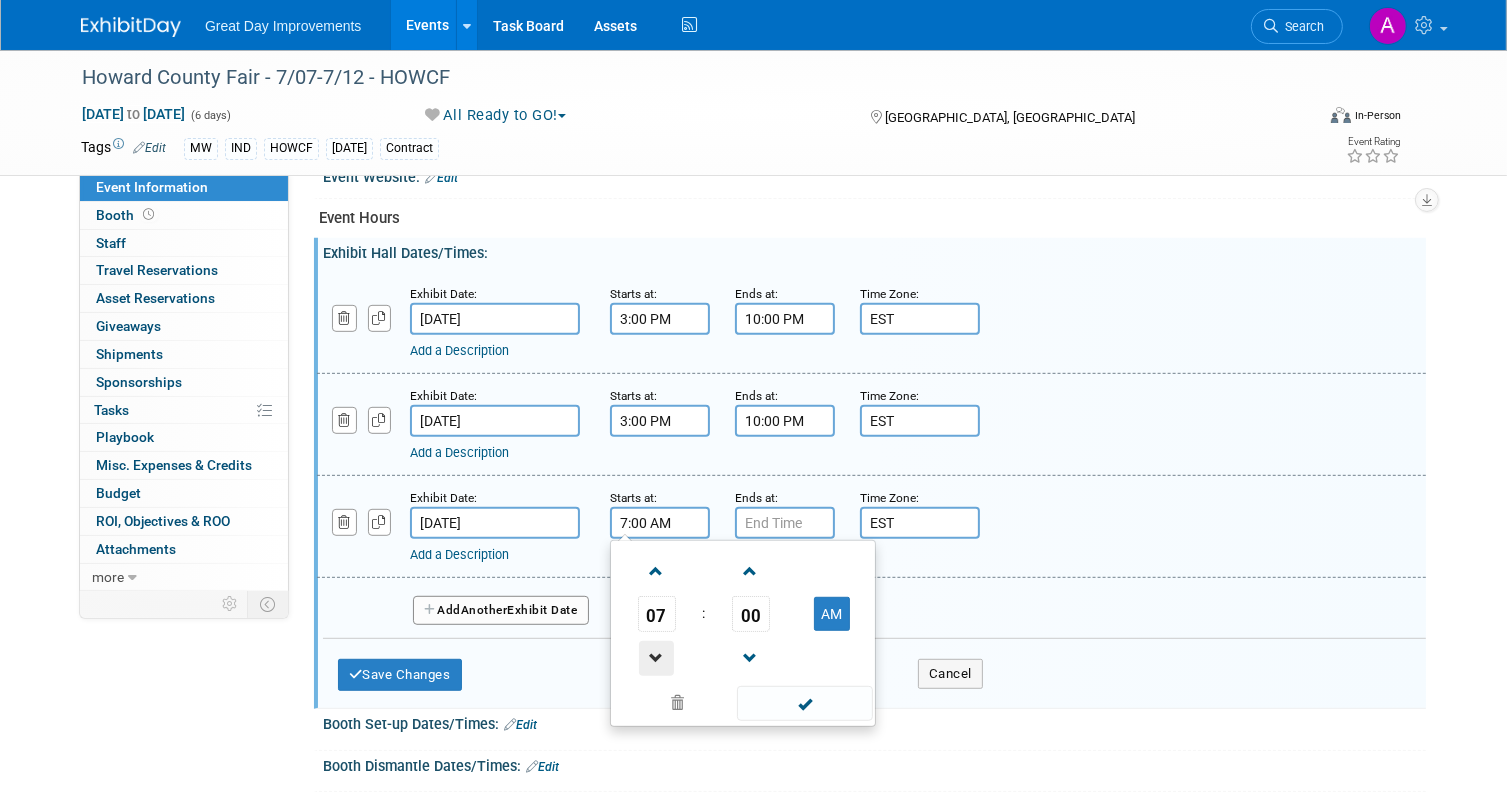 click at bounding box center (656, 658) 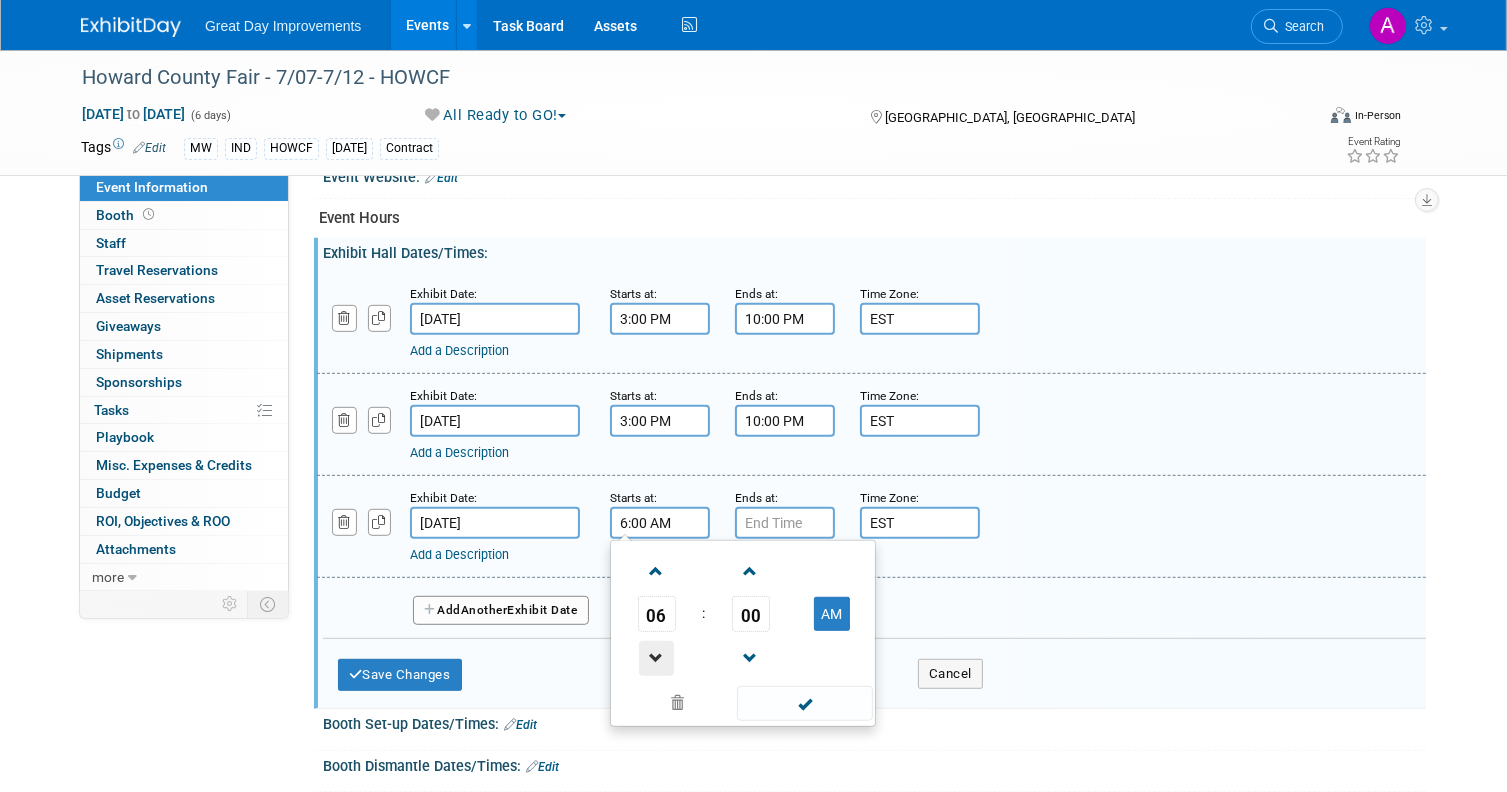 click at bounding box center [656, 658] 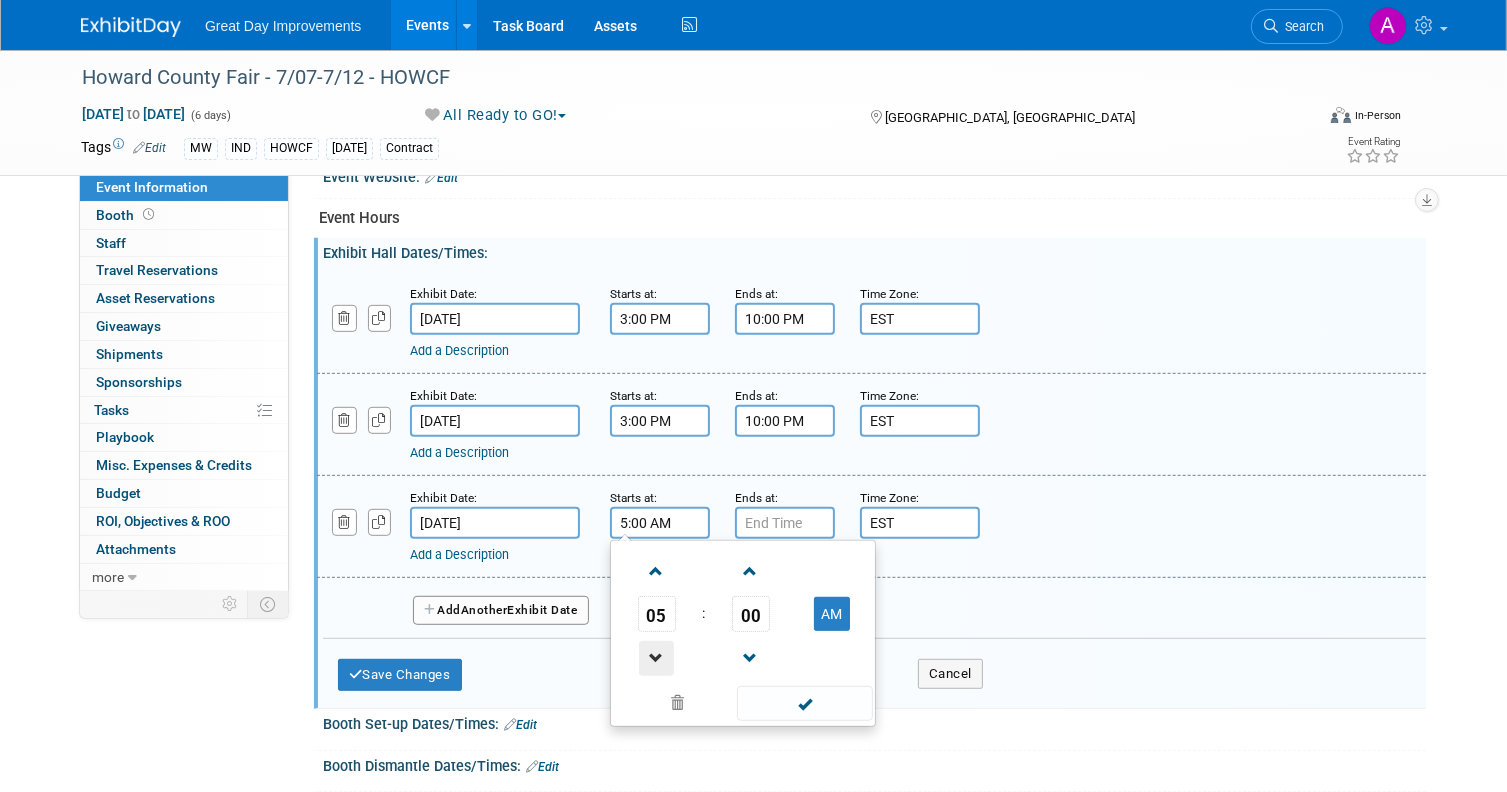 click at bounding box center [656, 658] 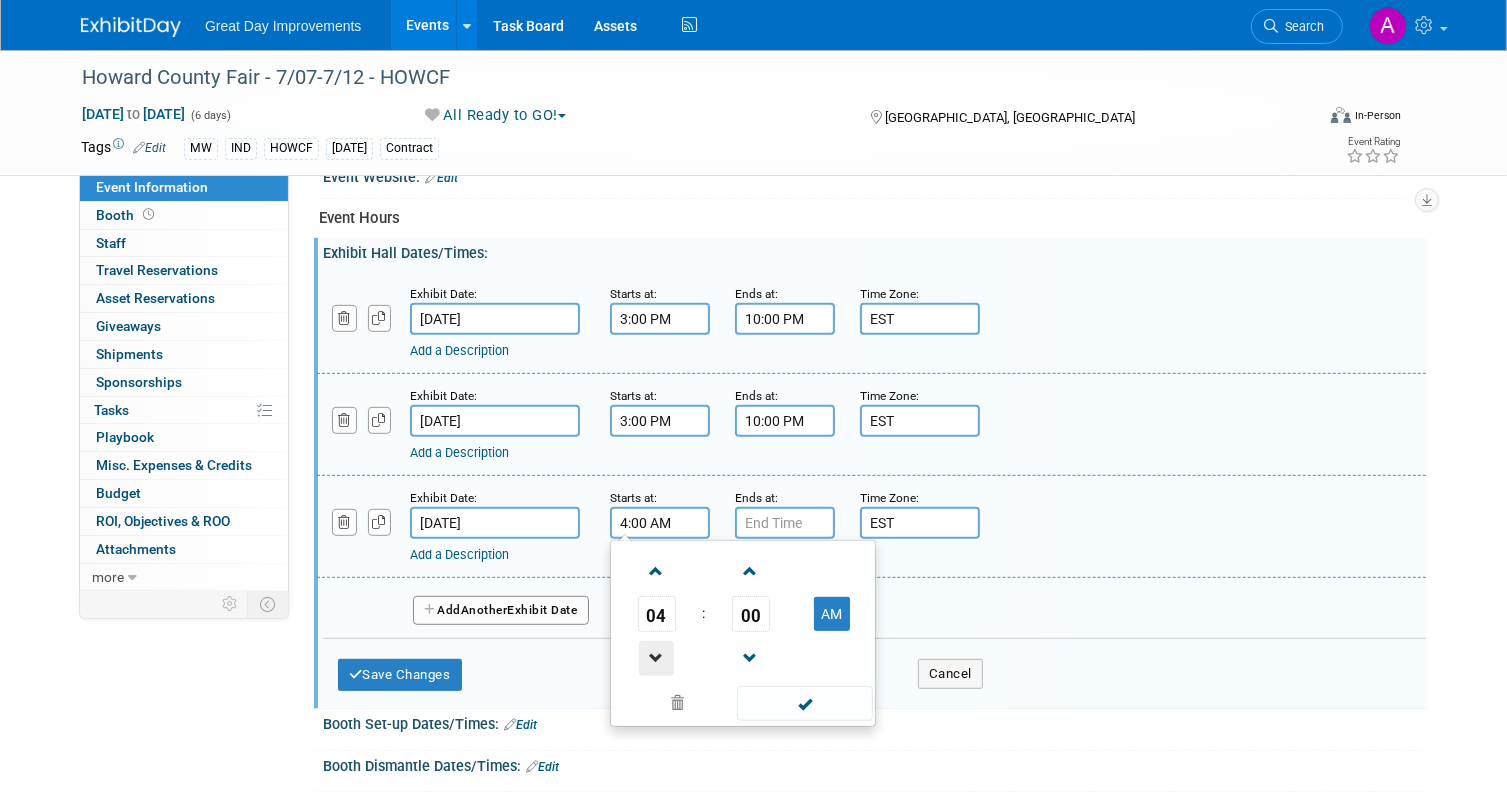 click at bounding box center (656, 658) 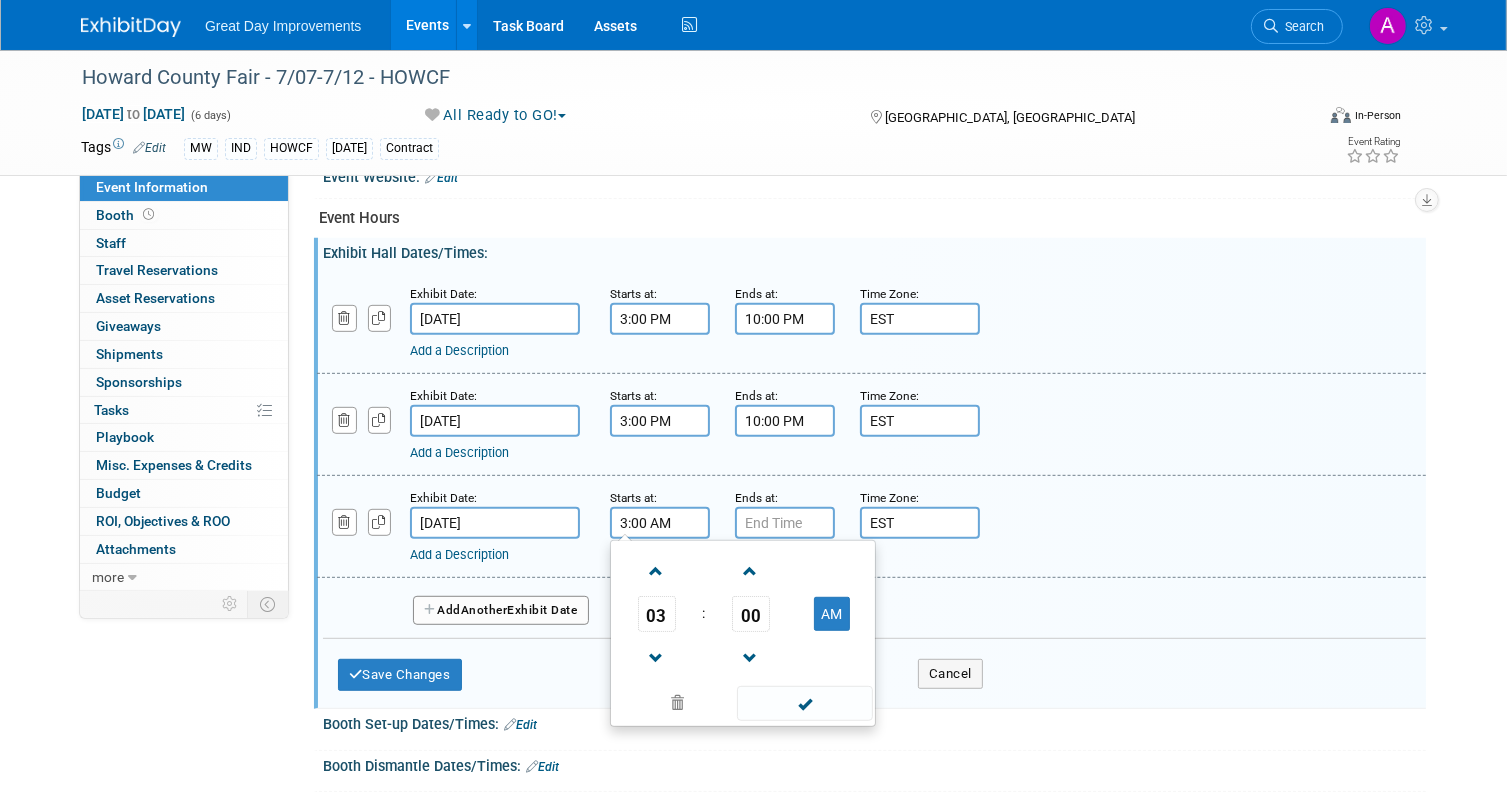 drag, startPoint x: 831, startPoint y: 607, endPoint x: 810, endPoint y: 607, distance: 21 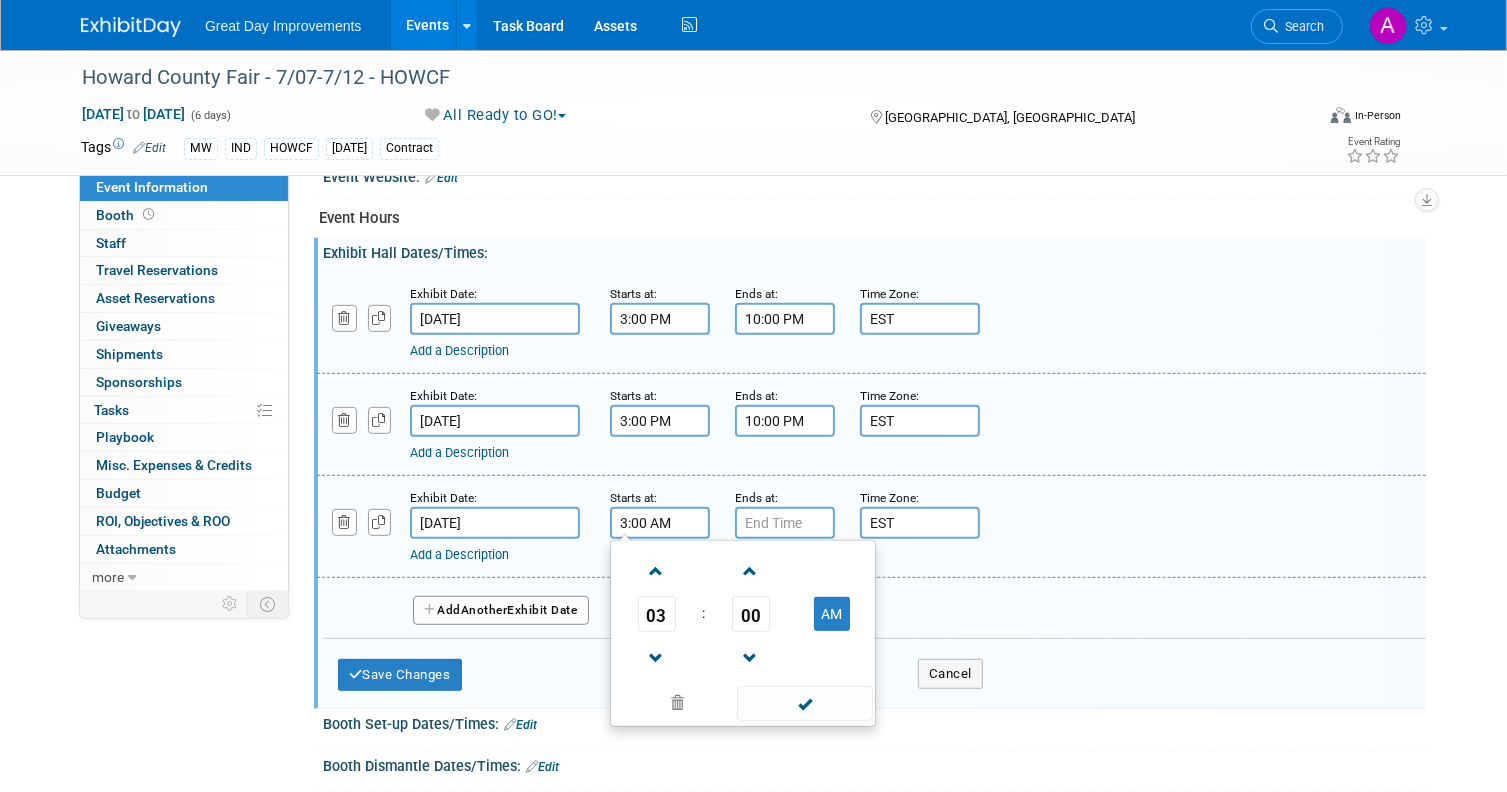 click on "AM" at bounding box center [831, 614] 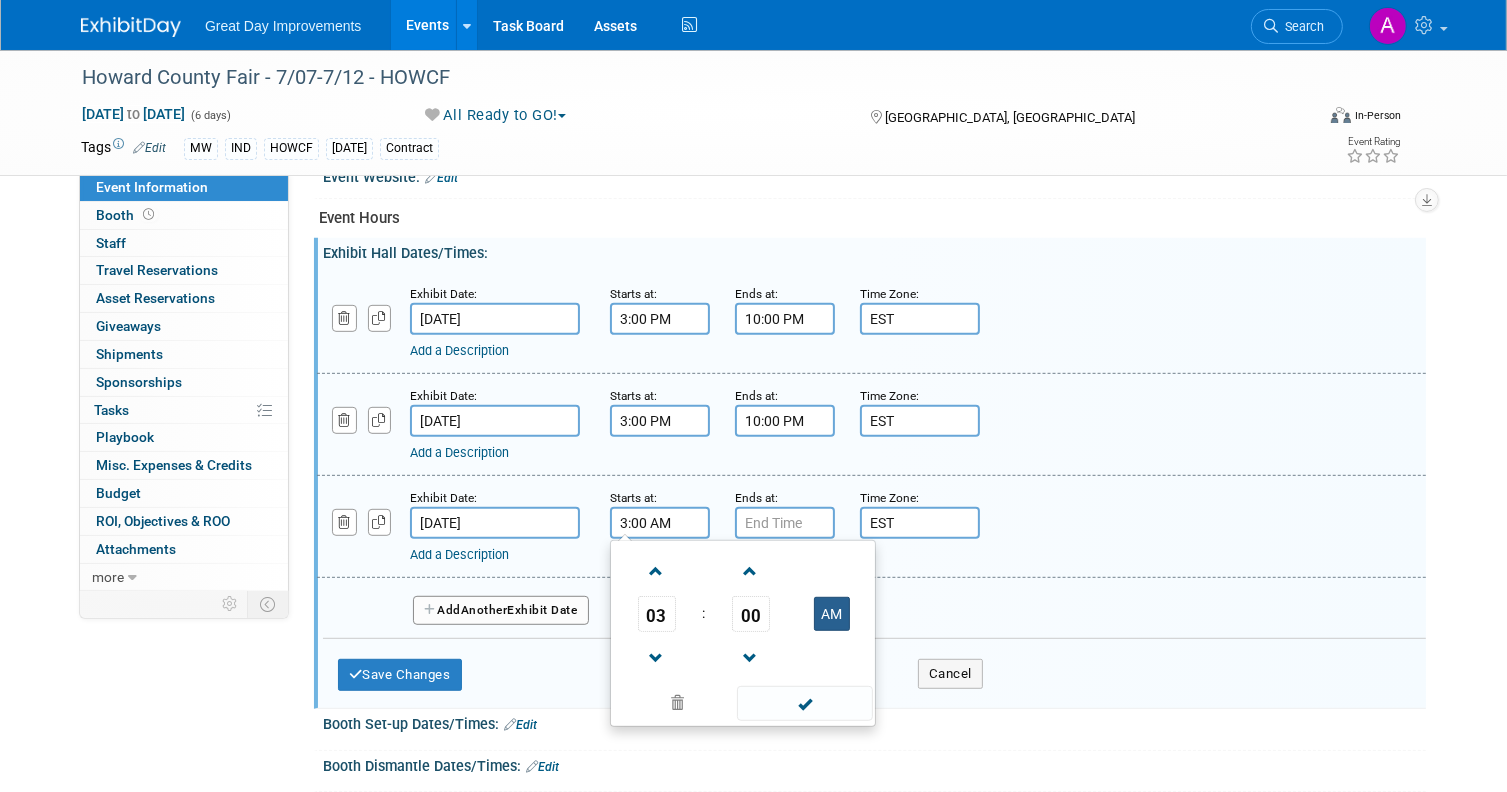 click on "AM" at bounding box center (832, 614) 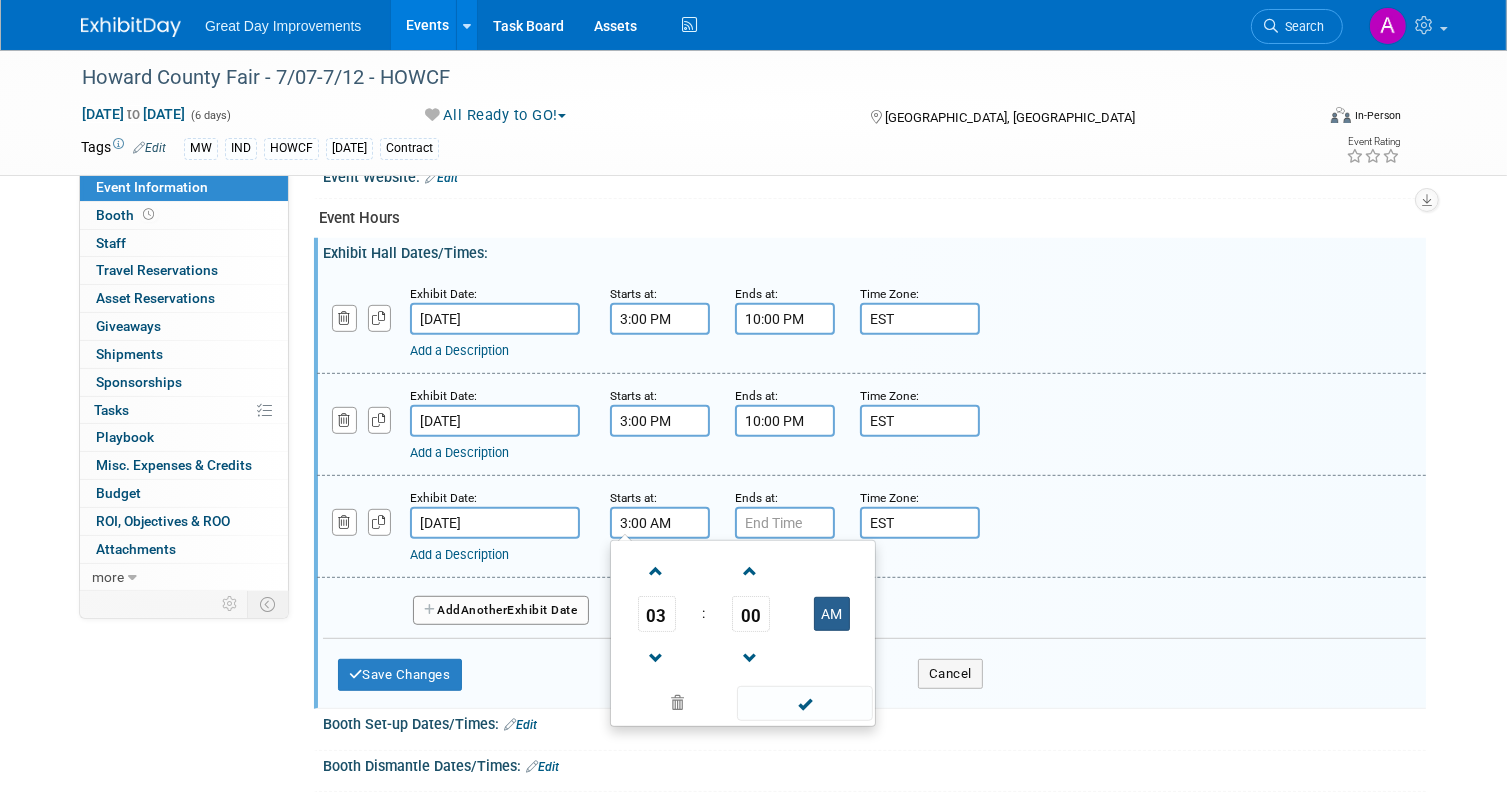 type on "3:00 PM" 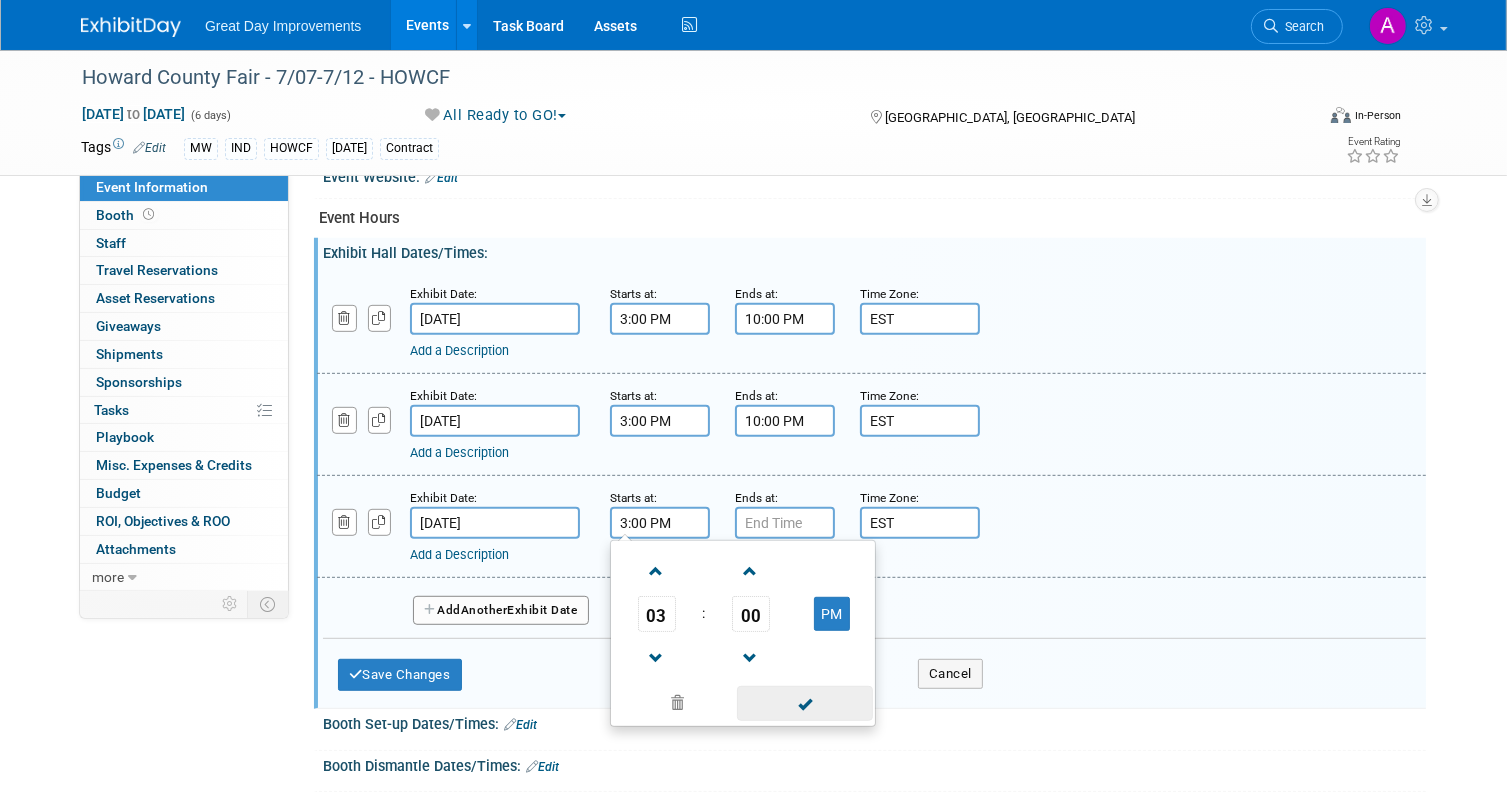 click at bounding box center (804, 703) 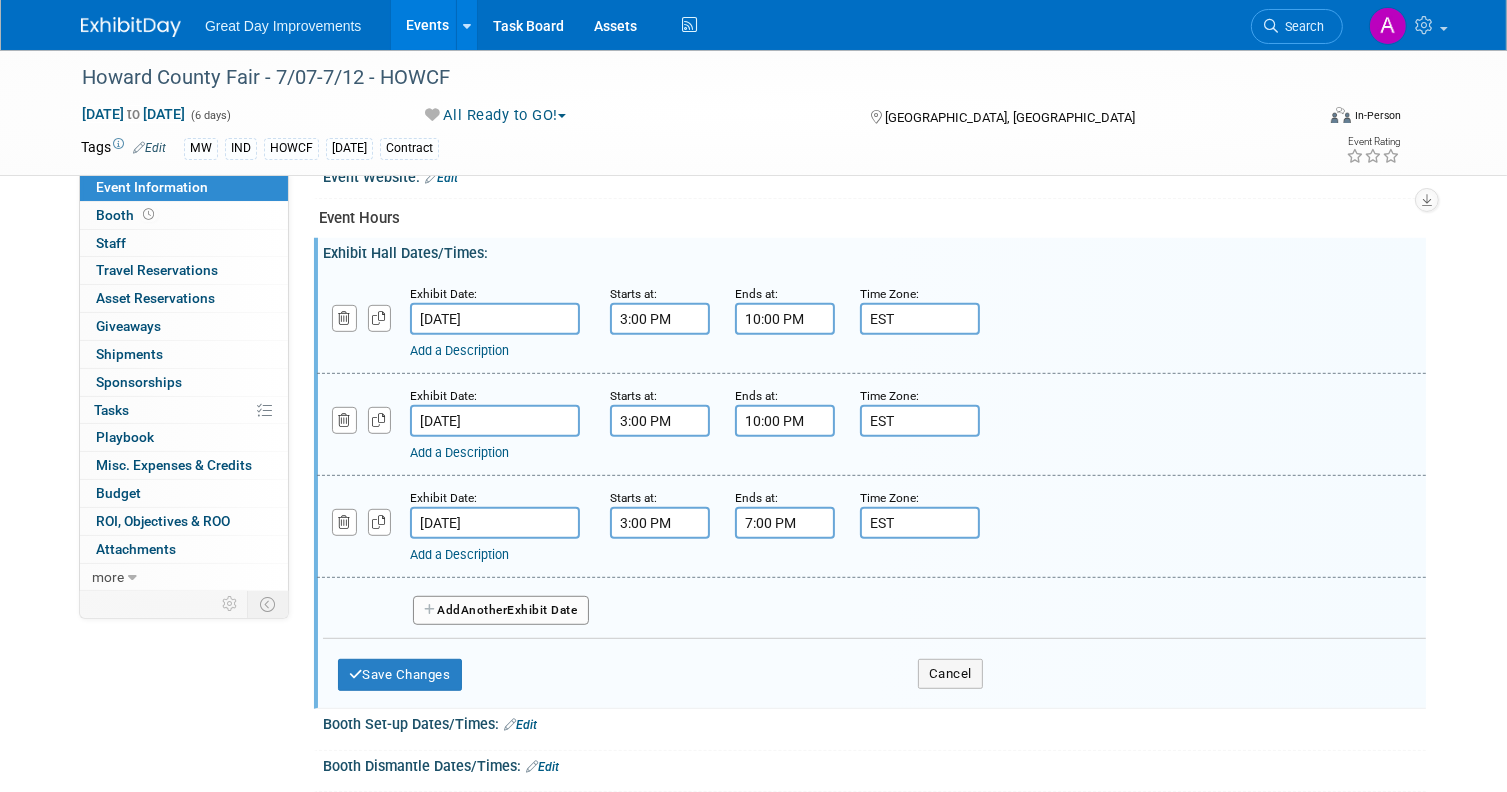click on "7:00 PM" at bounding box center [785, 523] 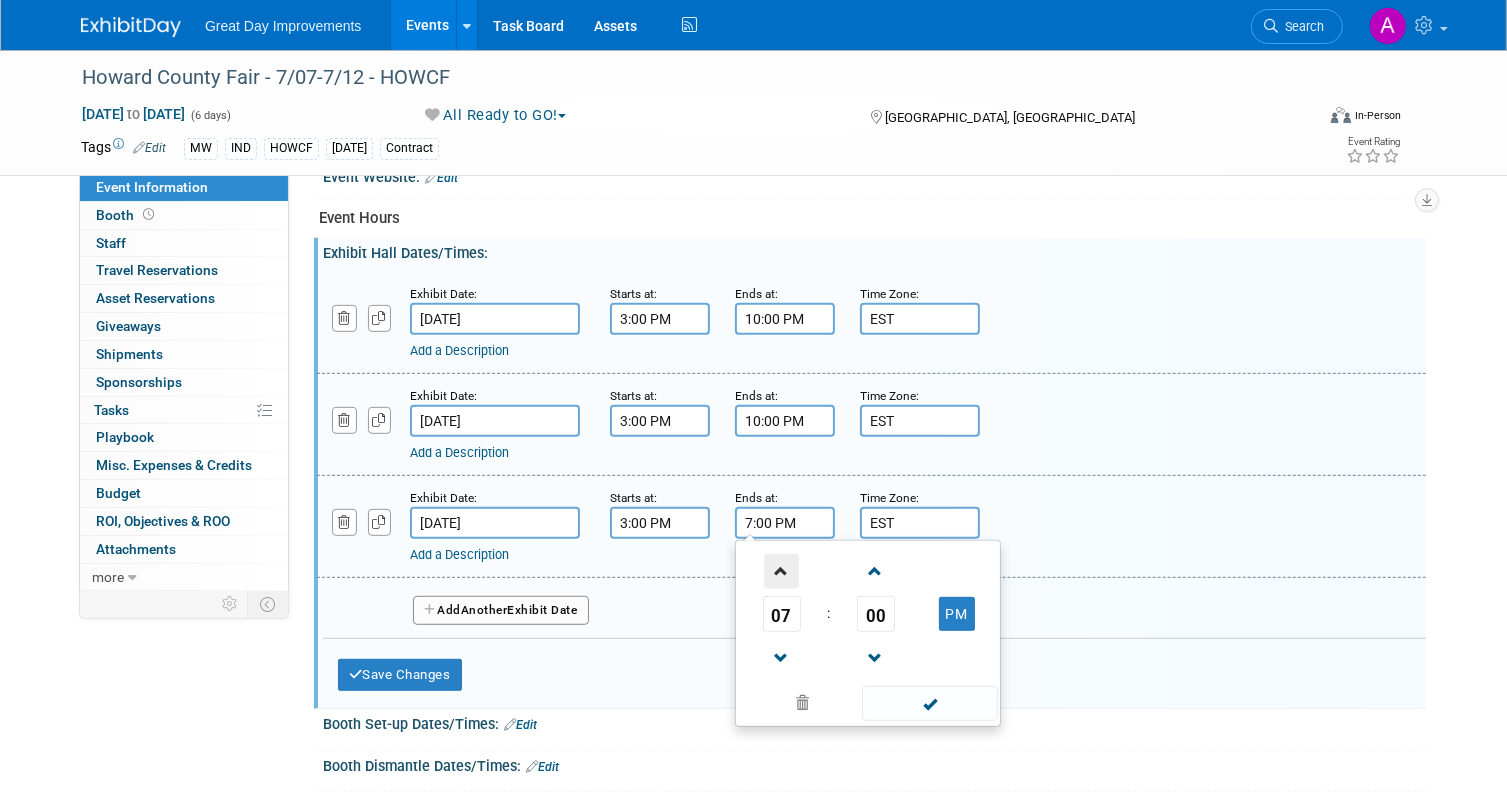 click at bounding box center (781, 571) 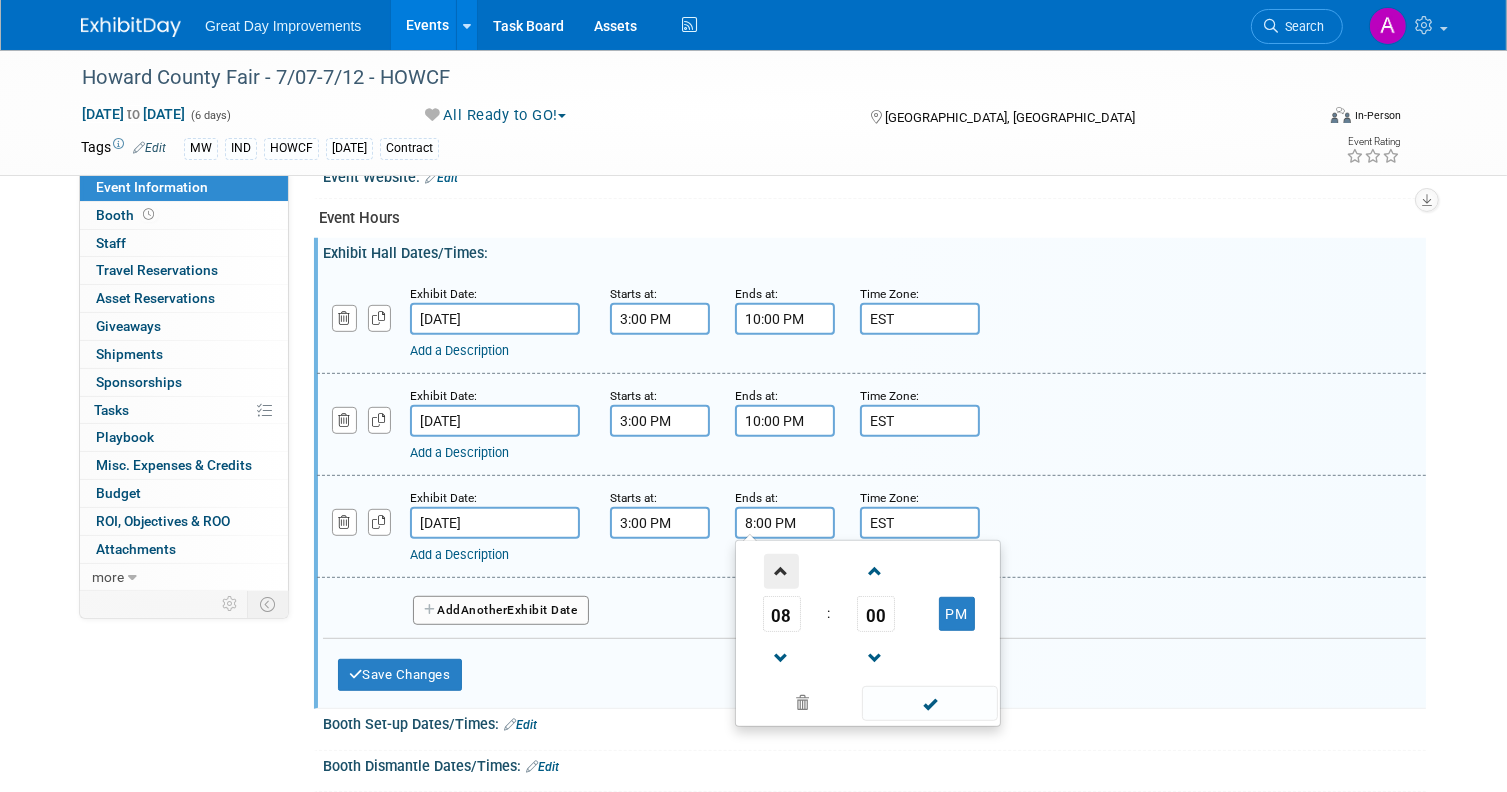 click at bounding box center [781, 571] 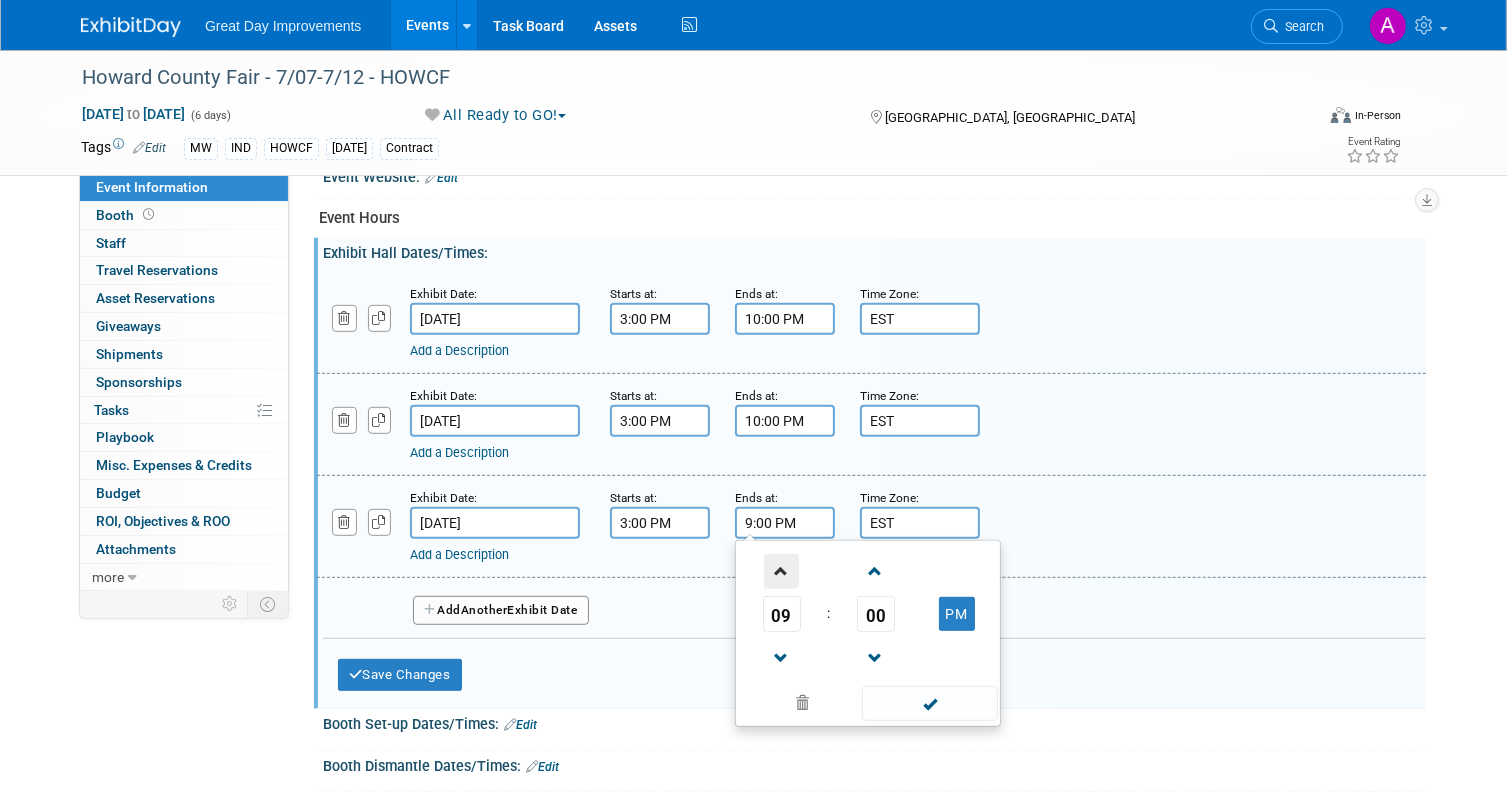 click at bounding box center [781, 571] 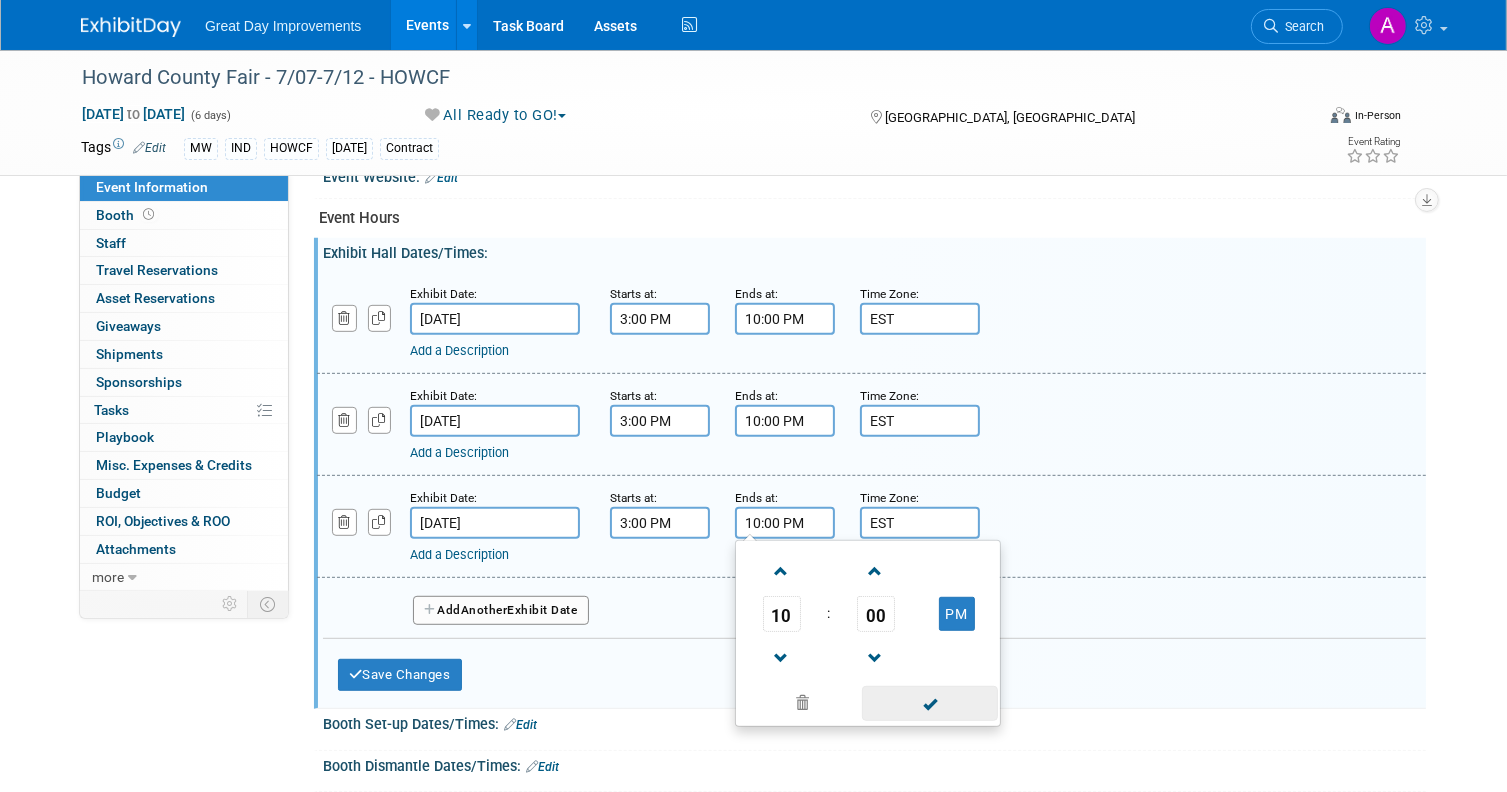 click at bounding box center [929, 703] 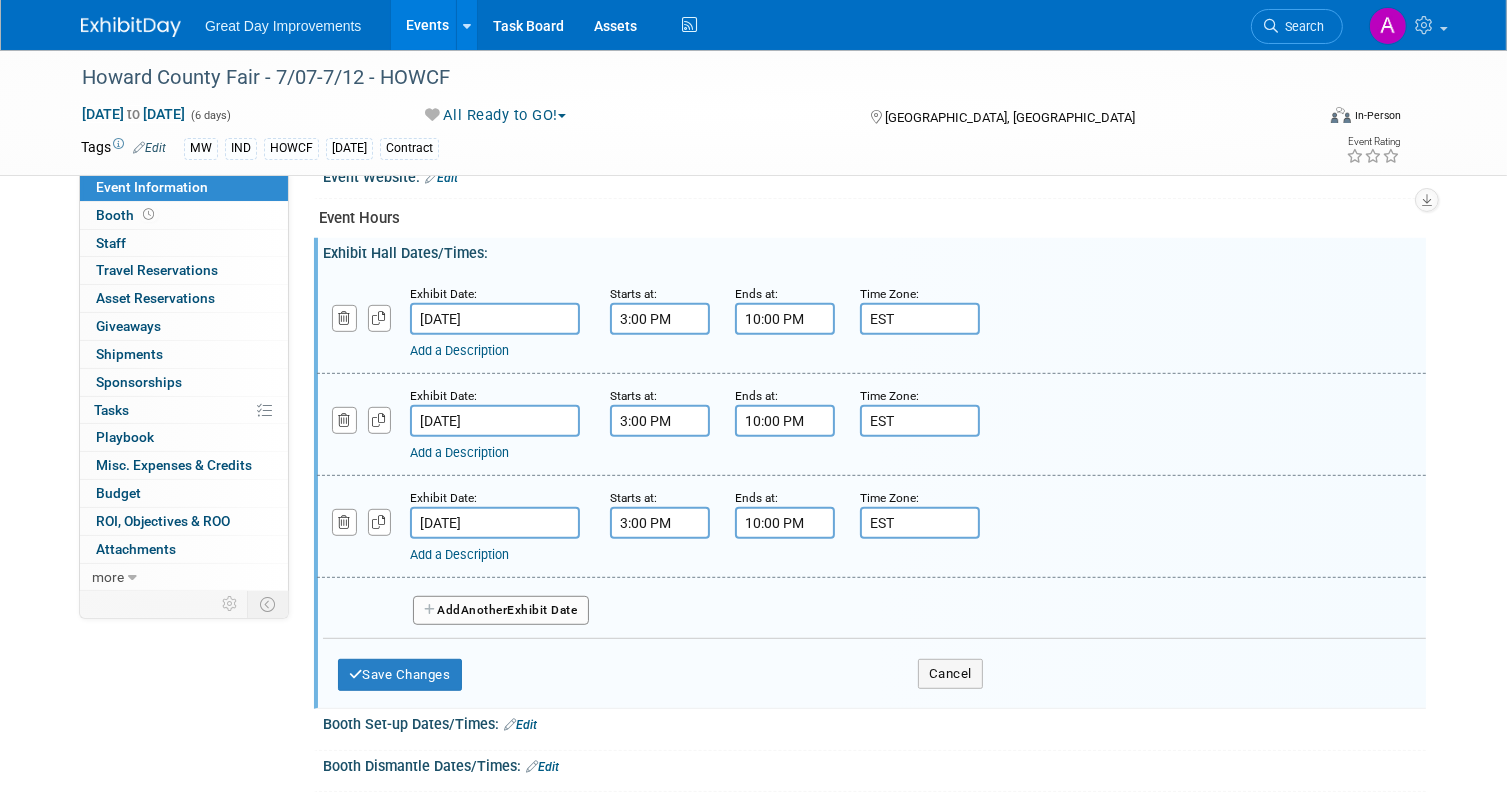 click on "Add  Another  Exhibit Date" at bounding box center (501, 611) 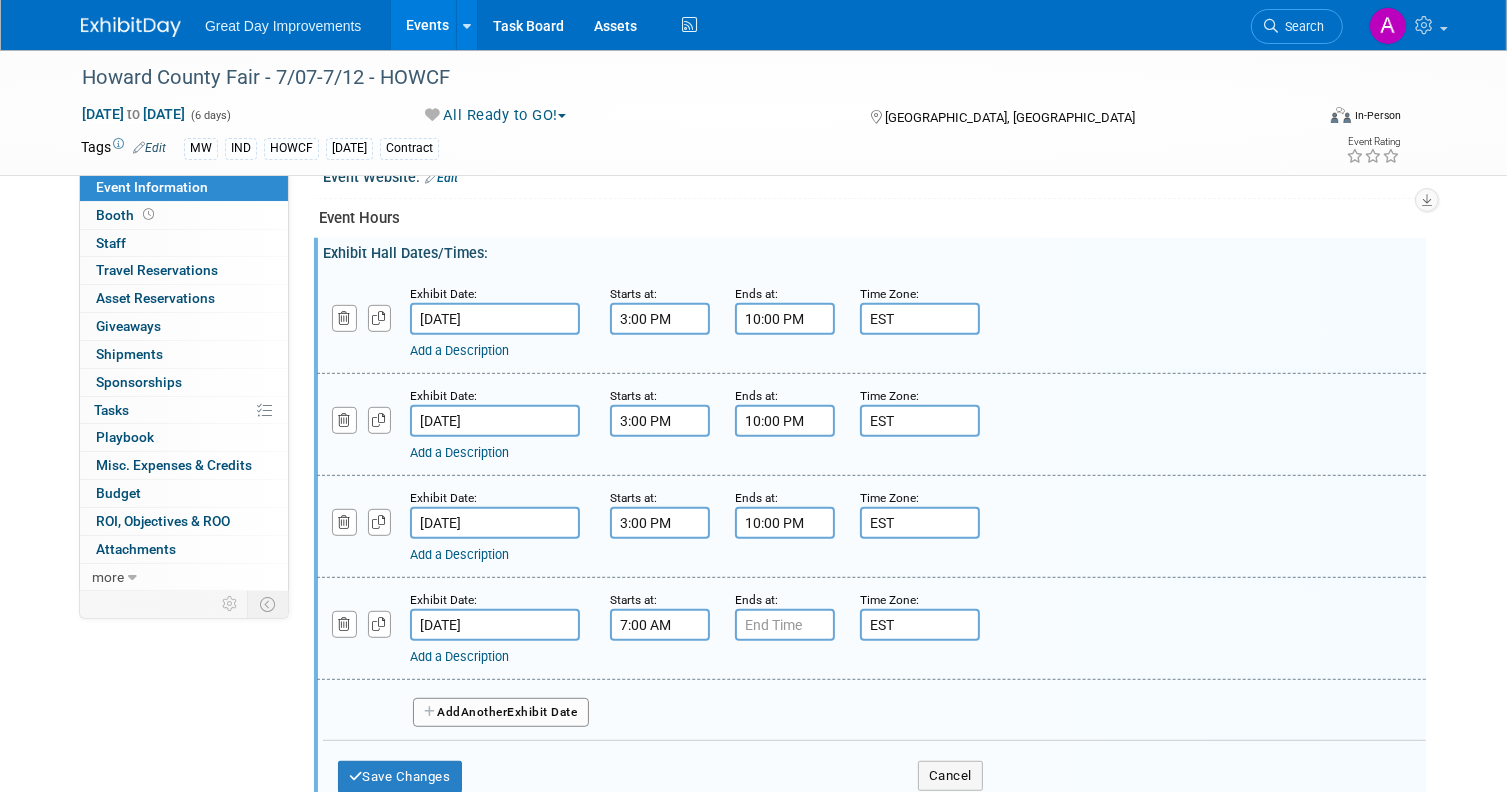 click on "7:00 AM" at bounding box center (660, 625) 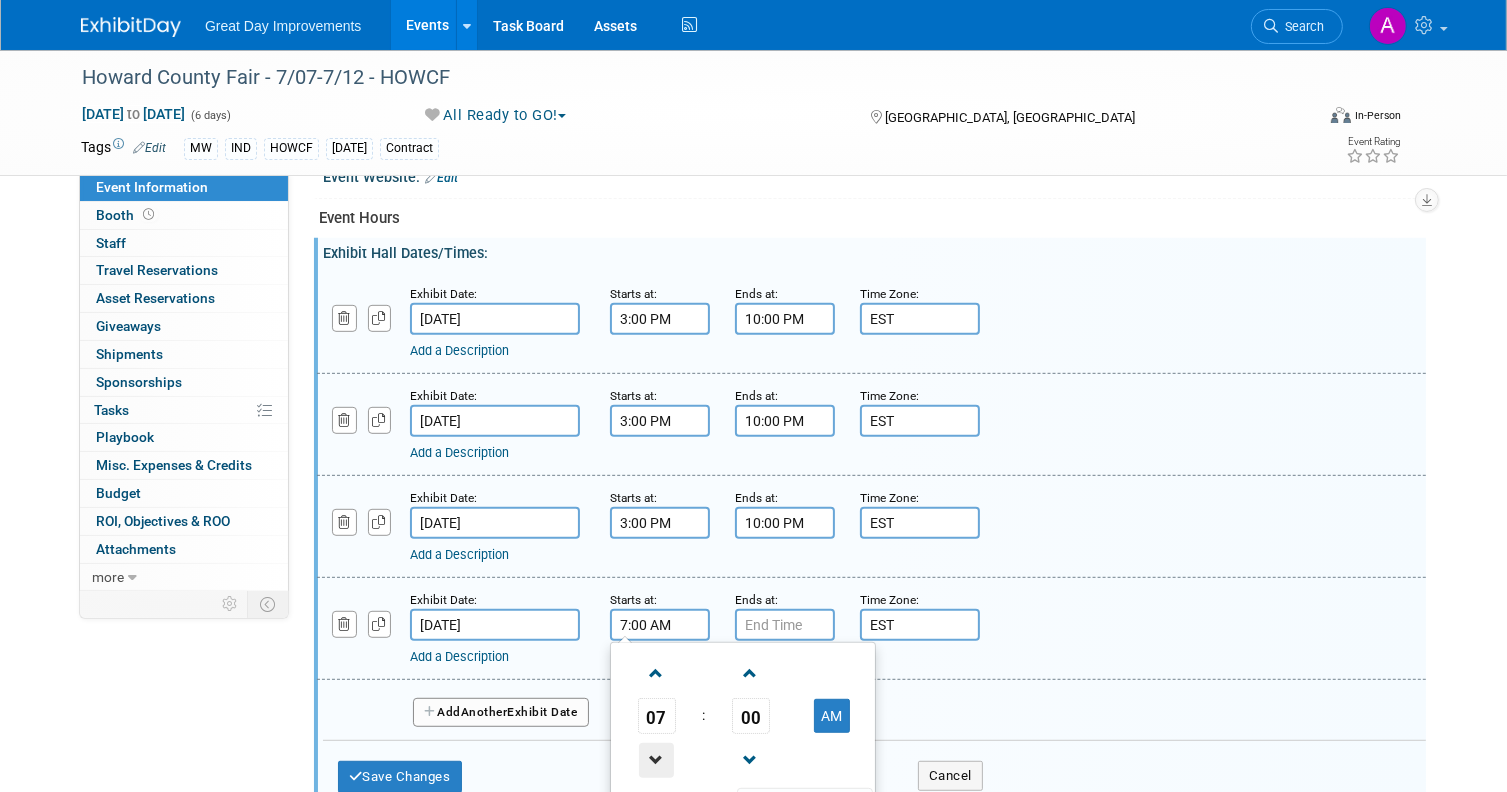 click at bounding box center (656, 760) 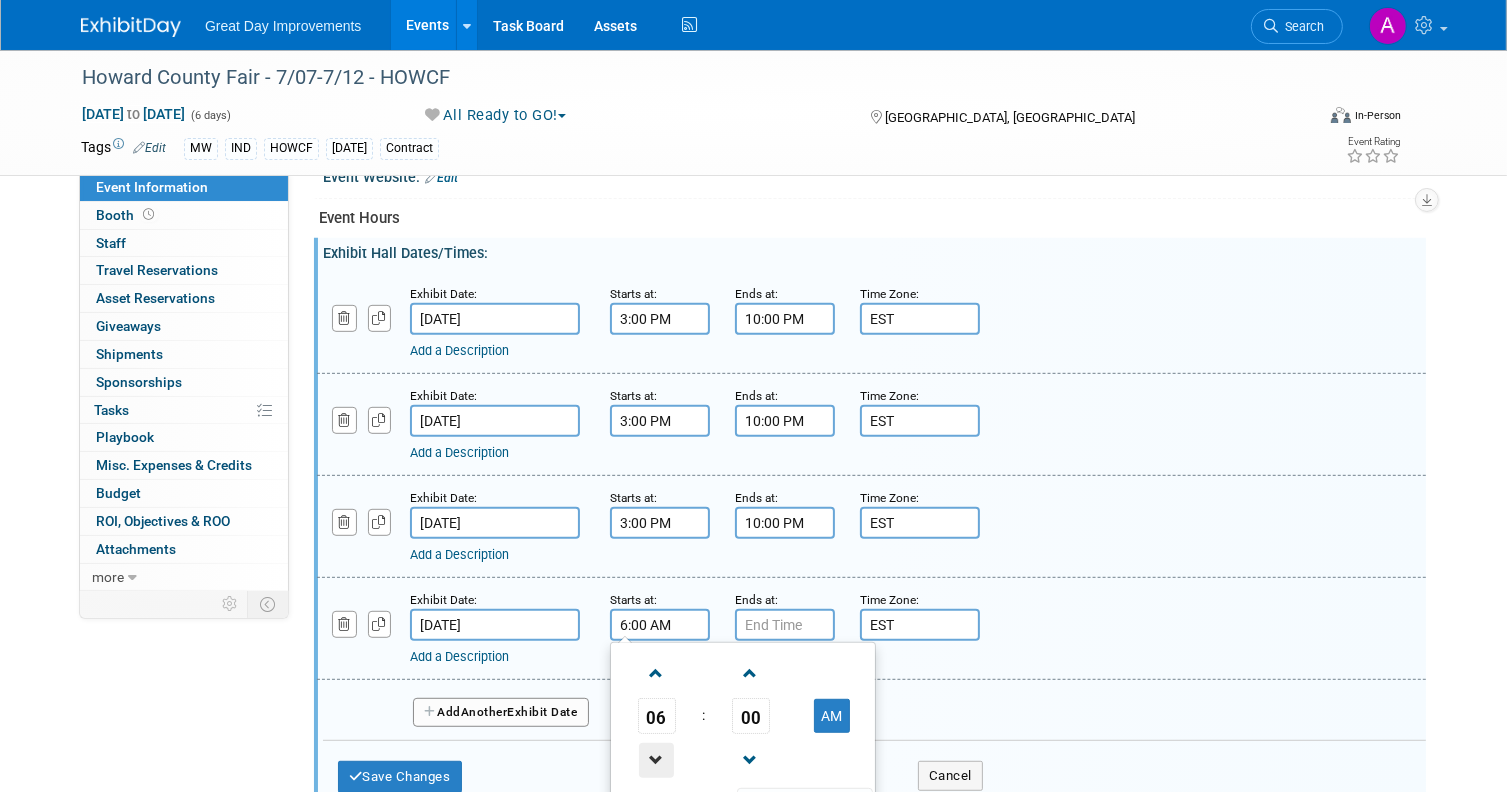 click at bounding box center [656, 760] 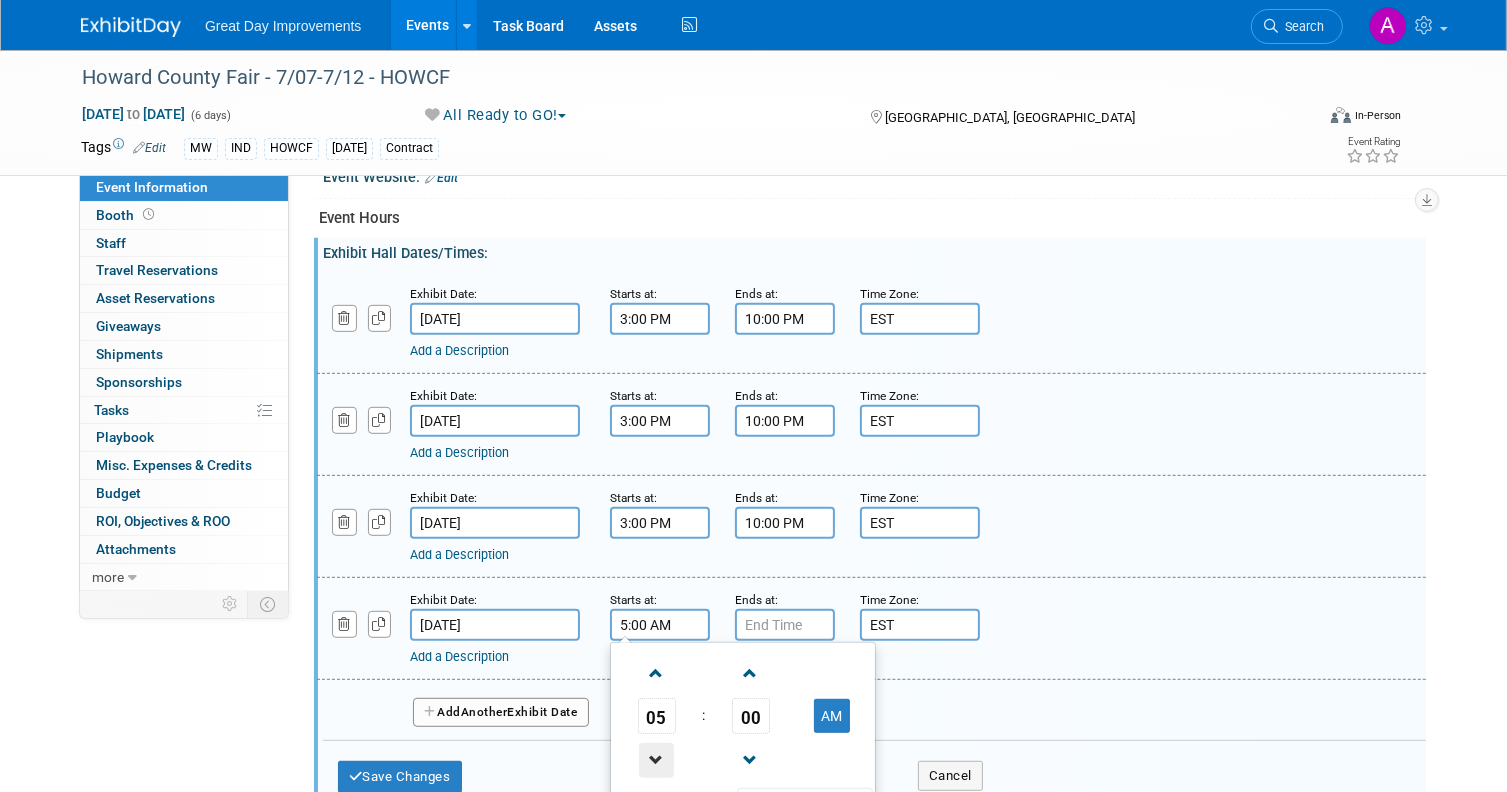 click at bounding box center [656, 760] 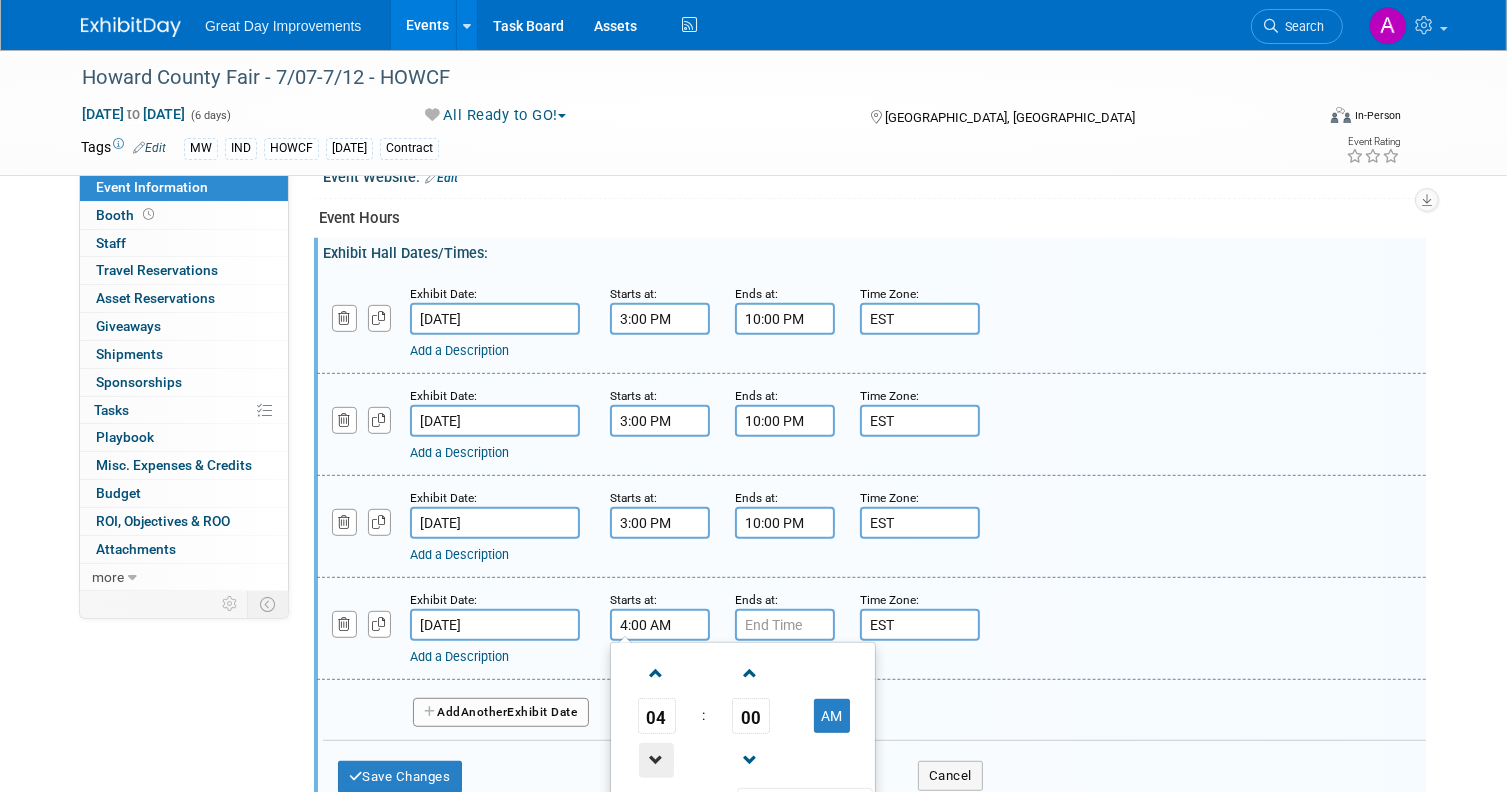 click at bounding box center [656, 760] 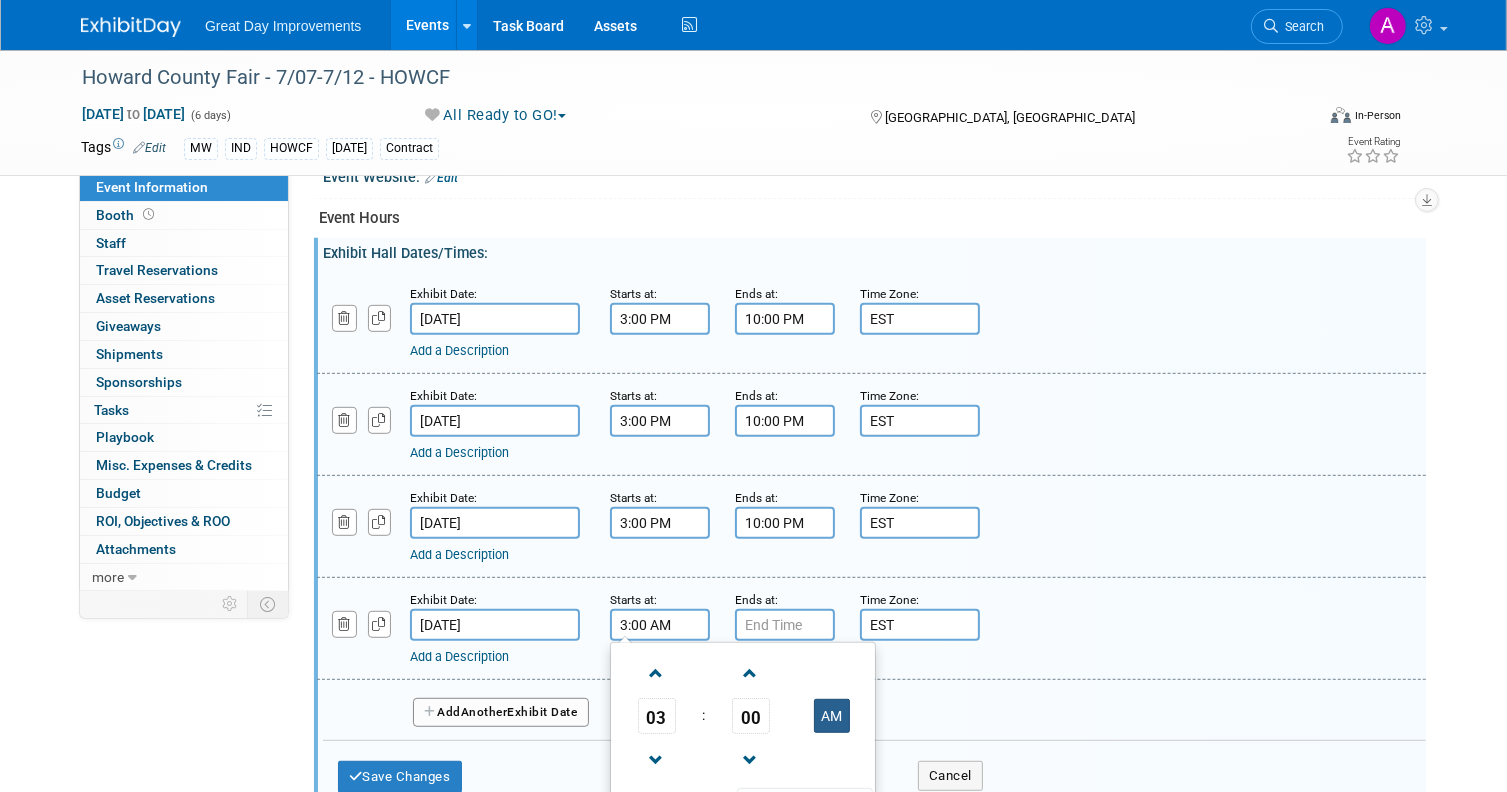 click on "AM" at bounding box center (832, 716) 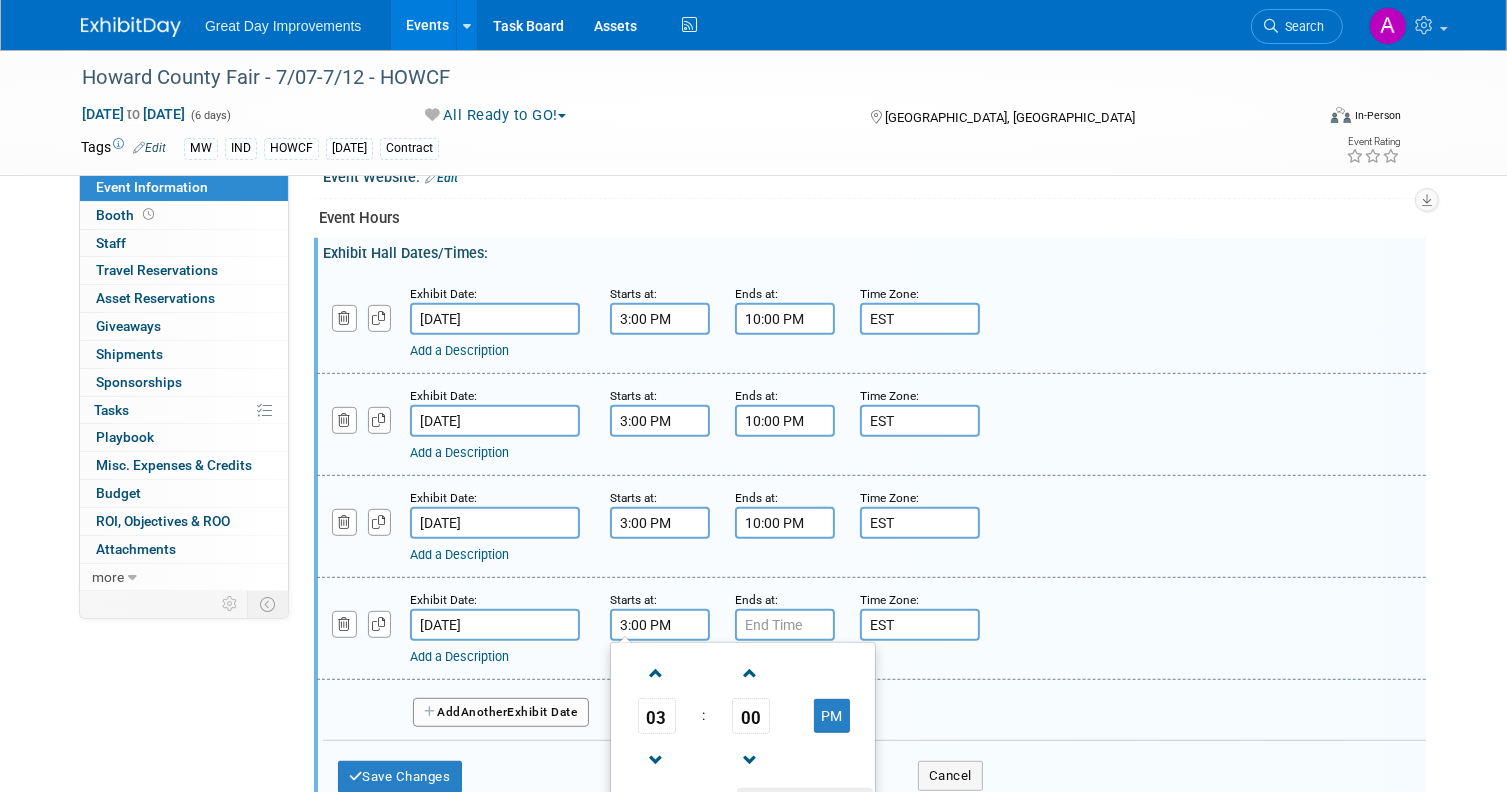 click at bounding box center (804, 805) 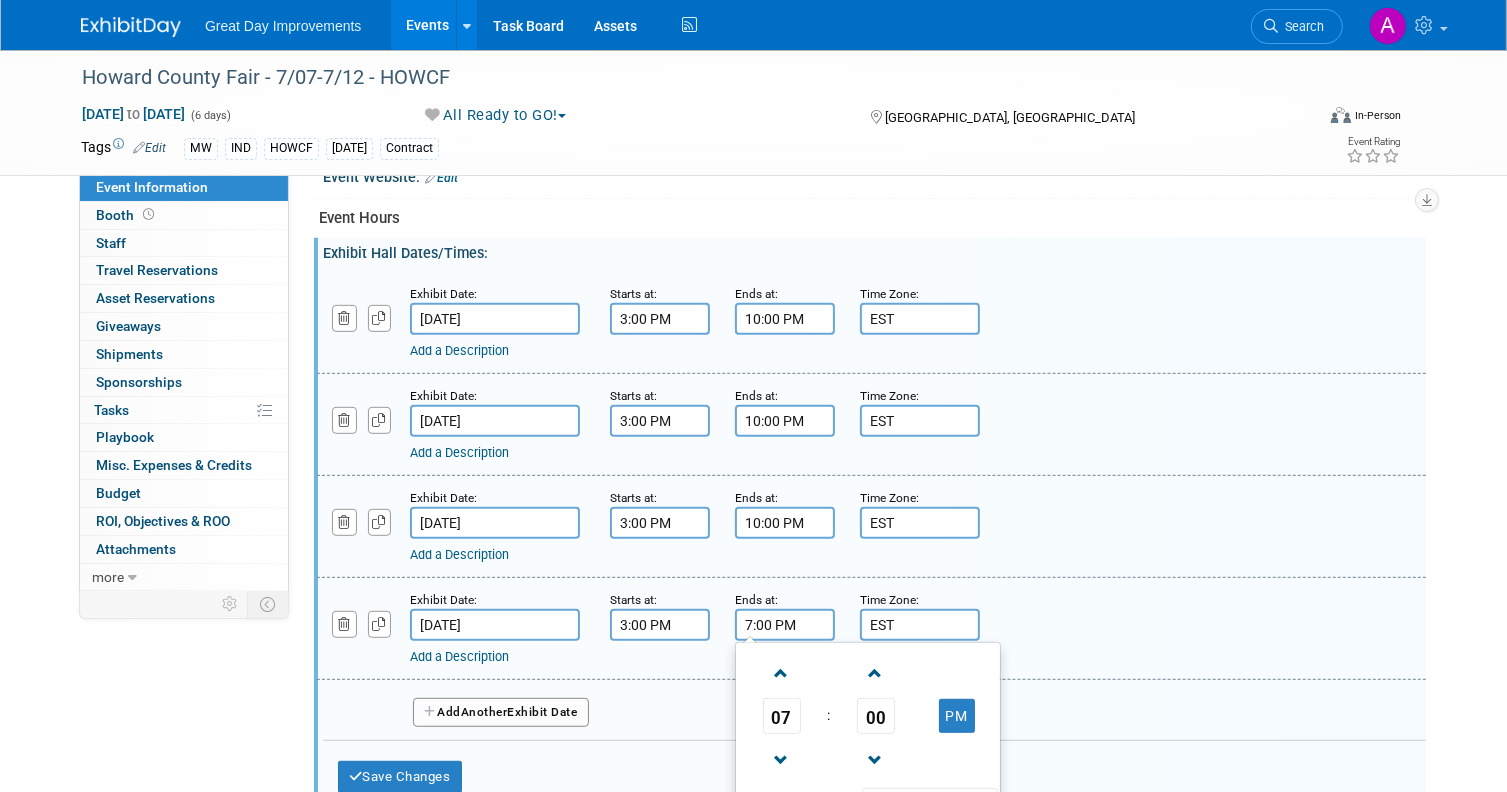 click on "7:00 PM" at bounding box center (785, 625) 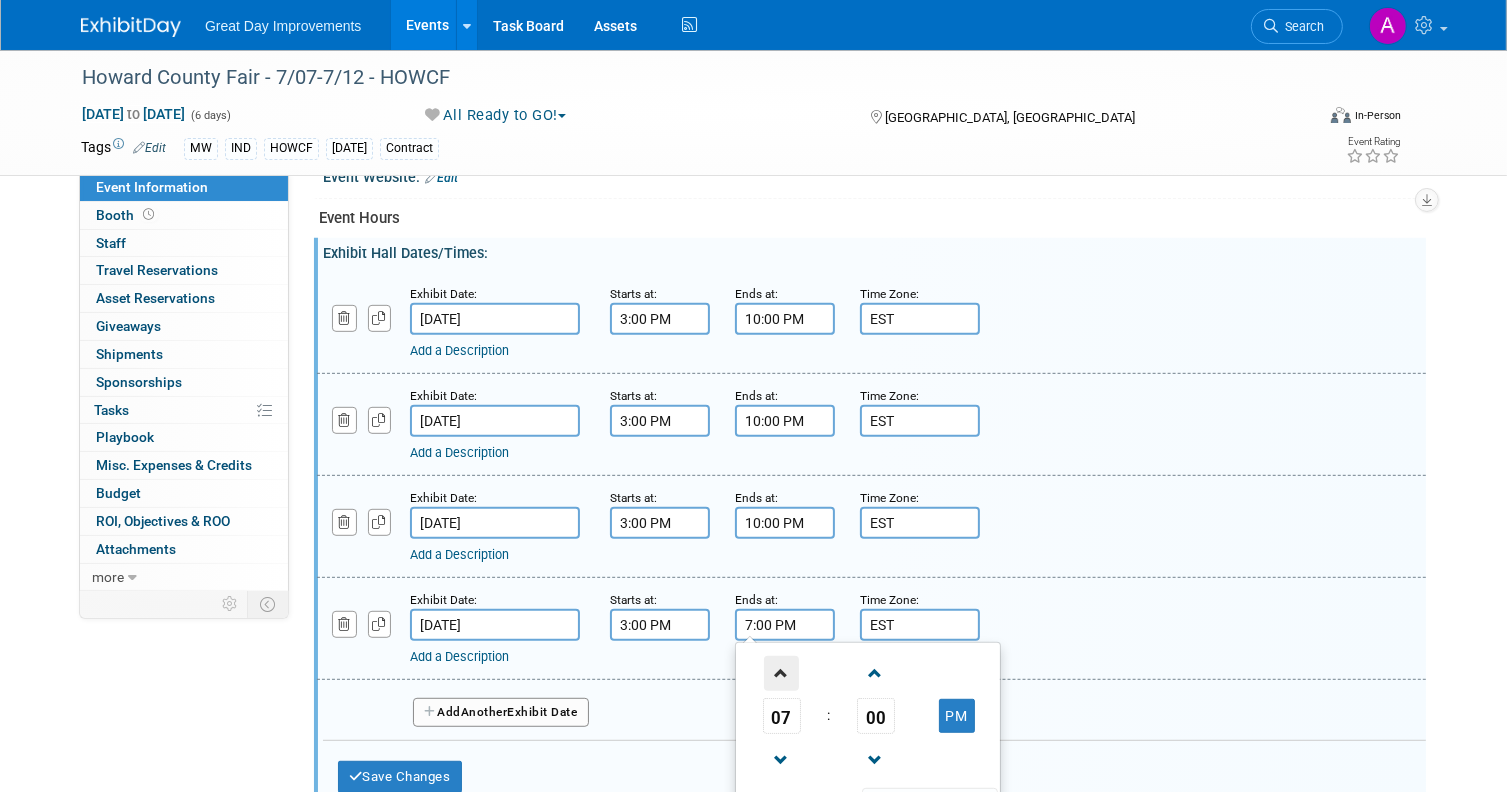 click at bounding box center [781, 673] 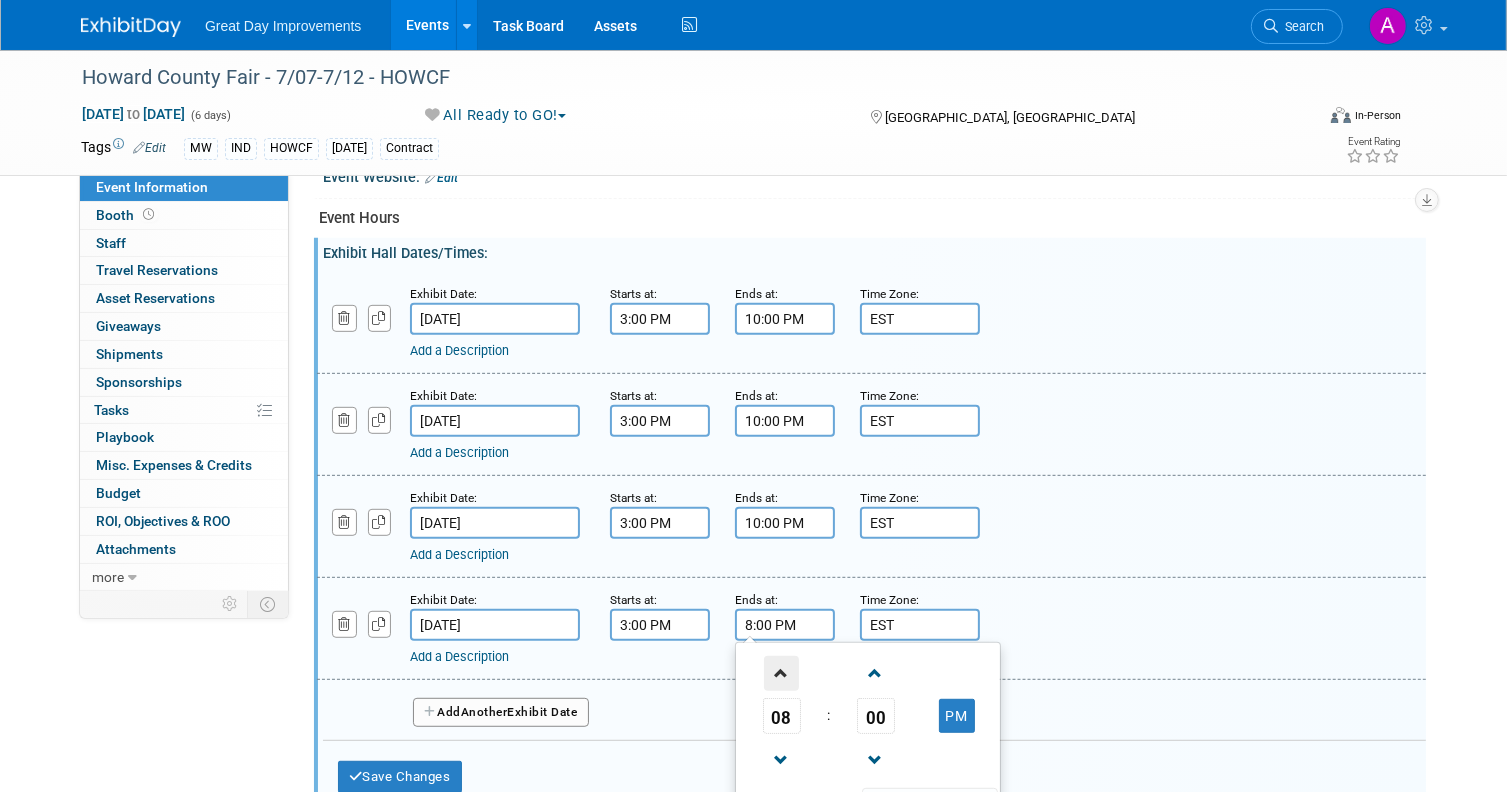 click at bounding box center [781, 673] 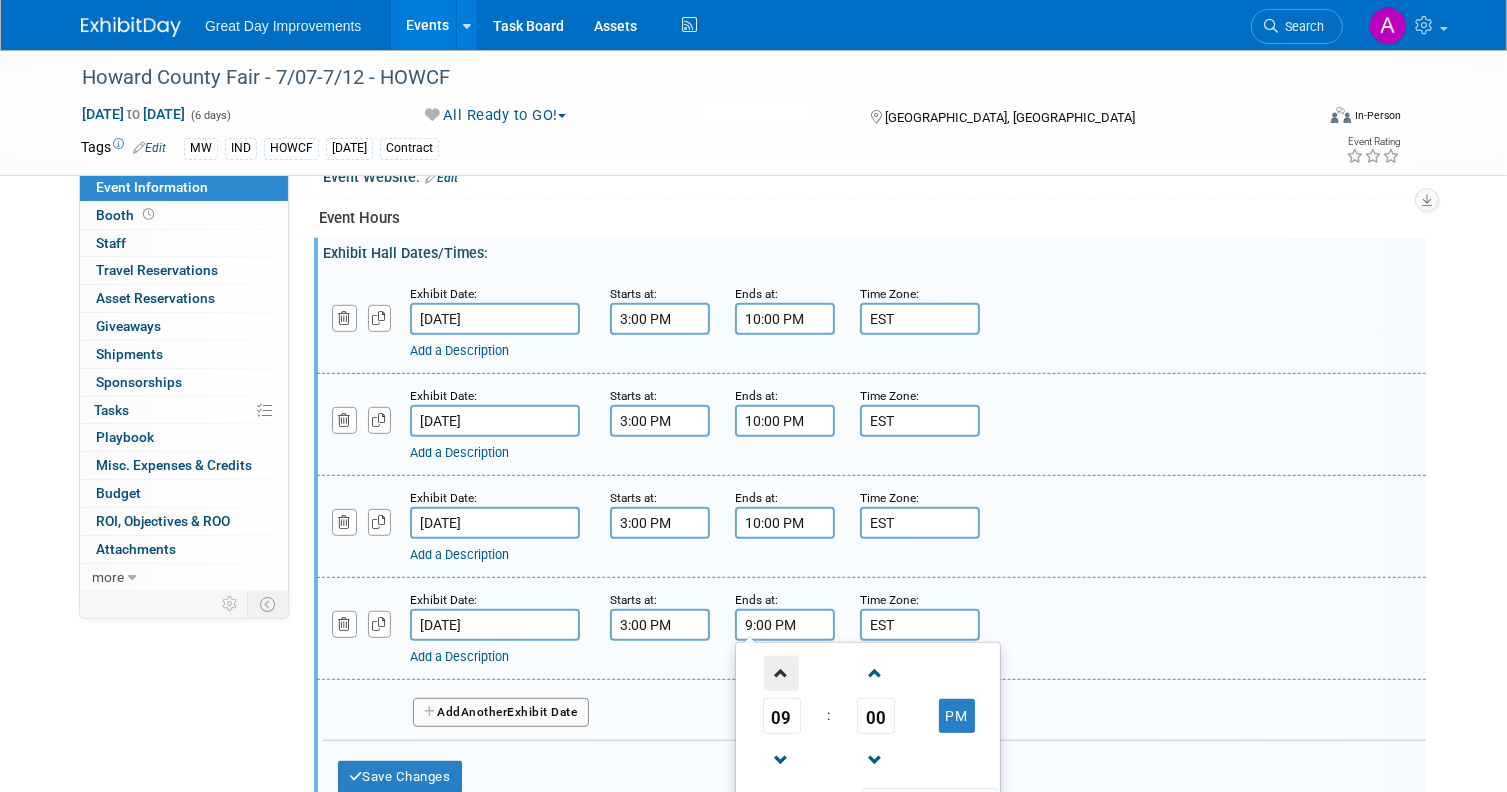 click at bounding box center (781, 673) 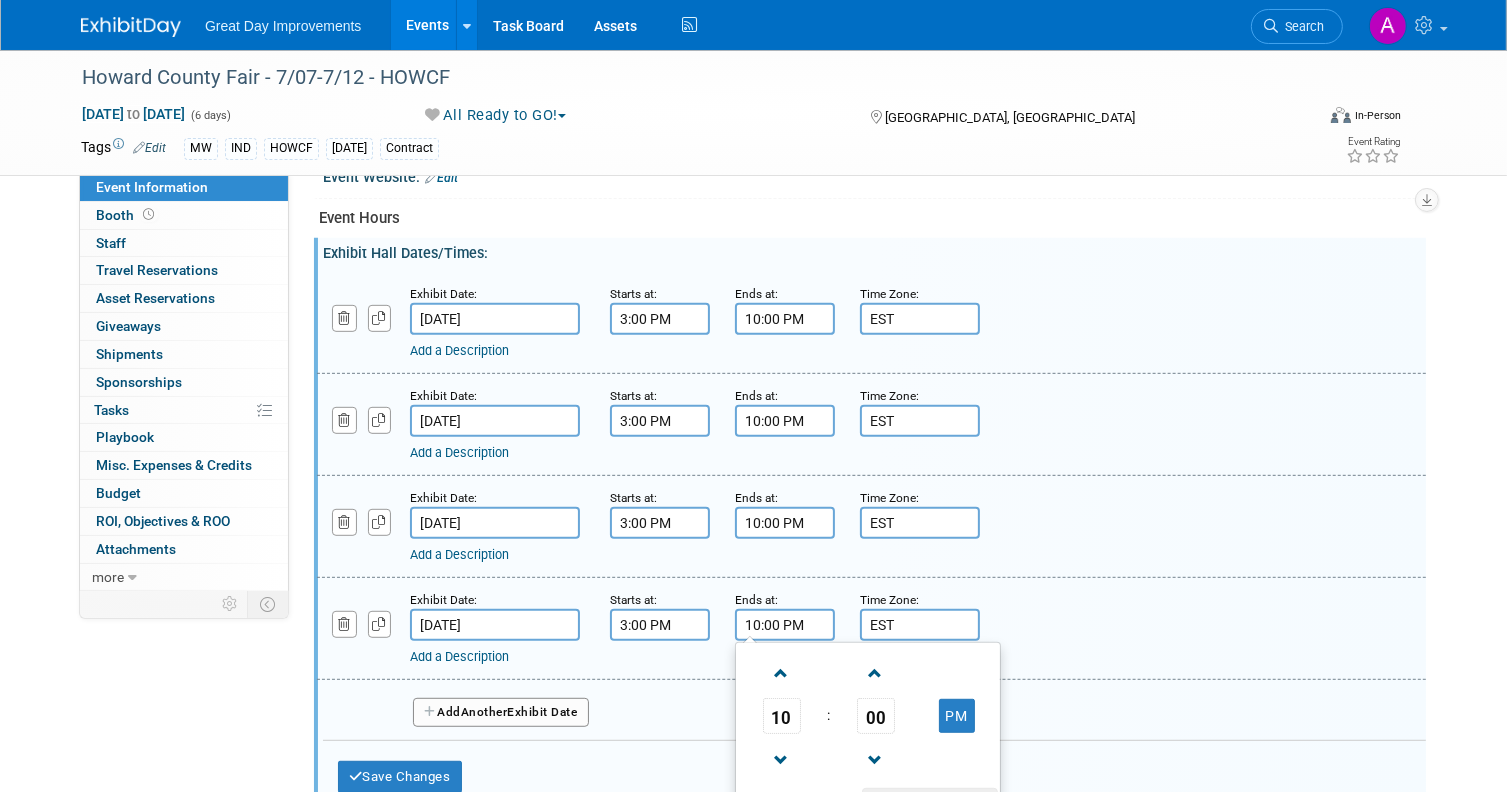 click at bounding box center [929, 805] 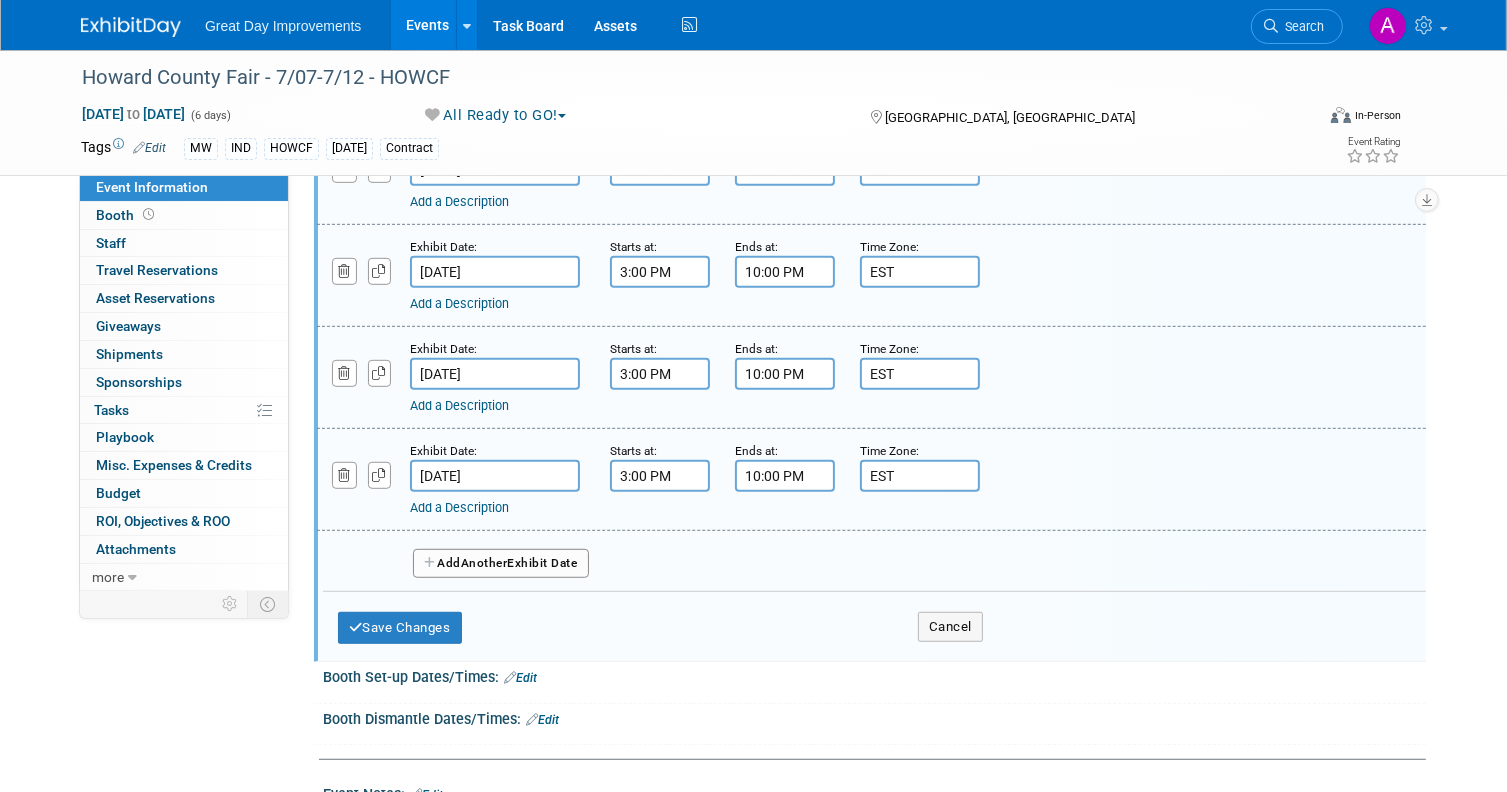 scroll, scrollTop: 1096, scrollLeft: 0, axis: vertical 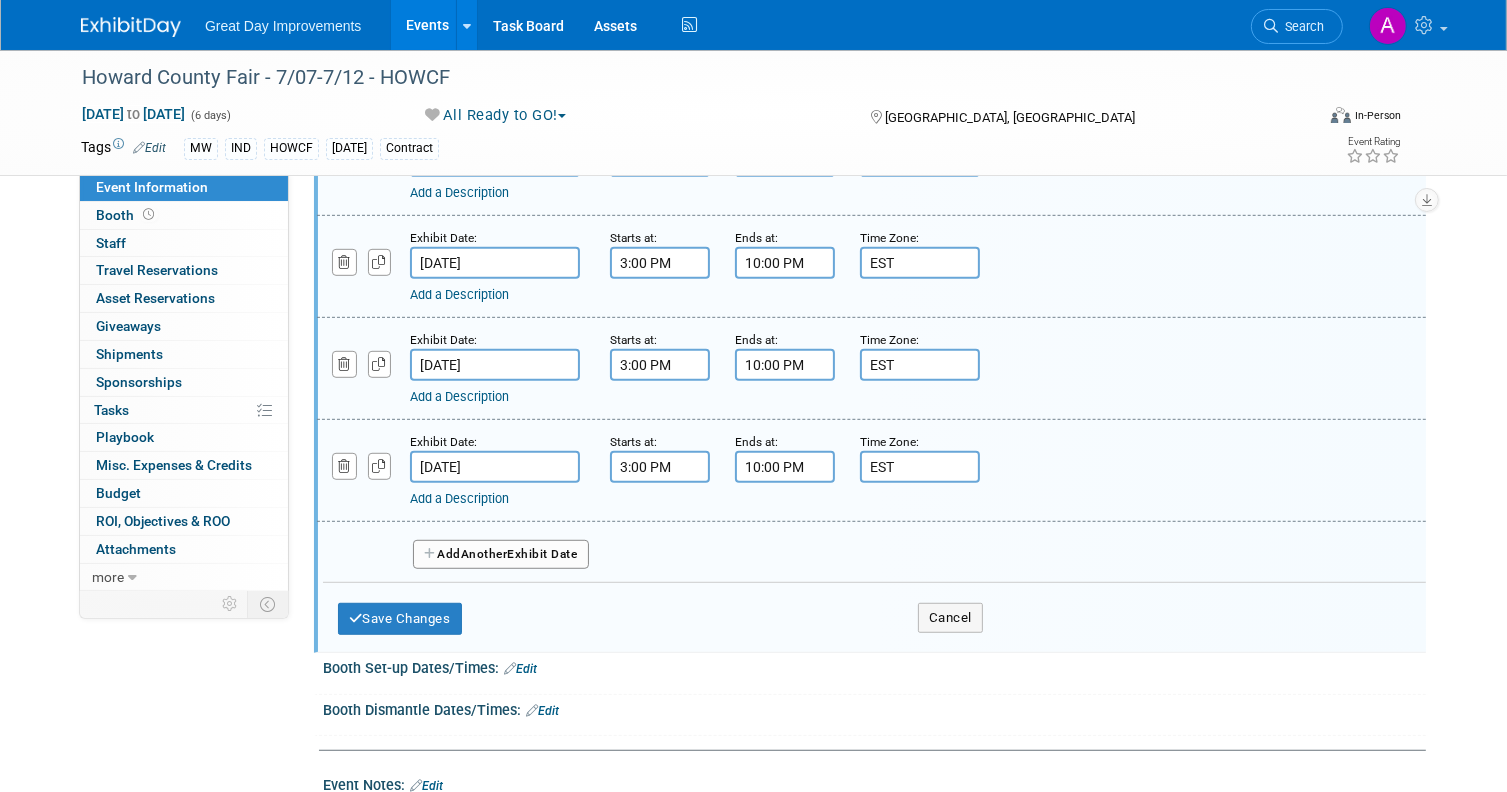 click on "Add  Another  Exhibit Date" at bounding box center [501, 555] 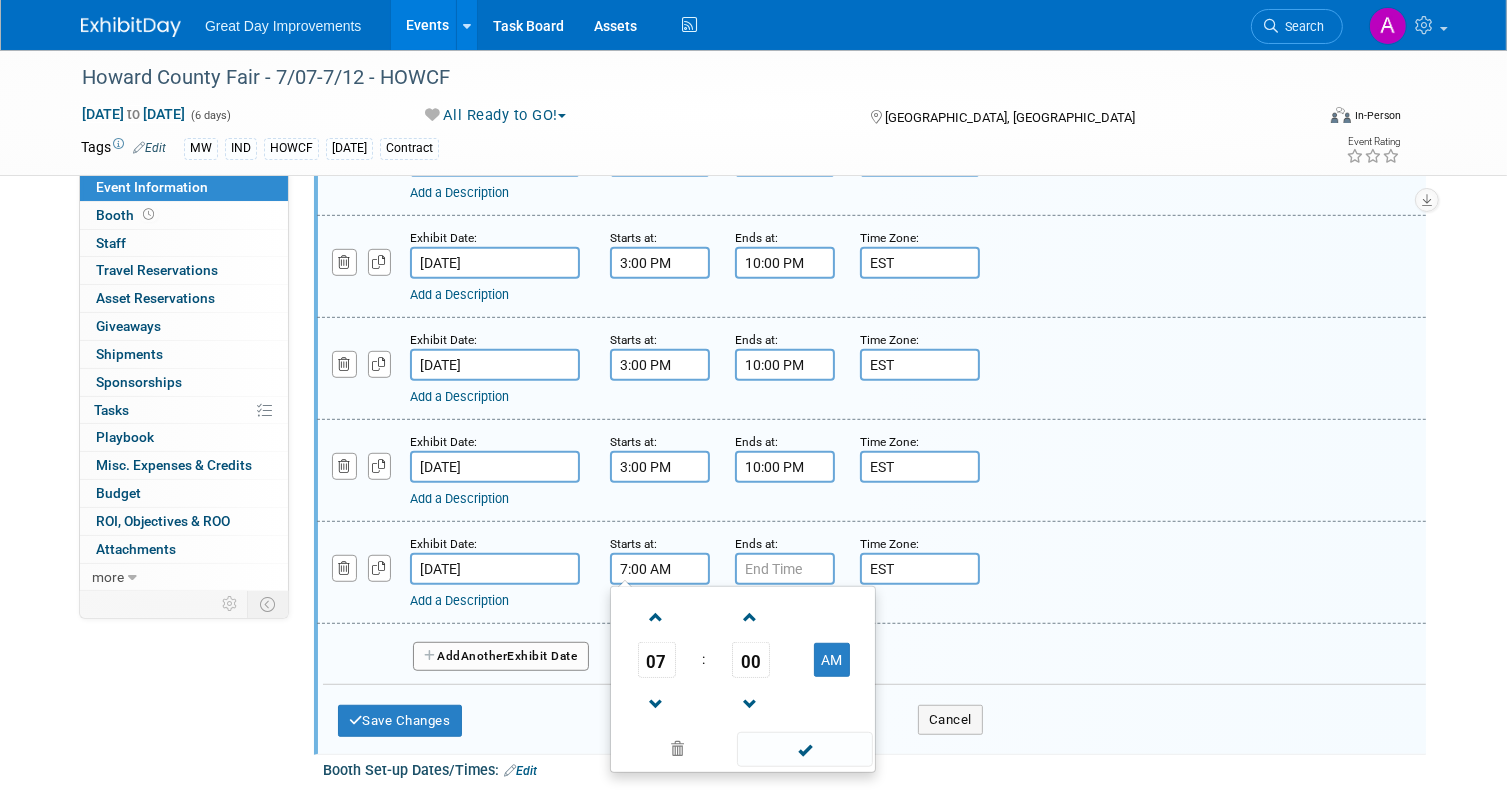 click on "7:00 AM" at bounding box center (660, 569) 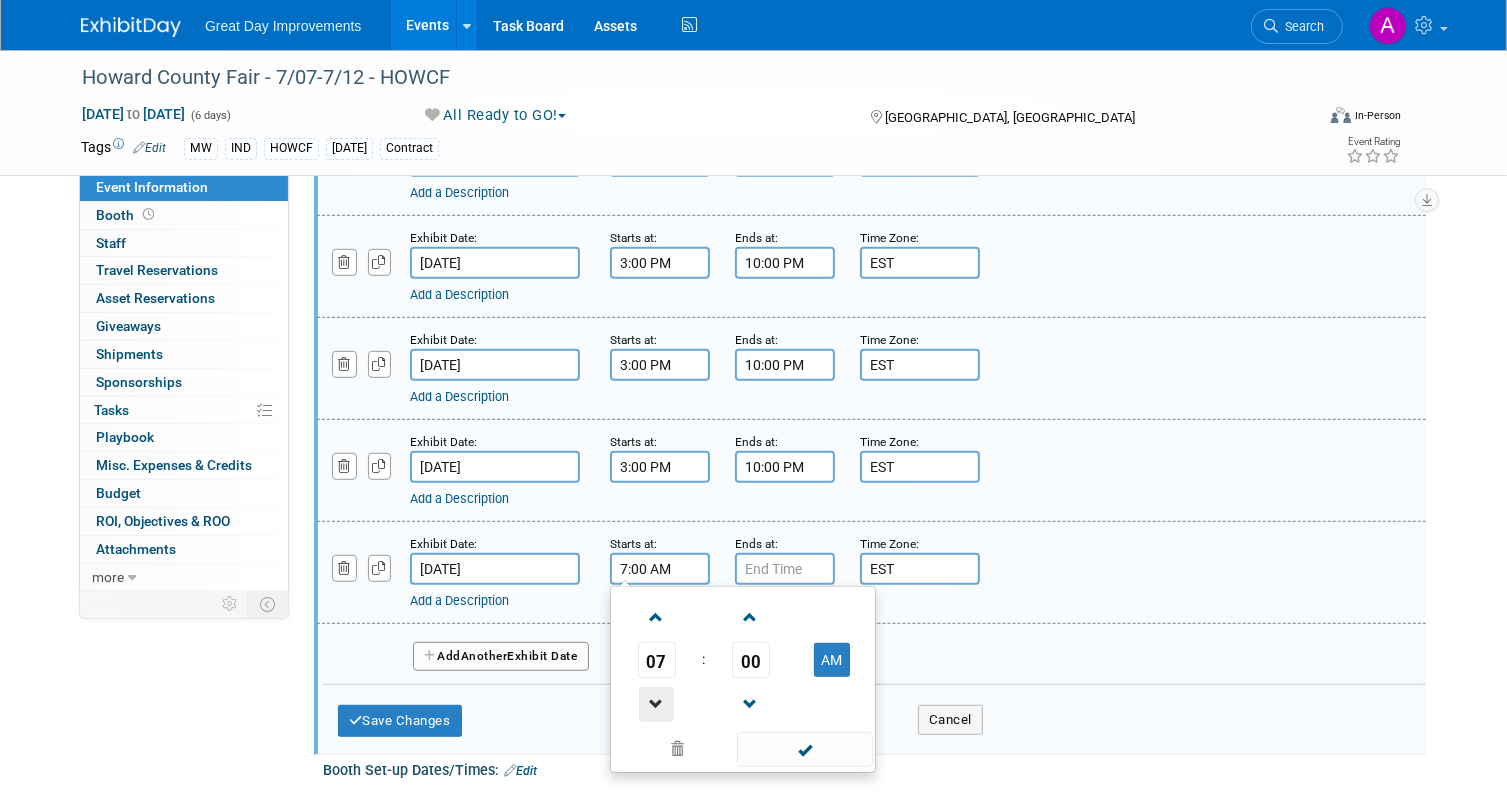 click at bounding box center [656, 704] 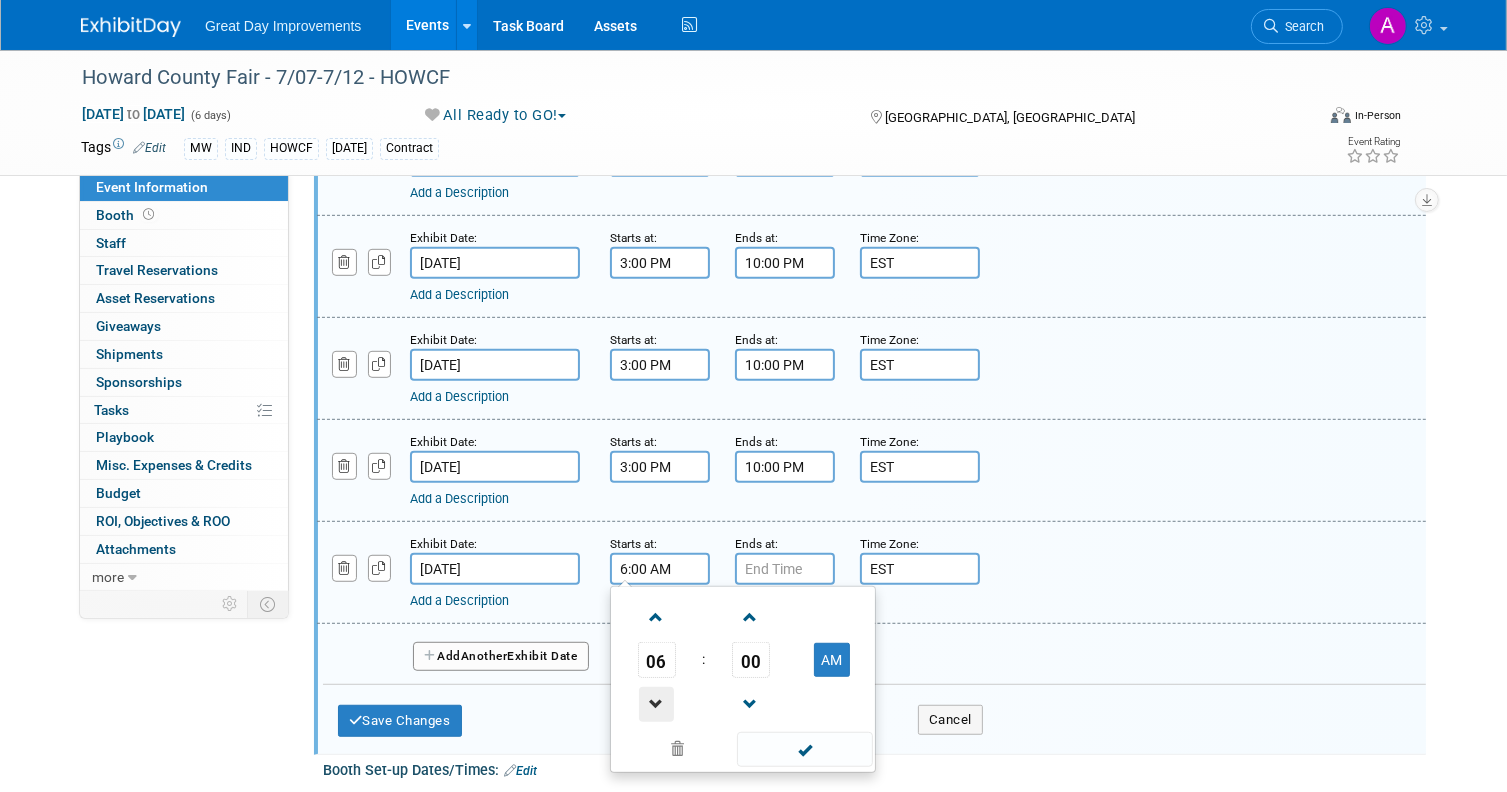 click at bounding box center (656, 704) 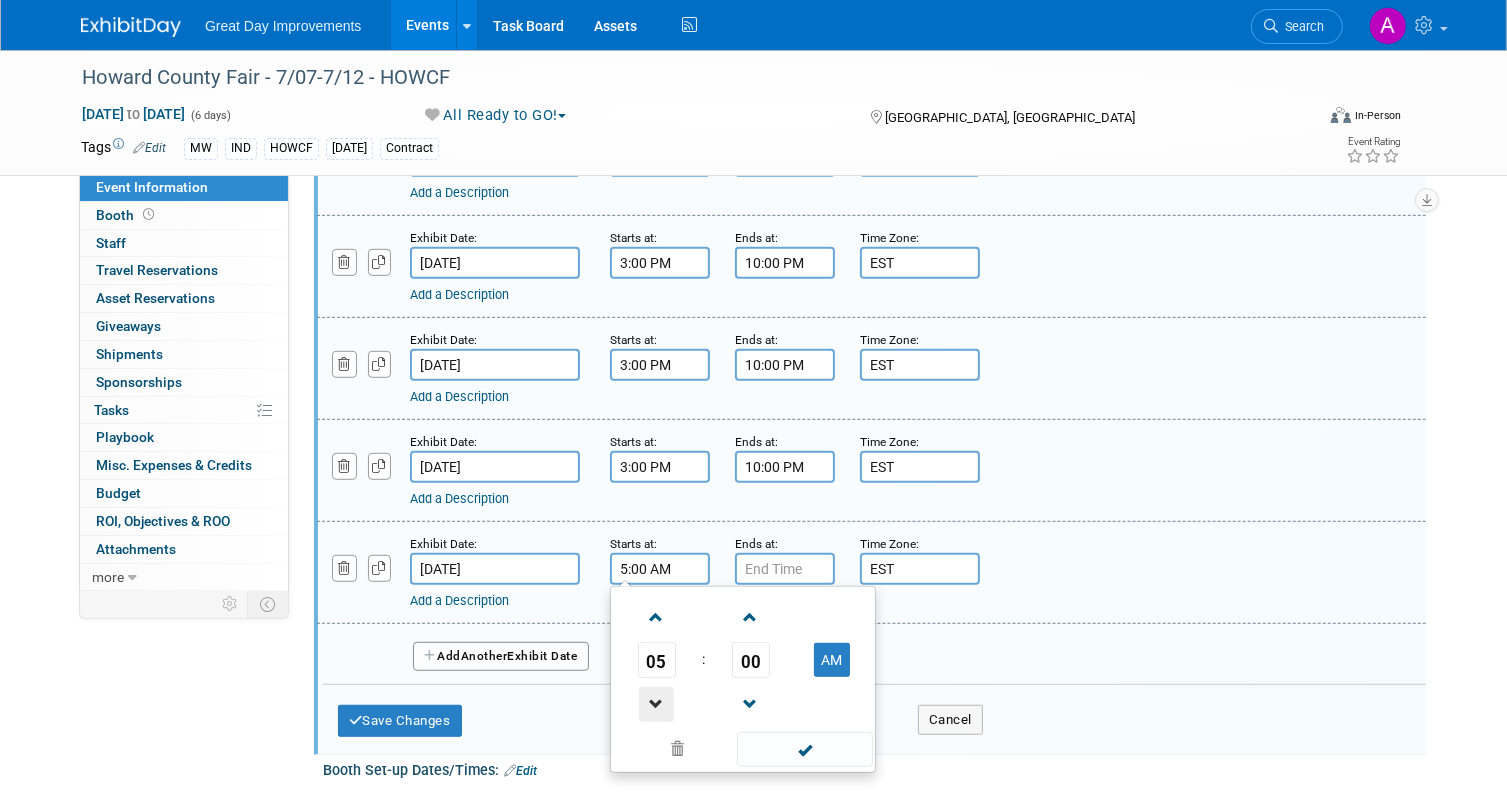 click at bounding box center [656, 704] 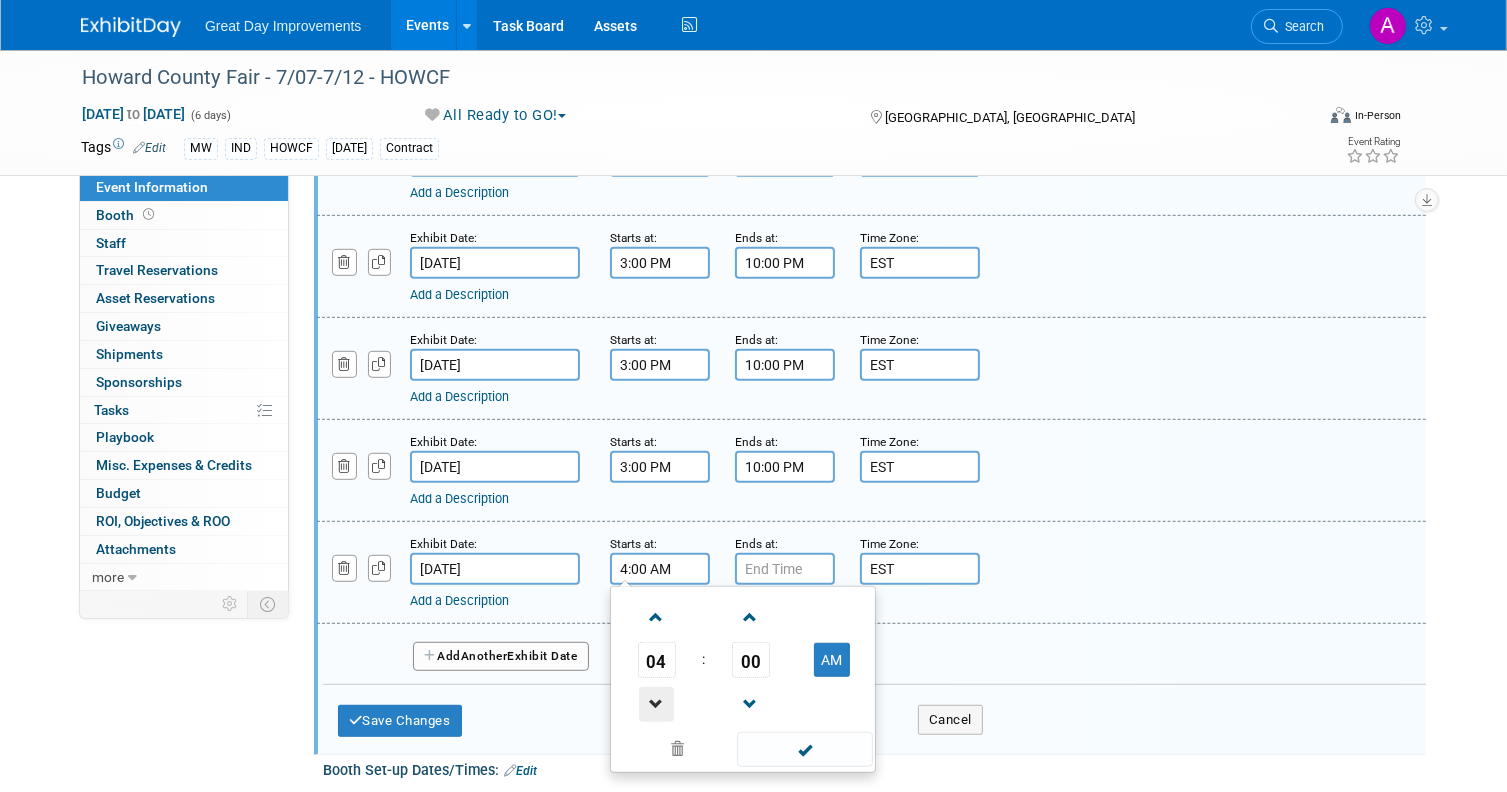 click at bounding box center (656, 704) 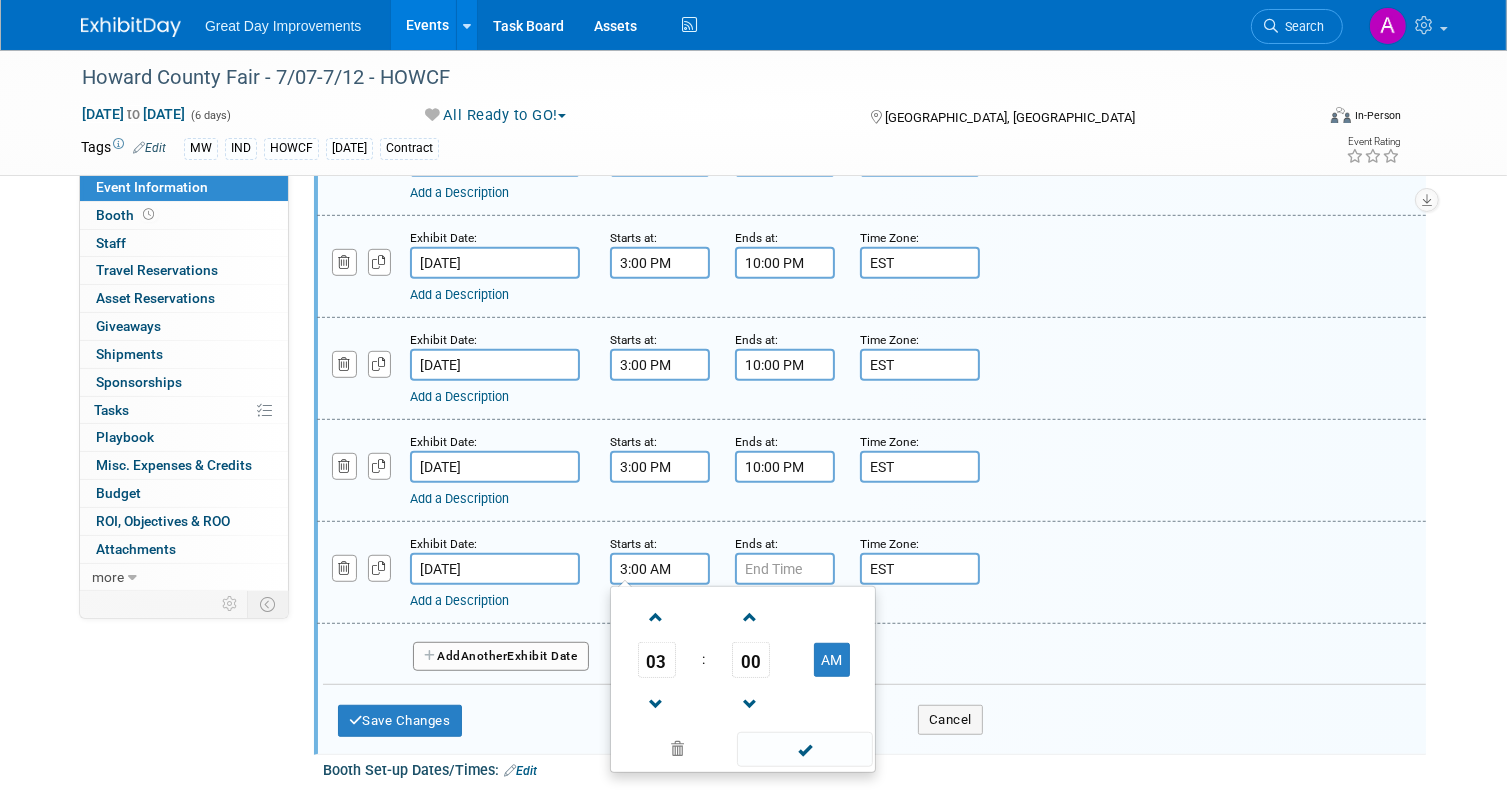 click on "AM" at bounding box center [831, 660] 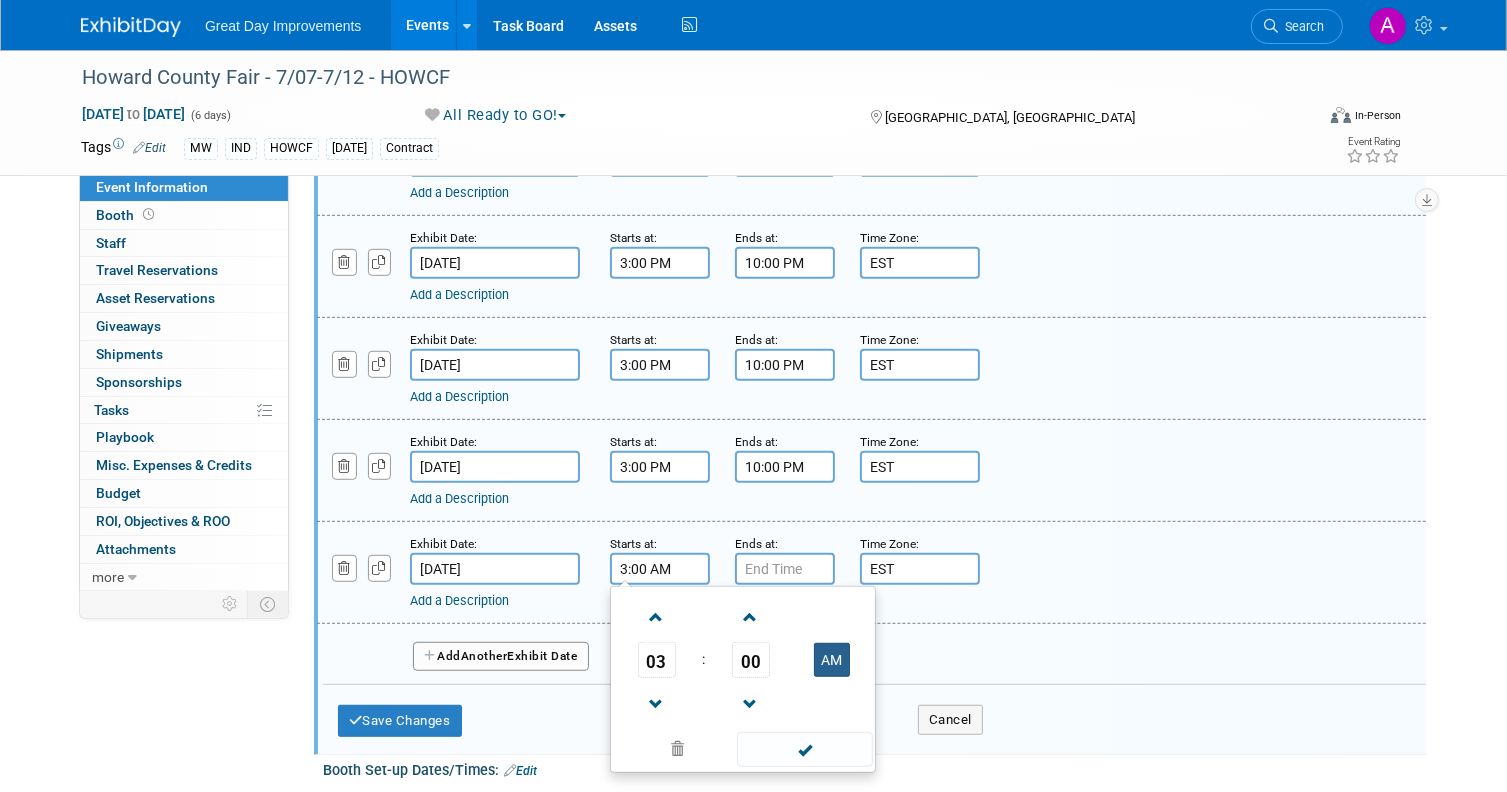 click on "AM" at bounding box center [832, 660] 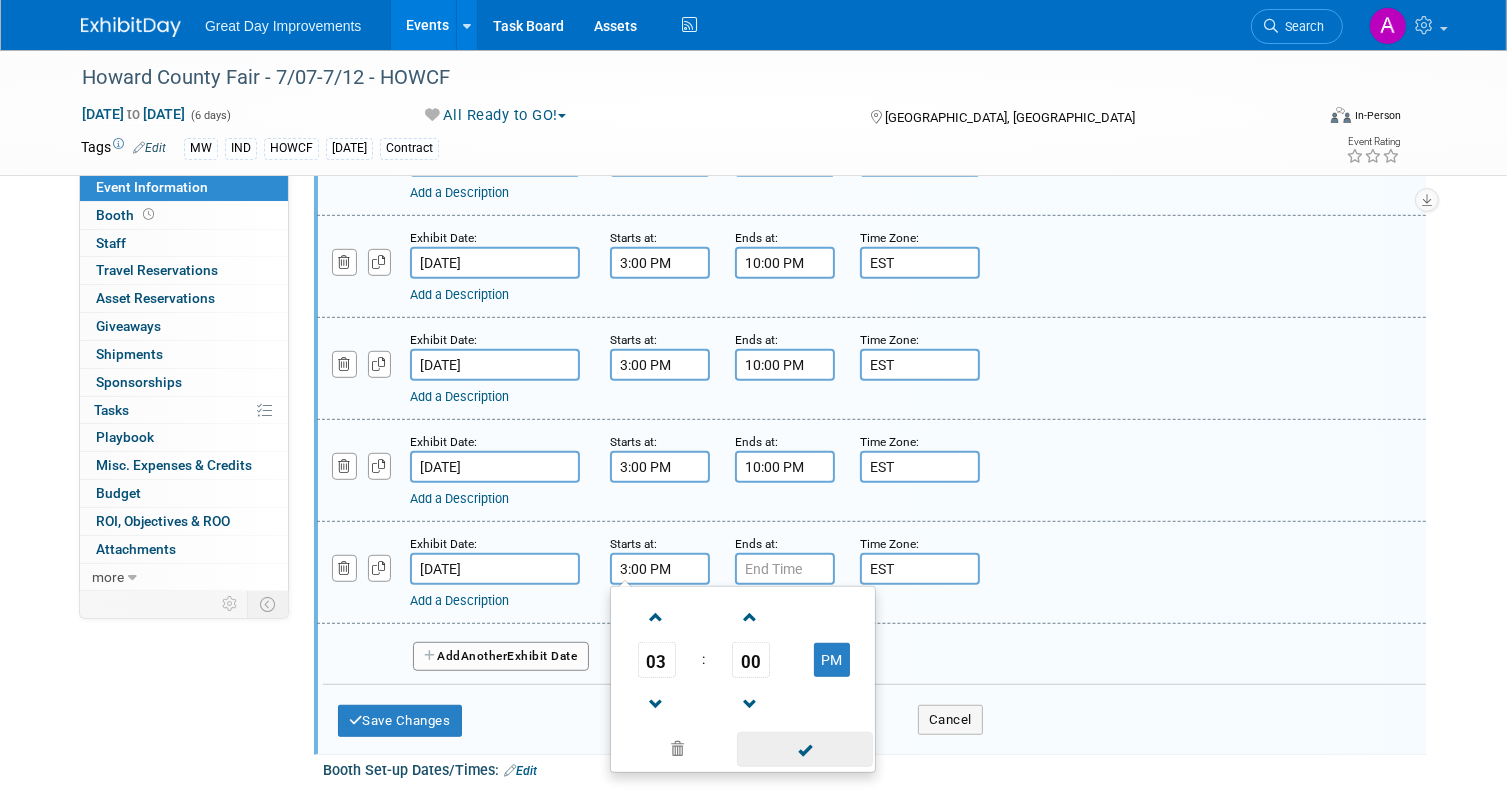 click at bounding box center [804, 749] 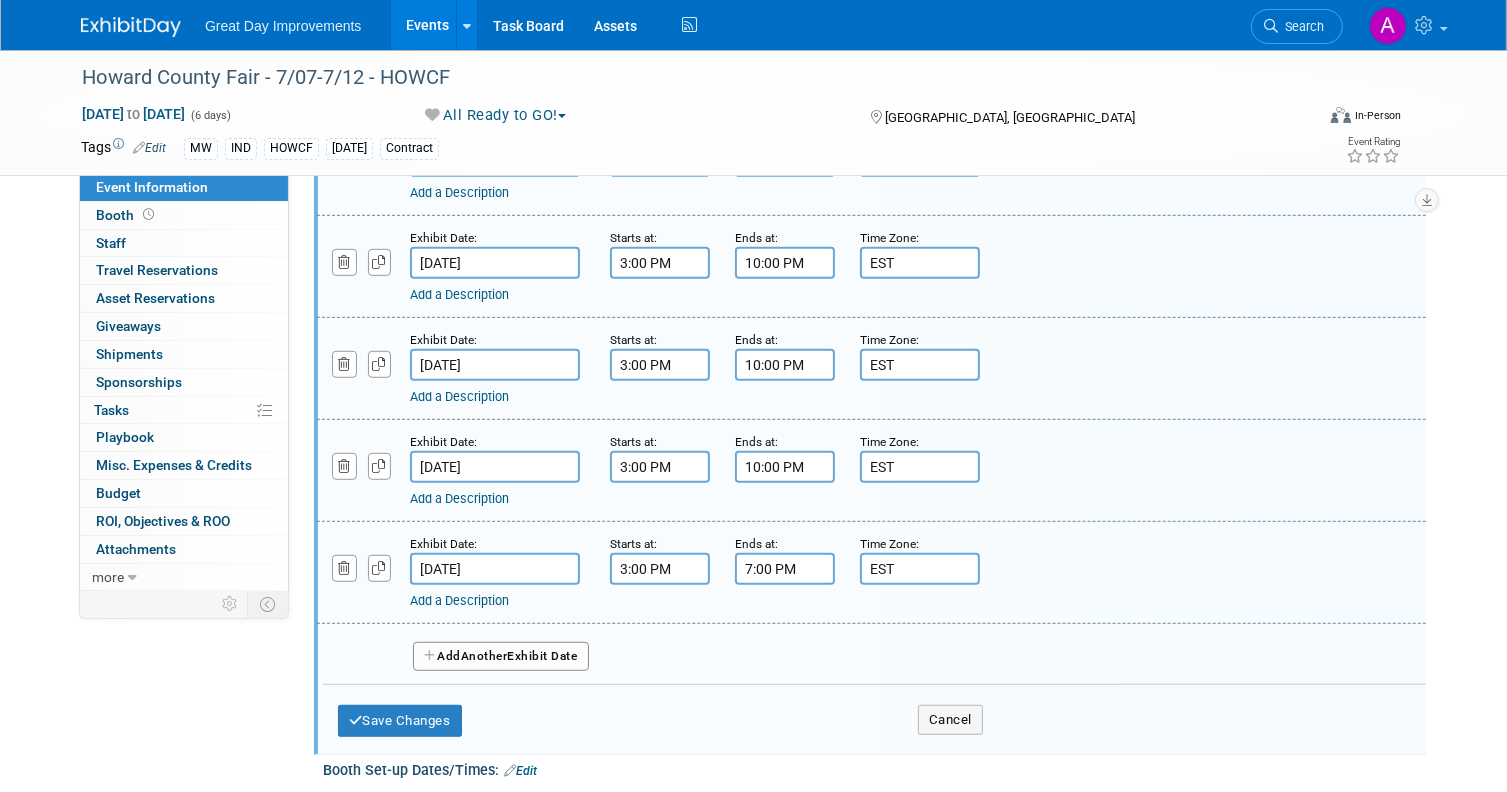 click on "7:00 PM" at bounding box center [785, 569] 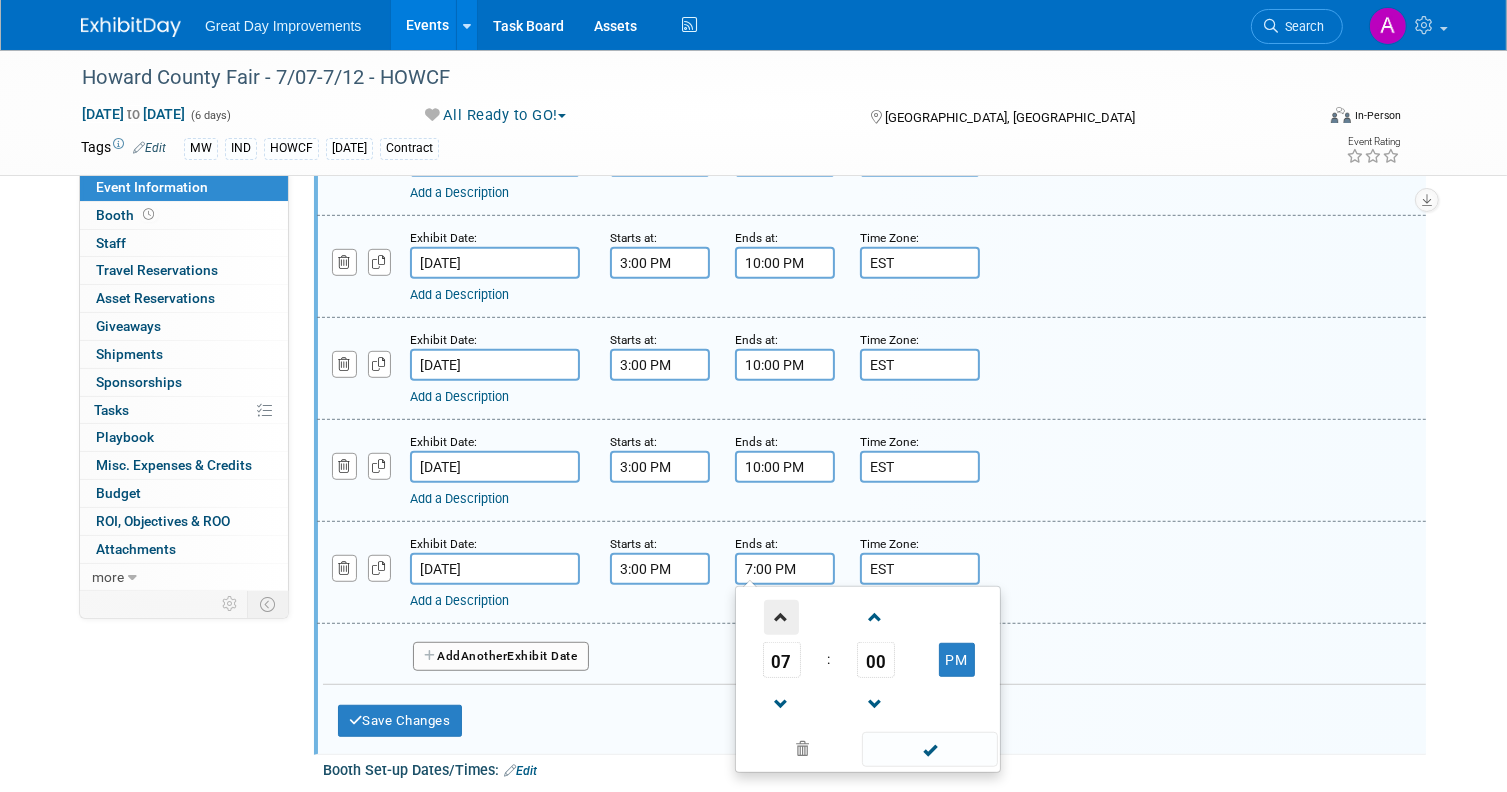click at bounding box center (781, 617) 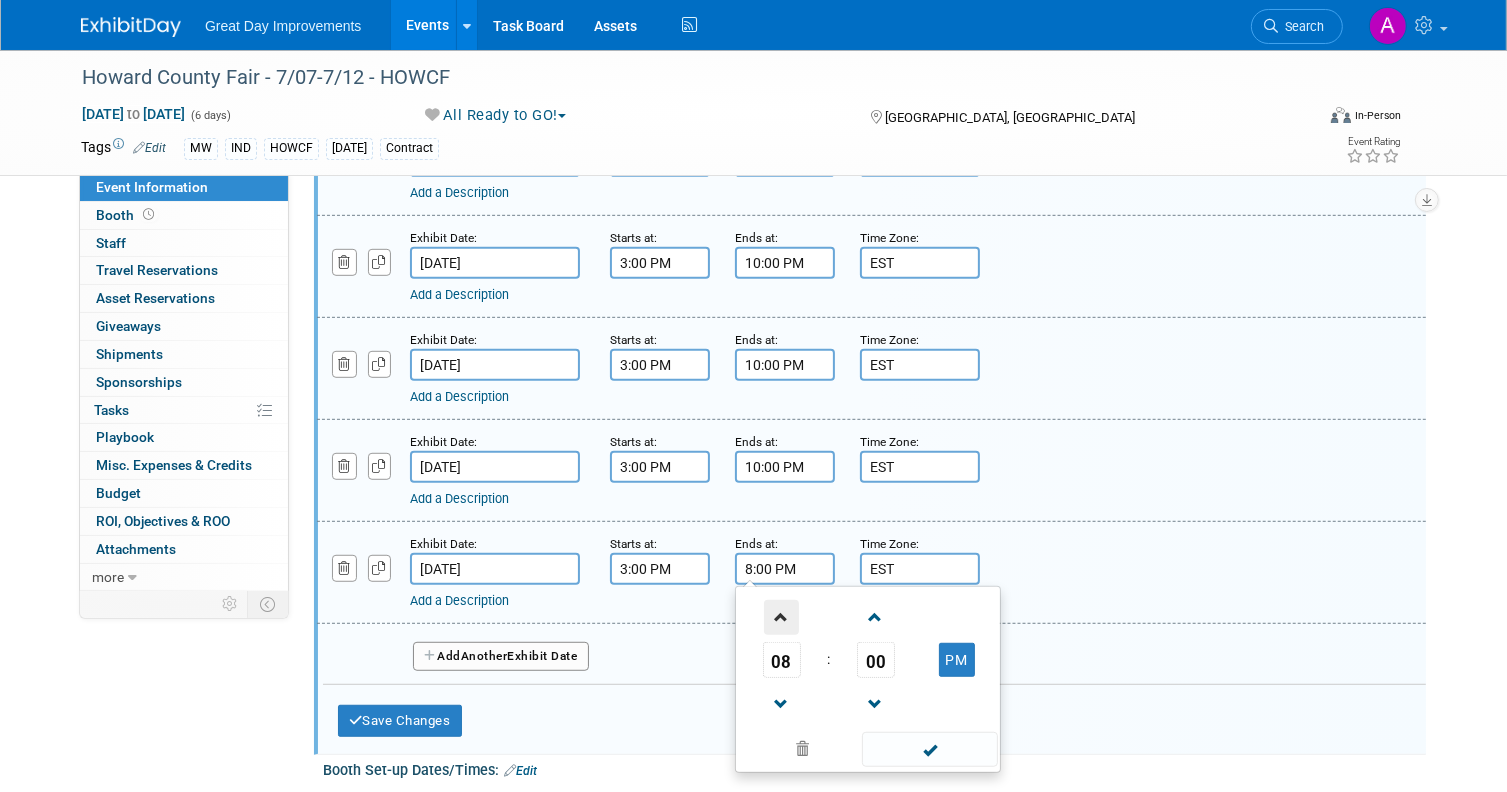 click at bounding box center [781, 617] 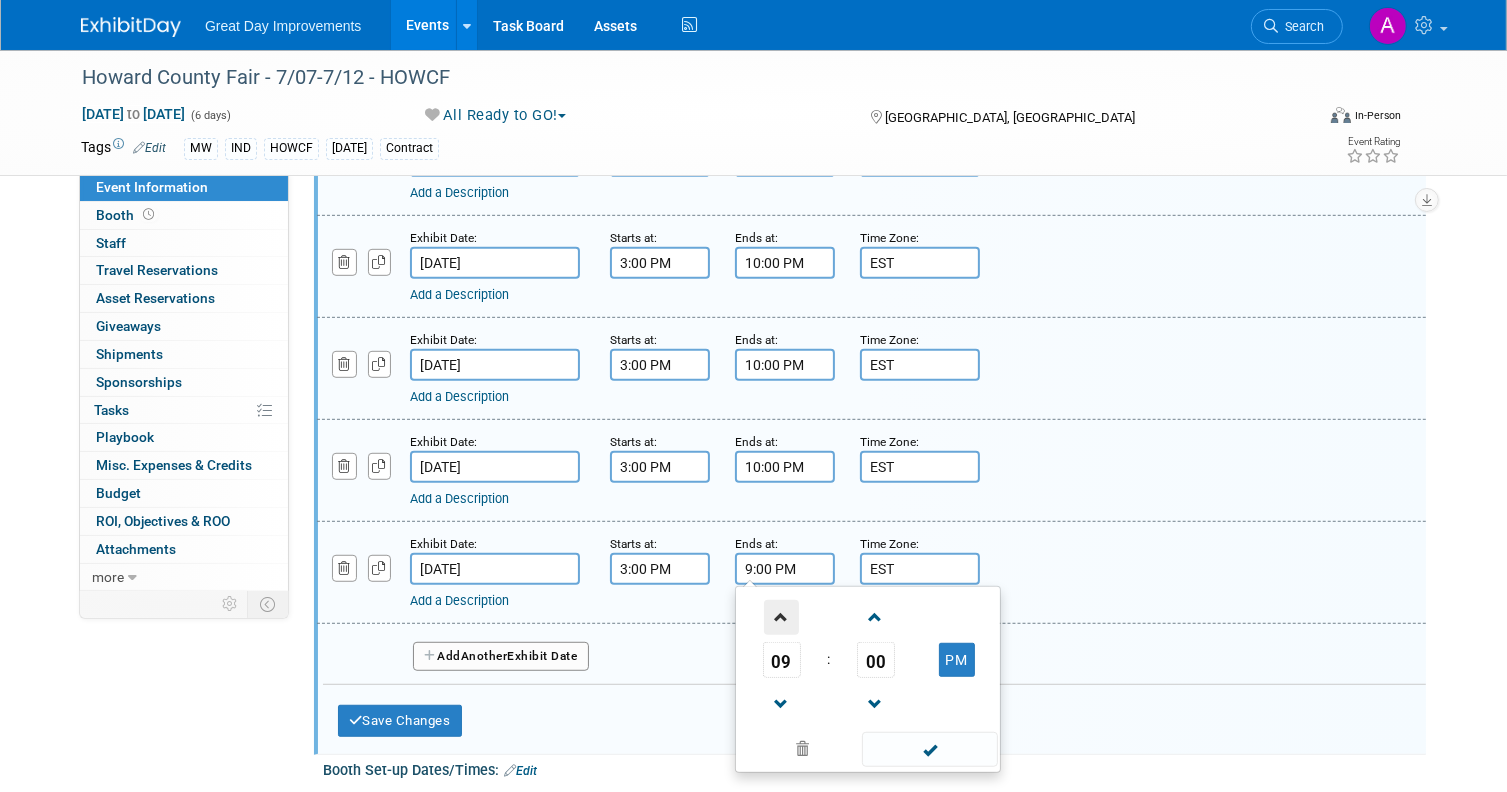 click at bounding box center (781, 617) 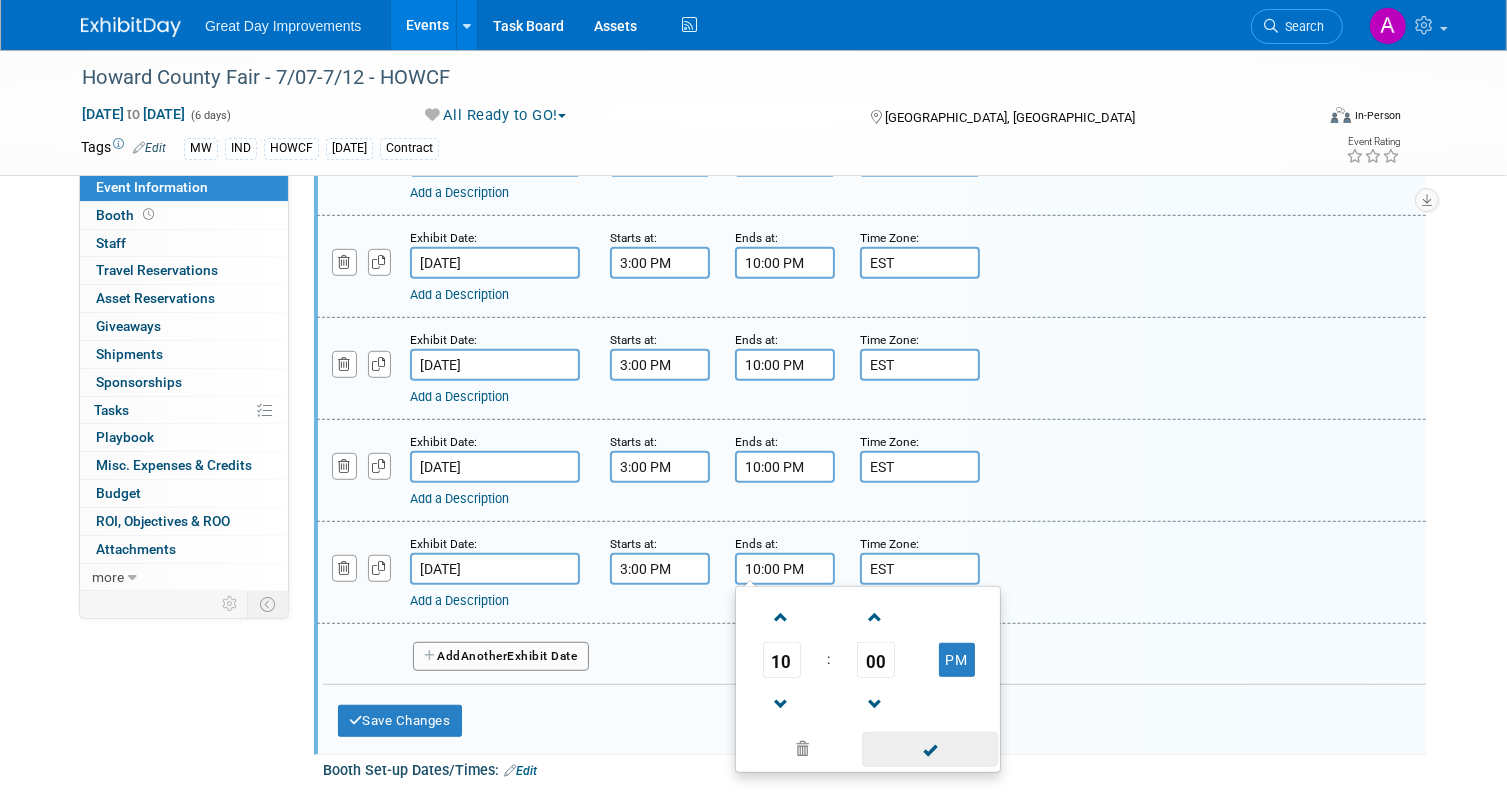 click at bounding box center (929, 749) 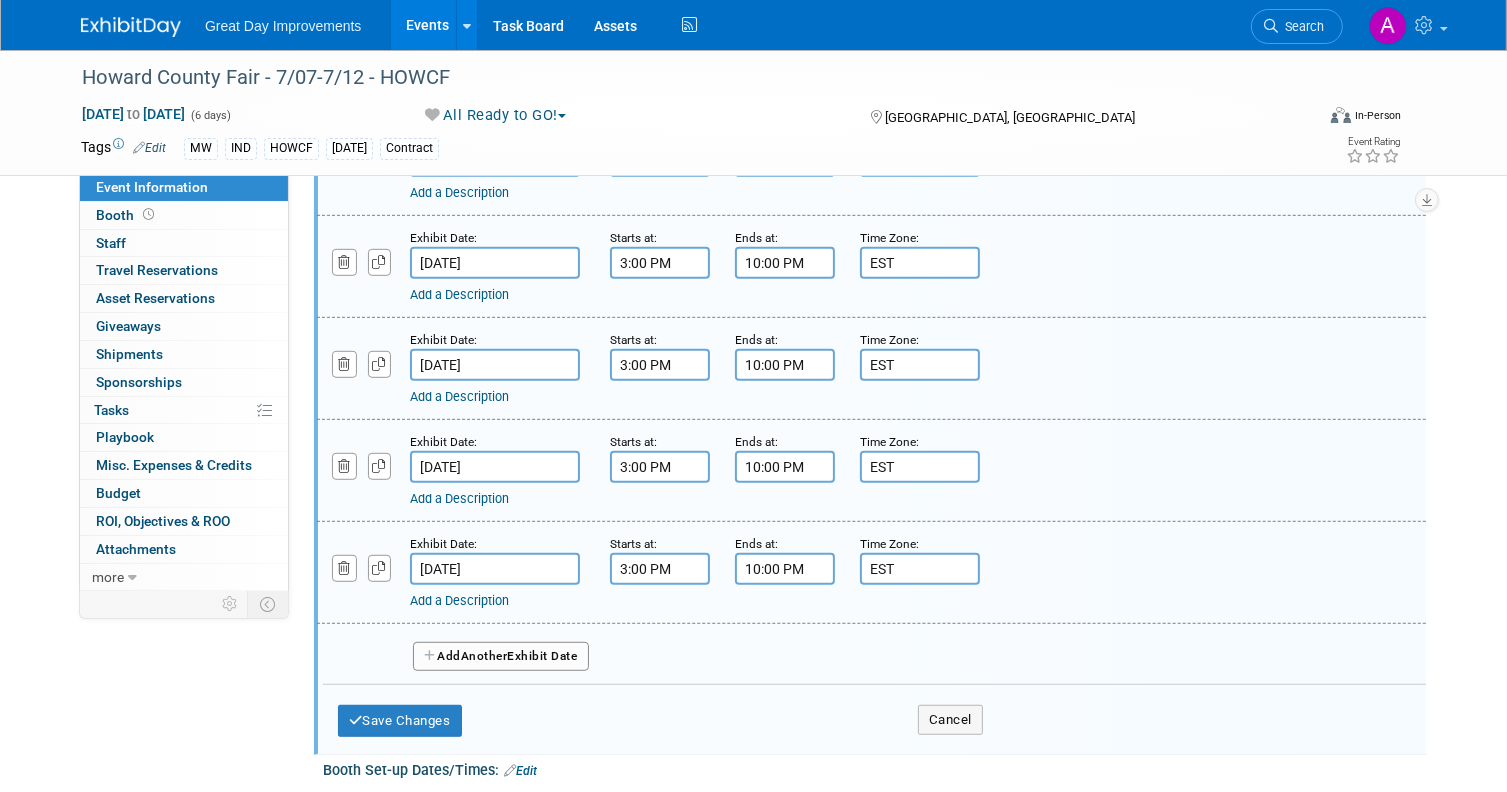 click on "Add  Another  Exhibit Date" at bounding box center [501, 657] 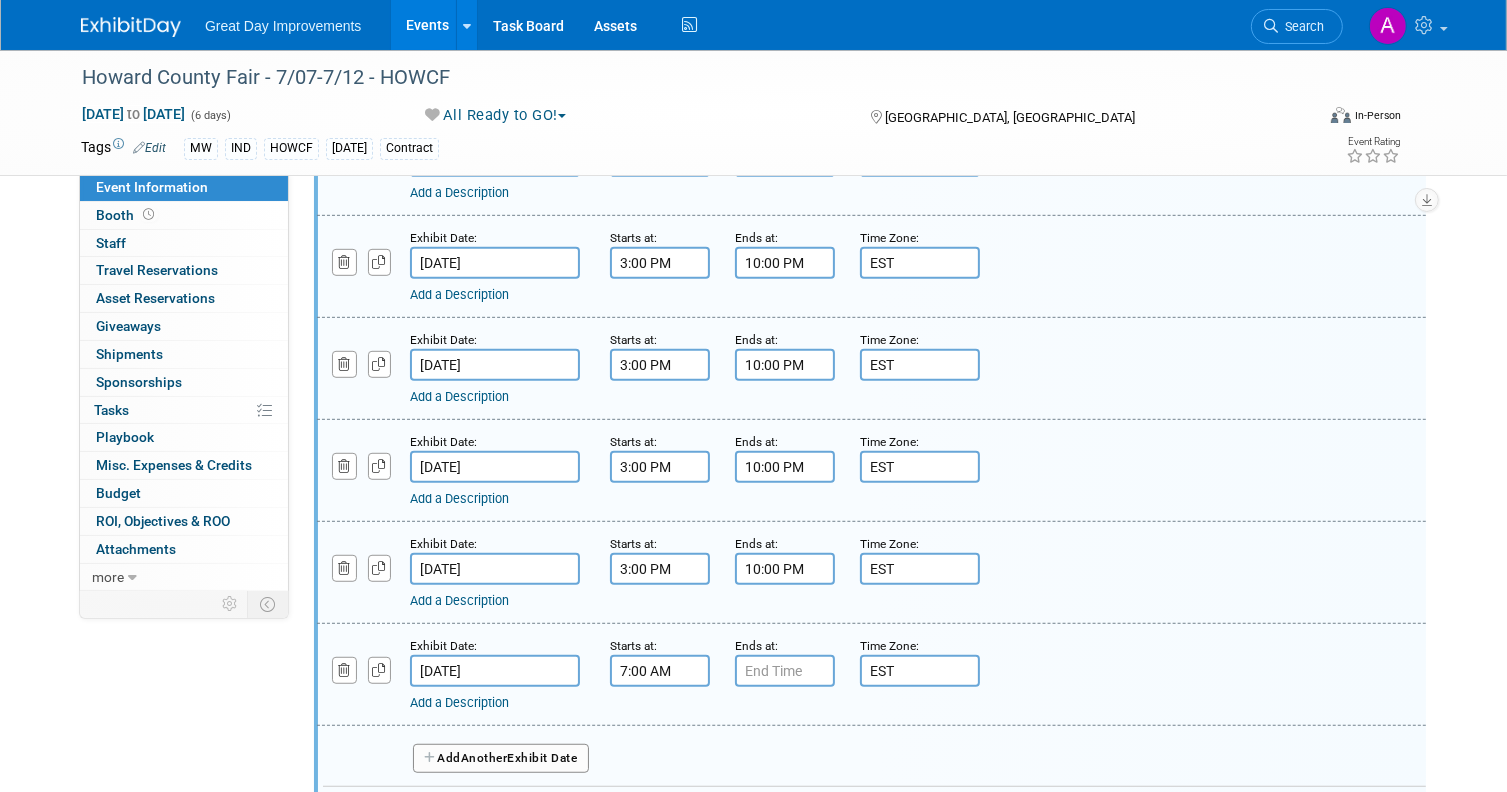 click on "7:00 AM" at bounding box center [660, 671] 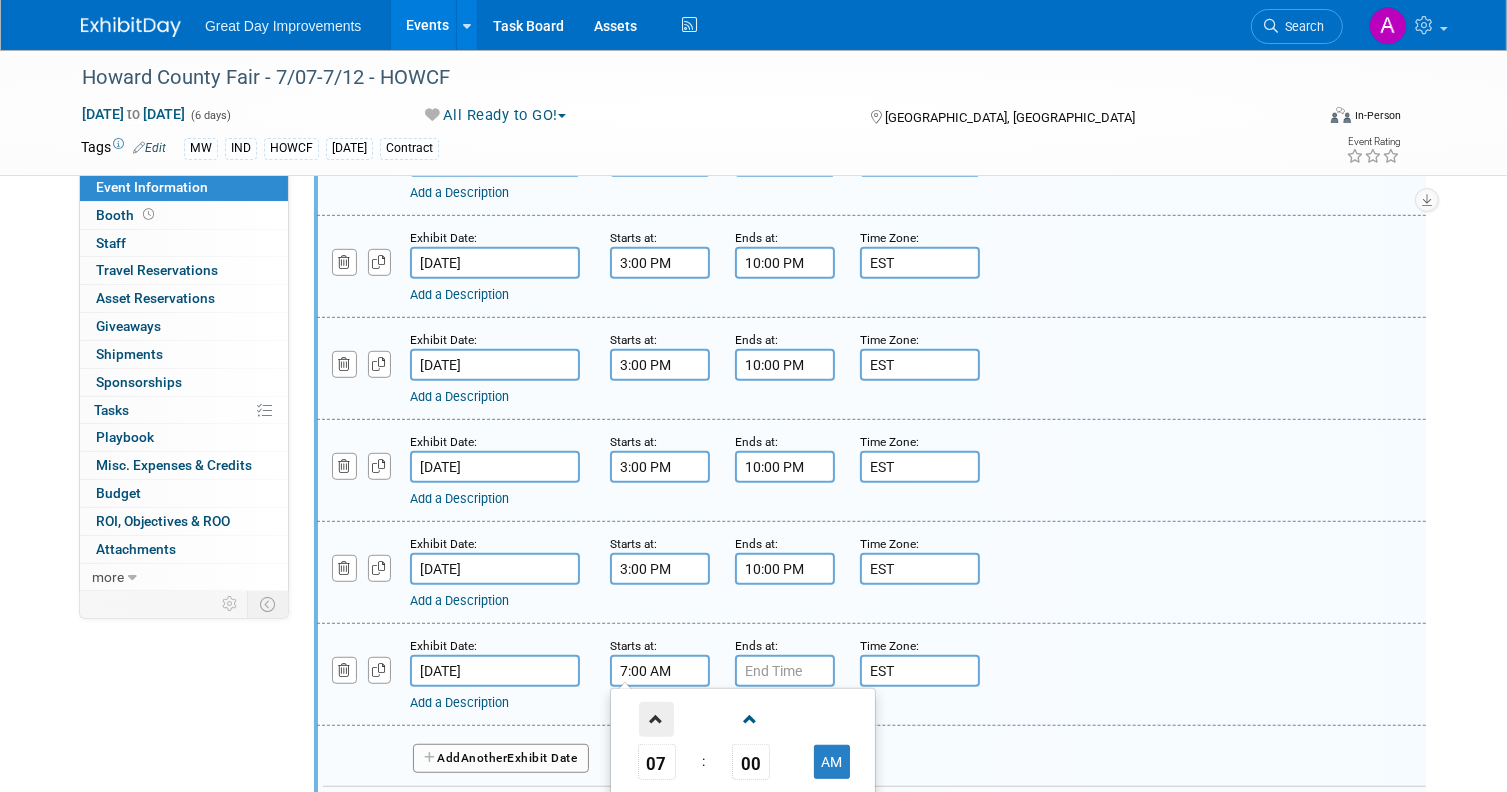 click at bounding box center [656, 719] 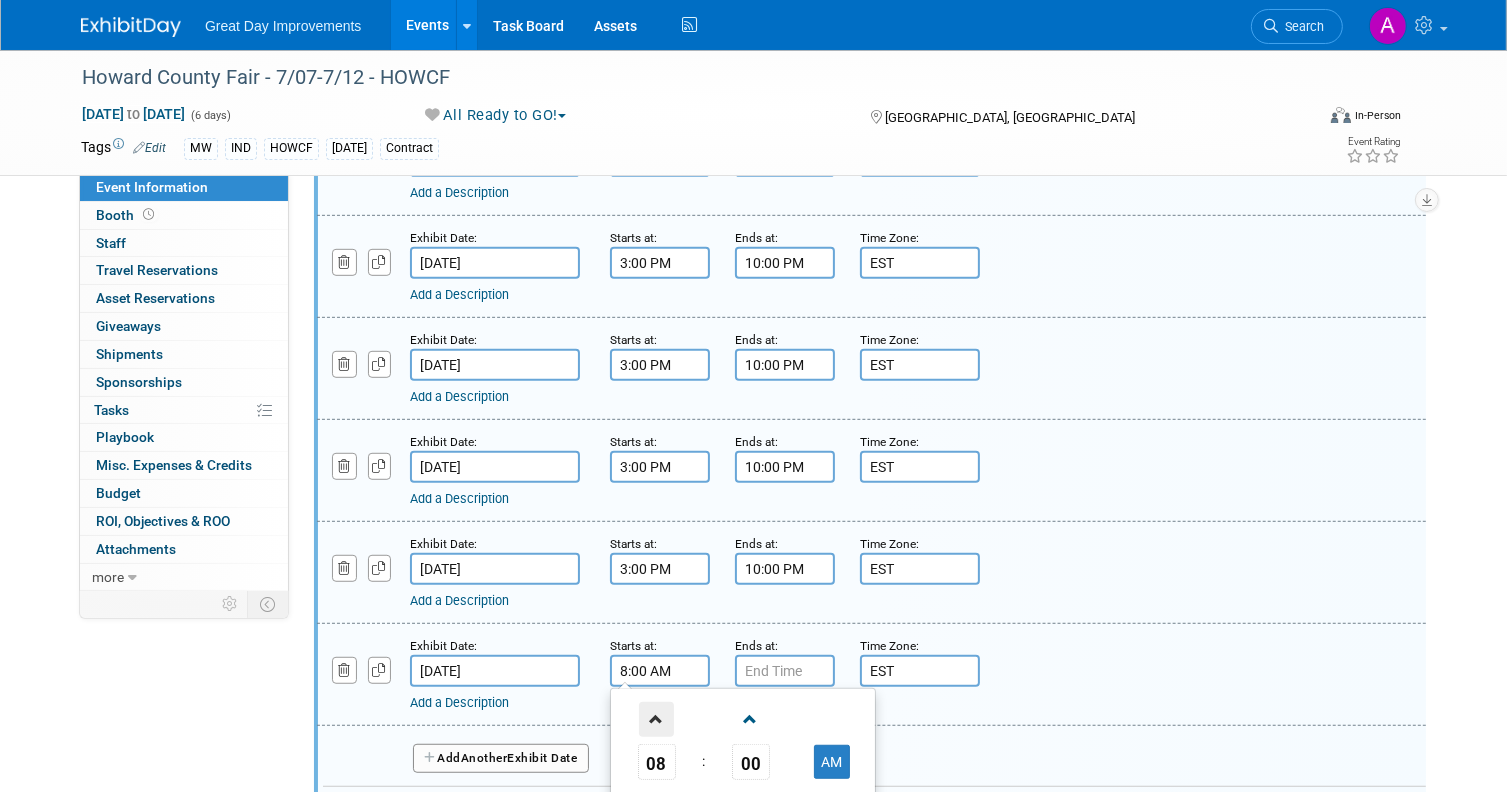 click at bounding box center [656, 719] 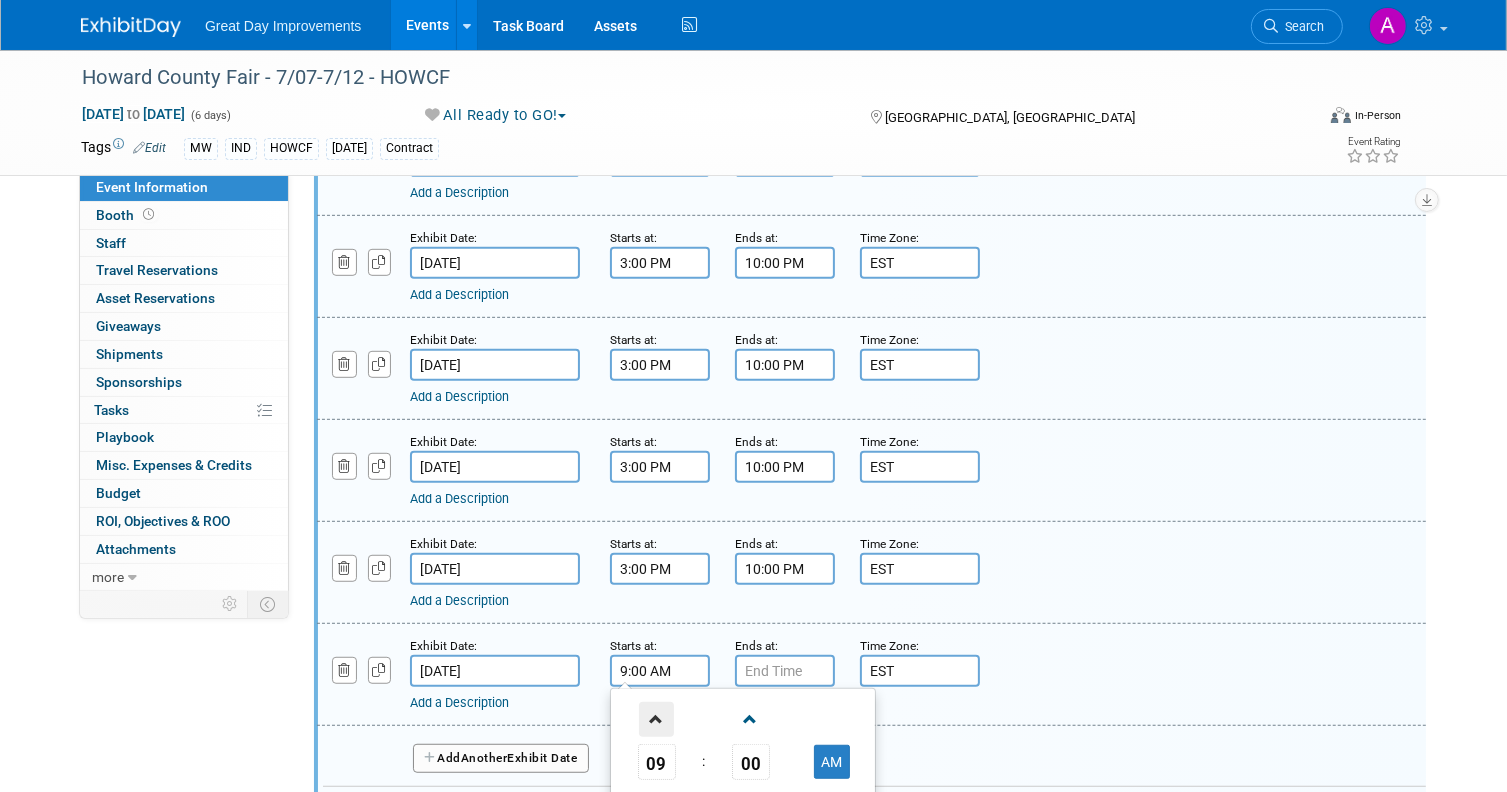 click at bounding box center (656, 719) 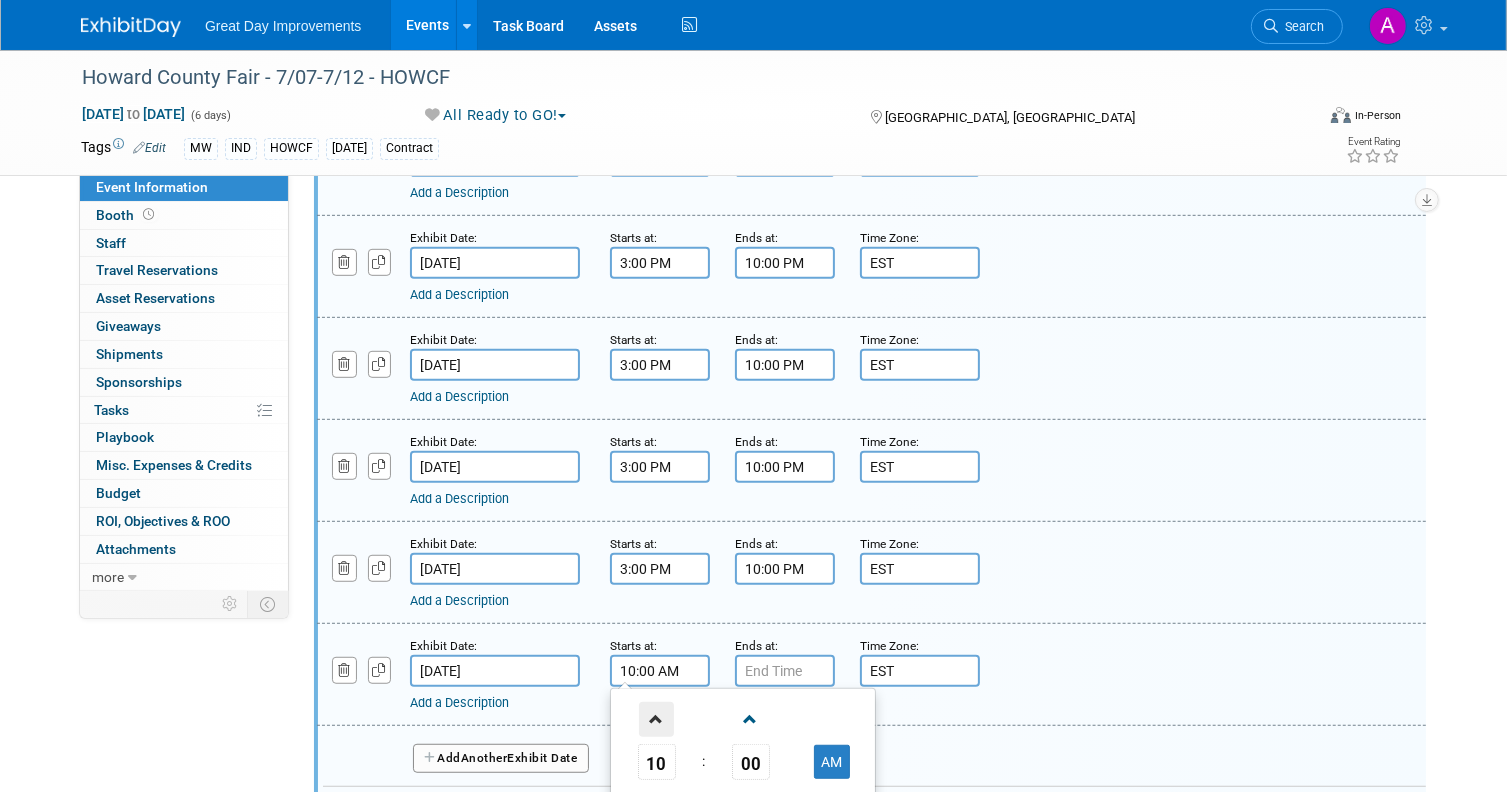 click at bounding box center (656, 719) 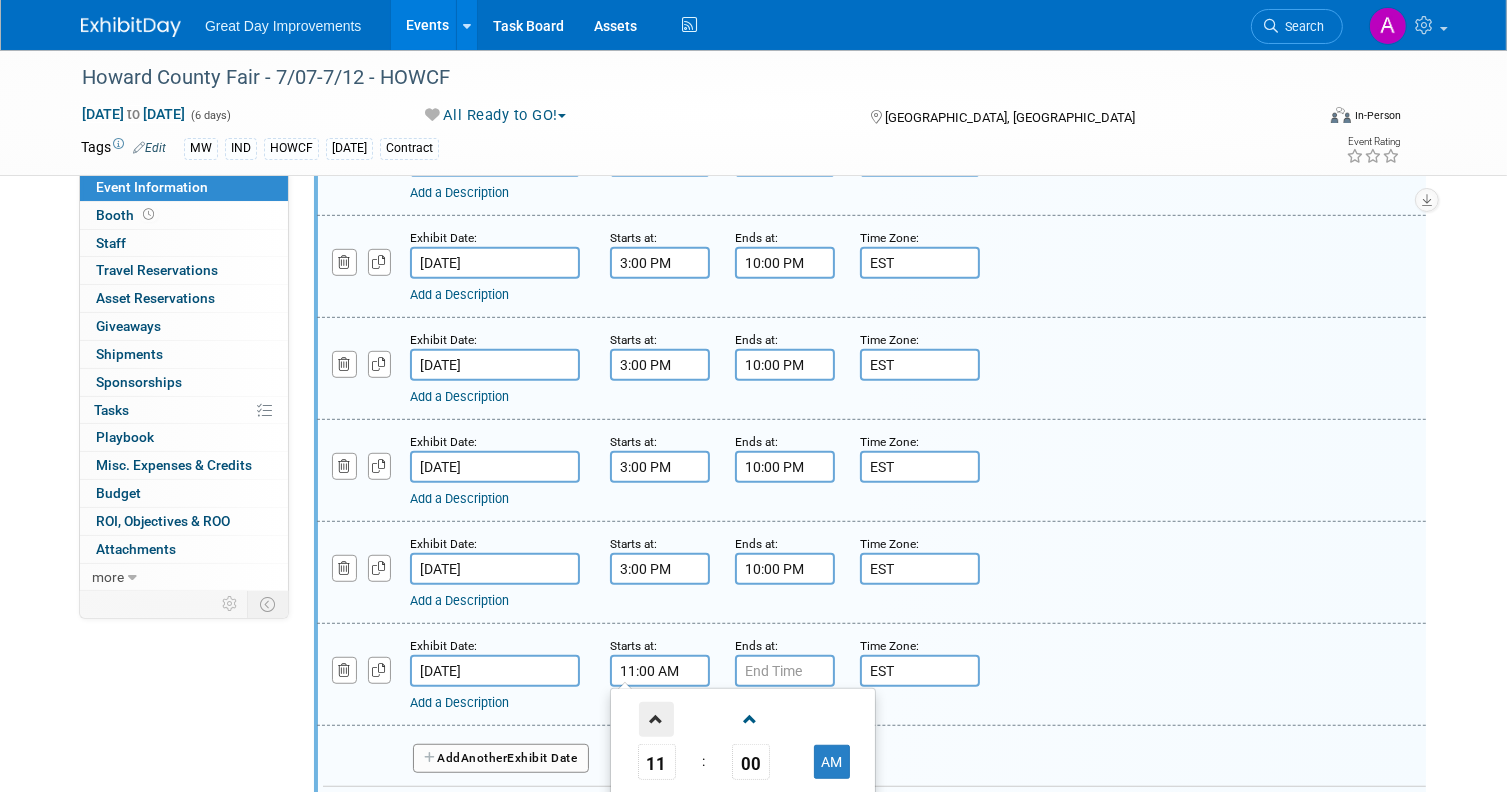 click at bounding box center (656, 719) 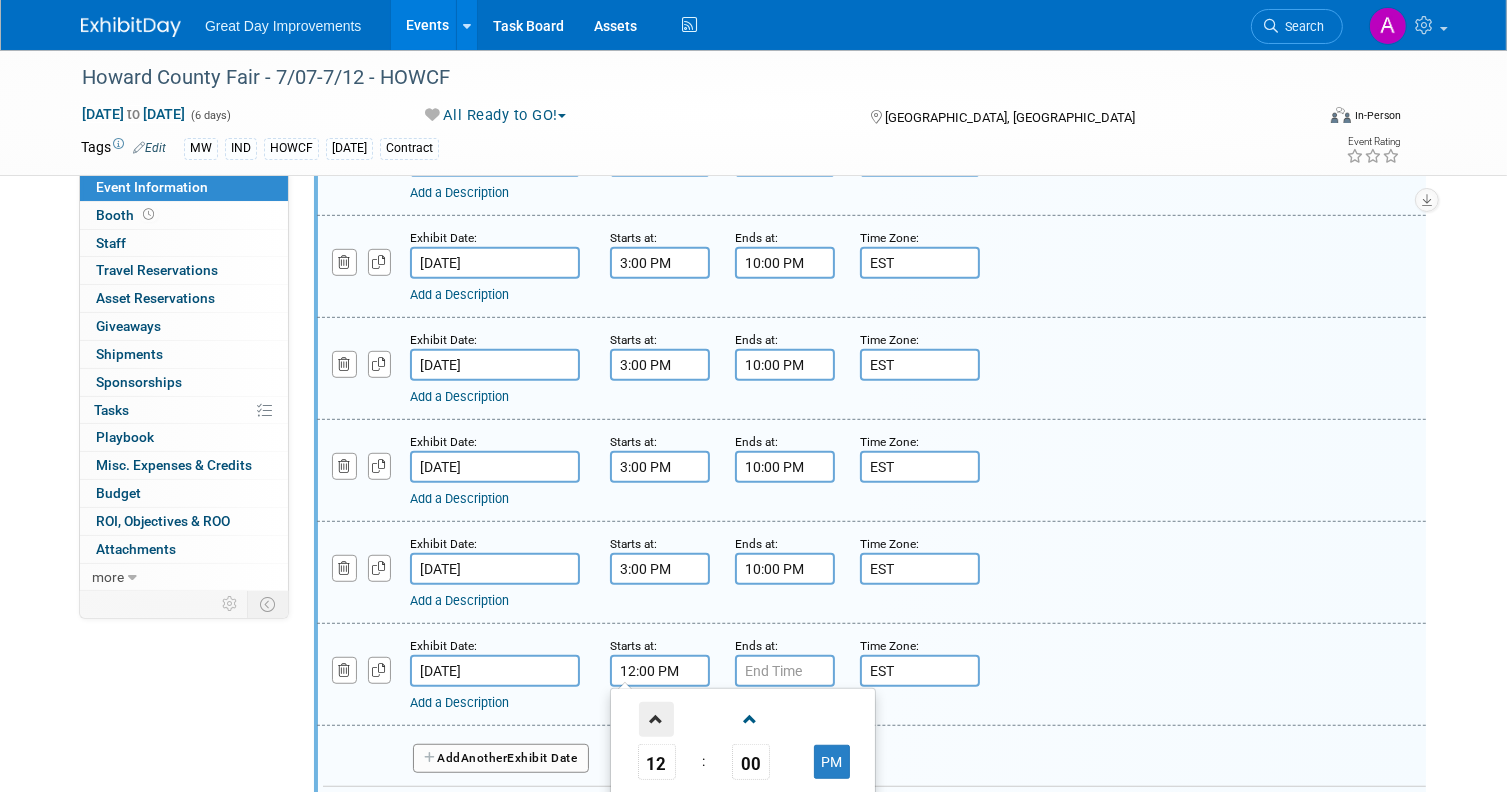 click at bounding box center [656, 719] 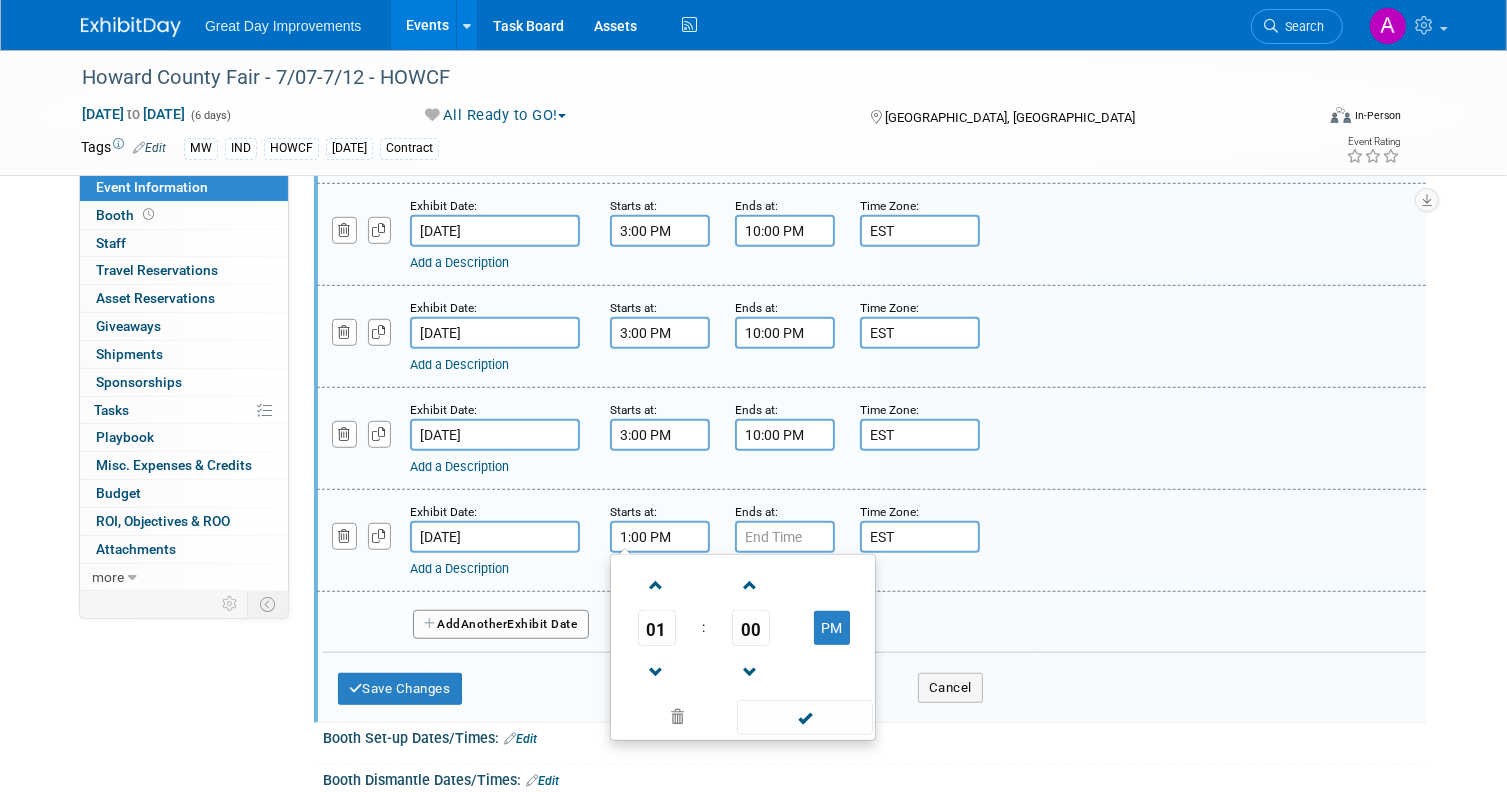 scroll, scrollTop: 1255, scrollLeft: 0, axis: vertical 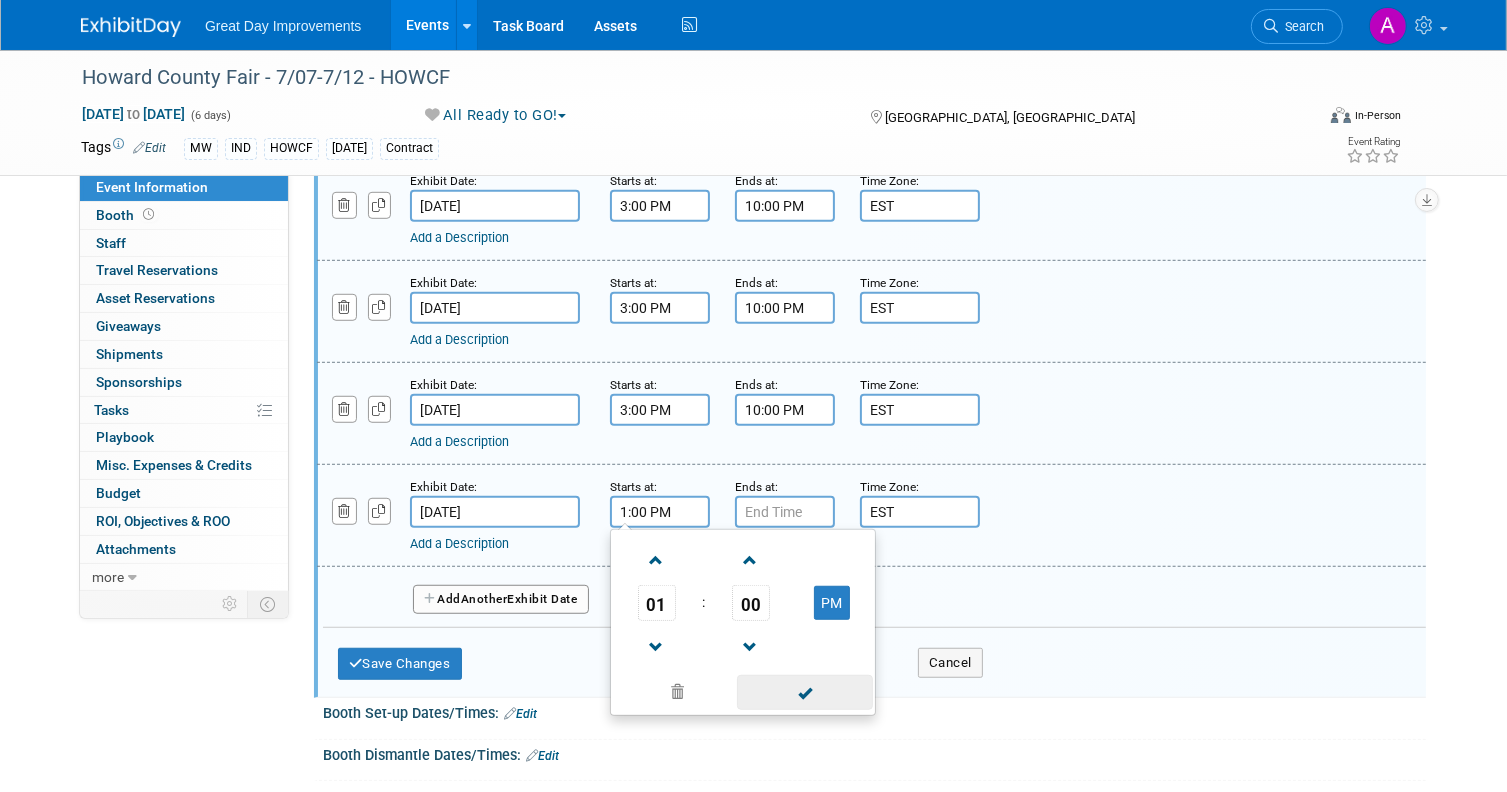 click at bounding box center [804, 692] 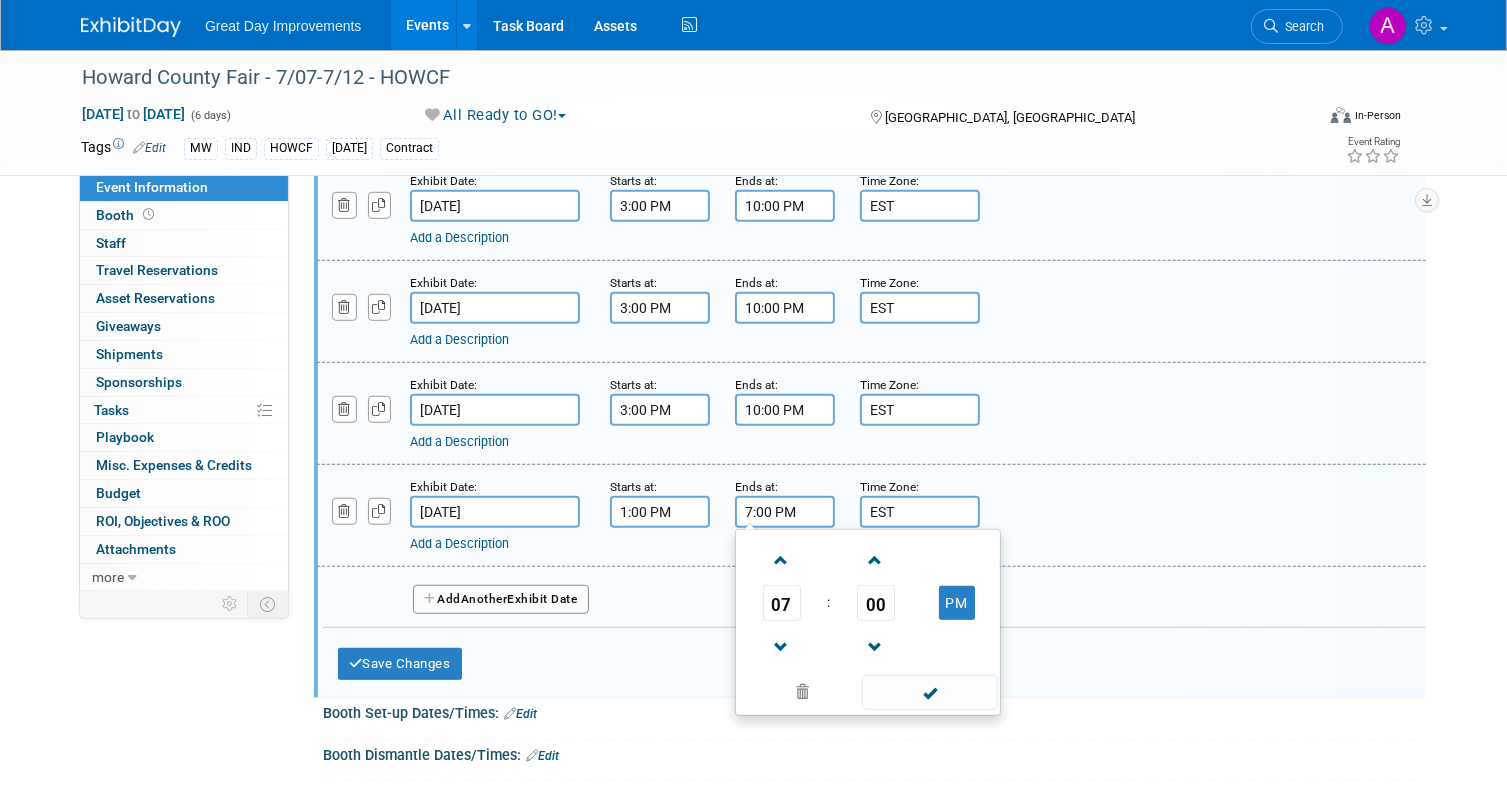 click on "7:00 PM" at bounding box center [785, 512] 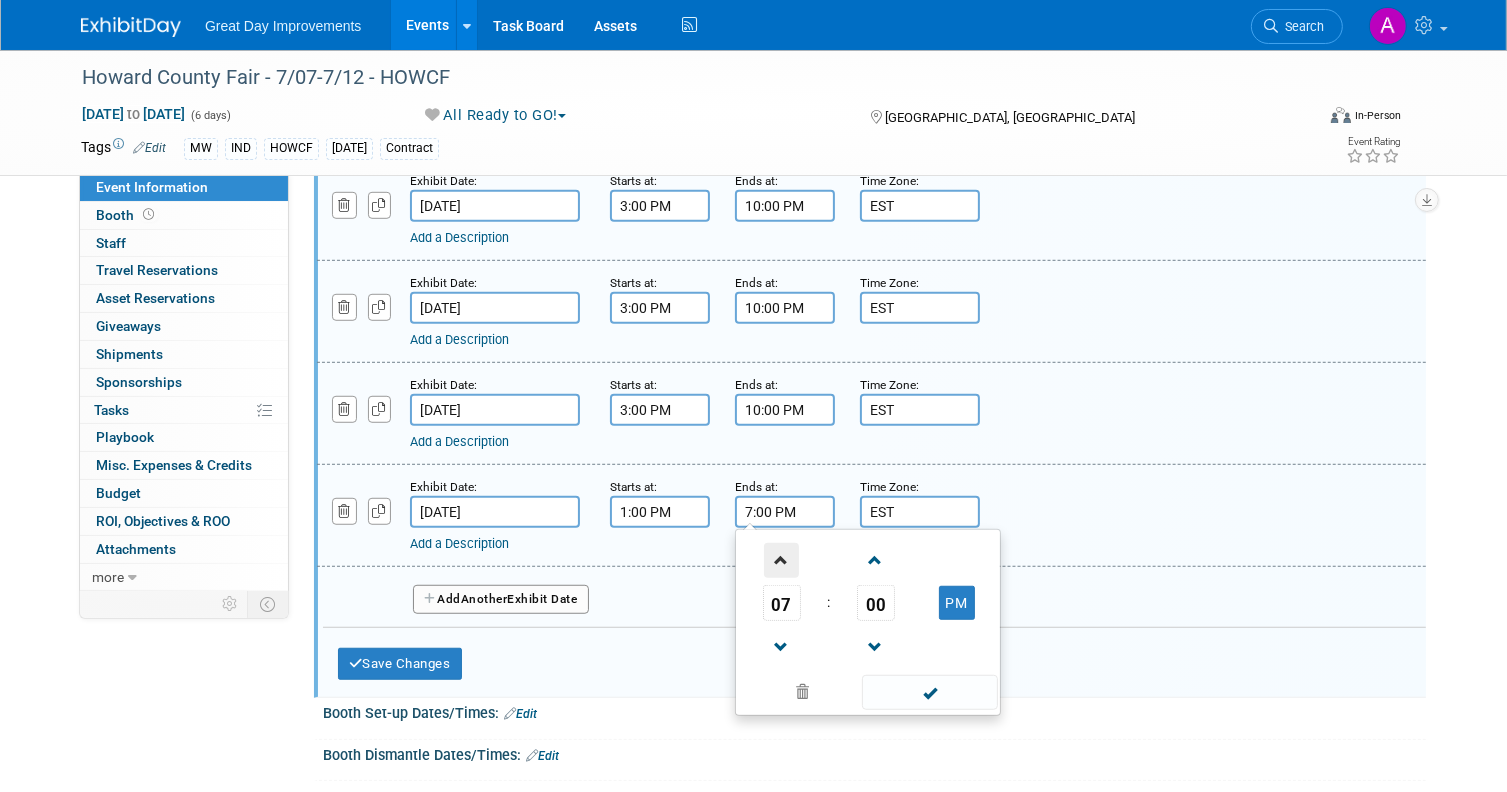 click at bounding box center [781, 560] 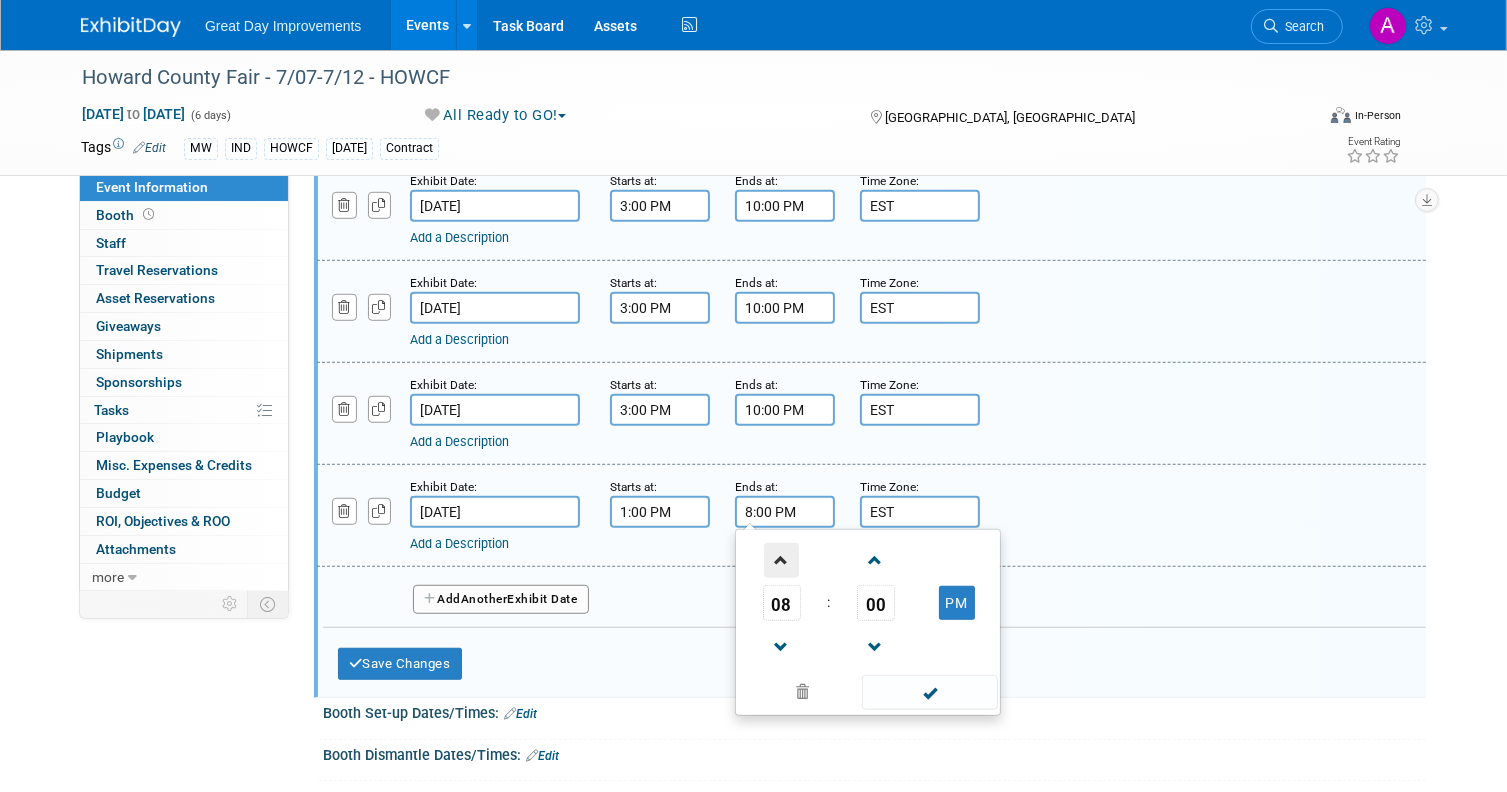 click at bounding box center (781, 560) 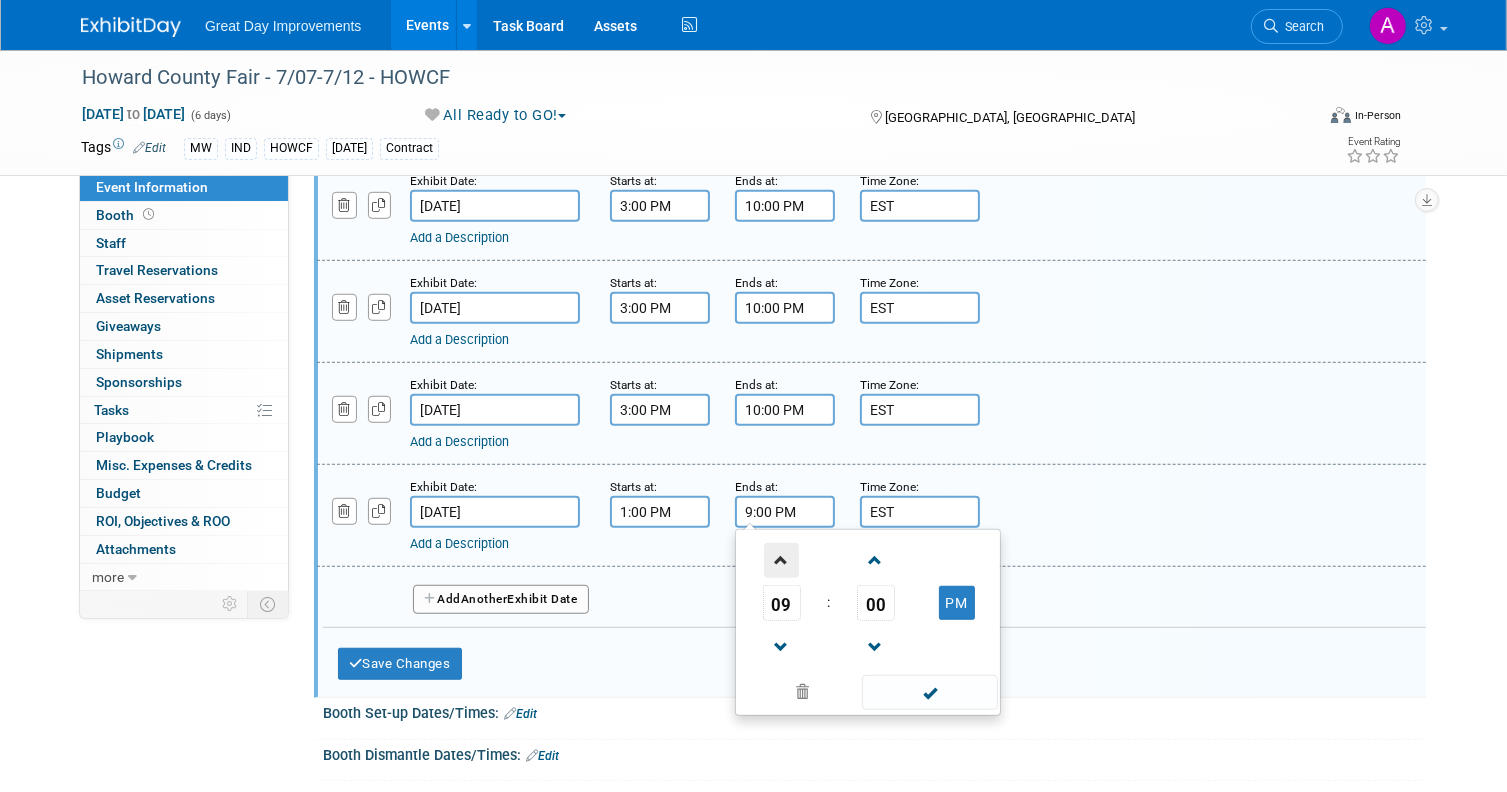 click at bounding box center [781, 560] 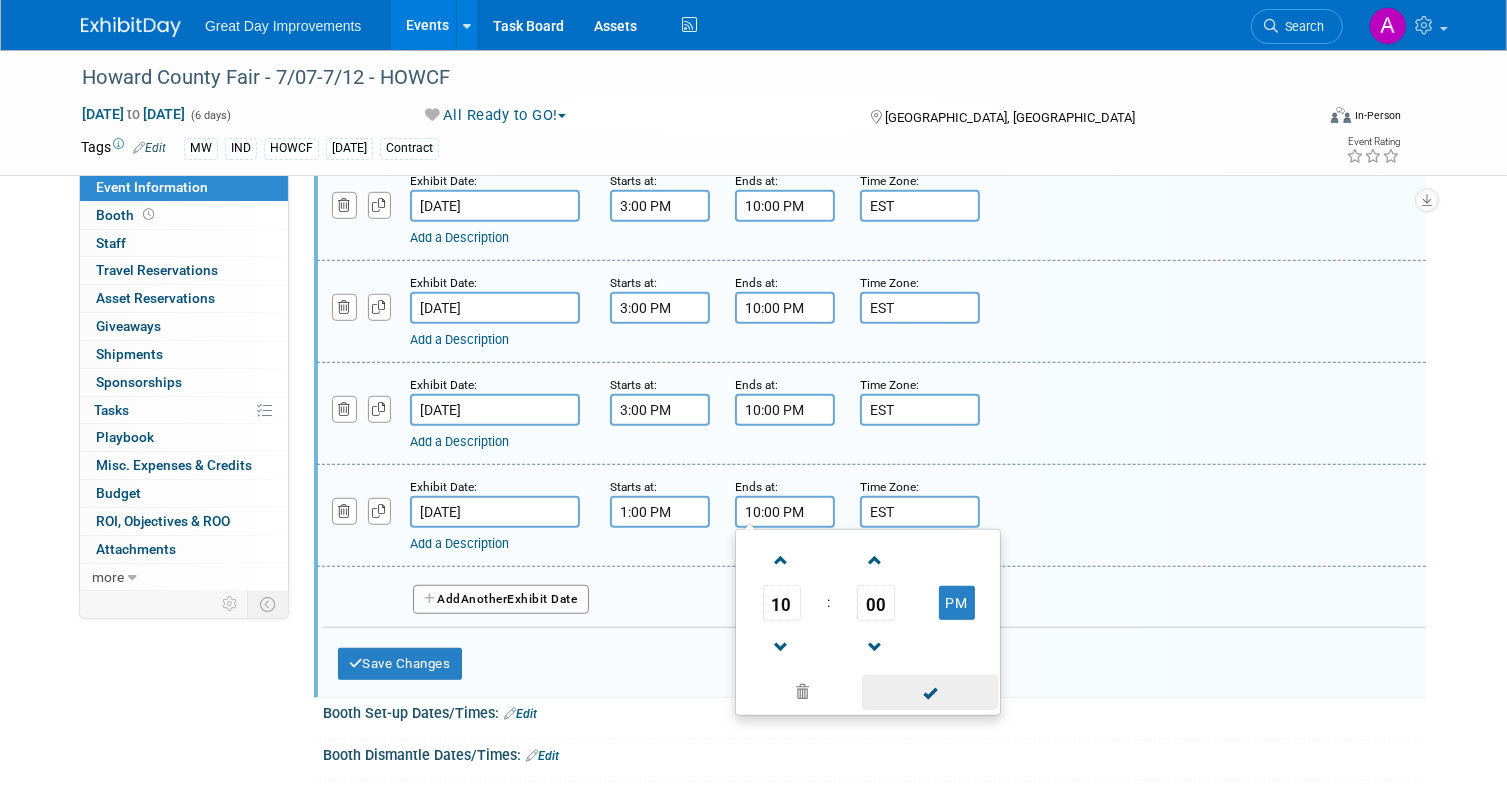 click at bounding box center [929, 692] 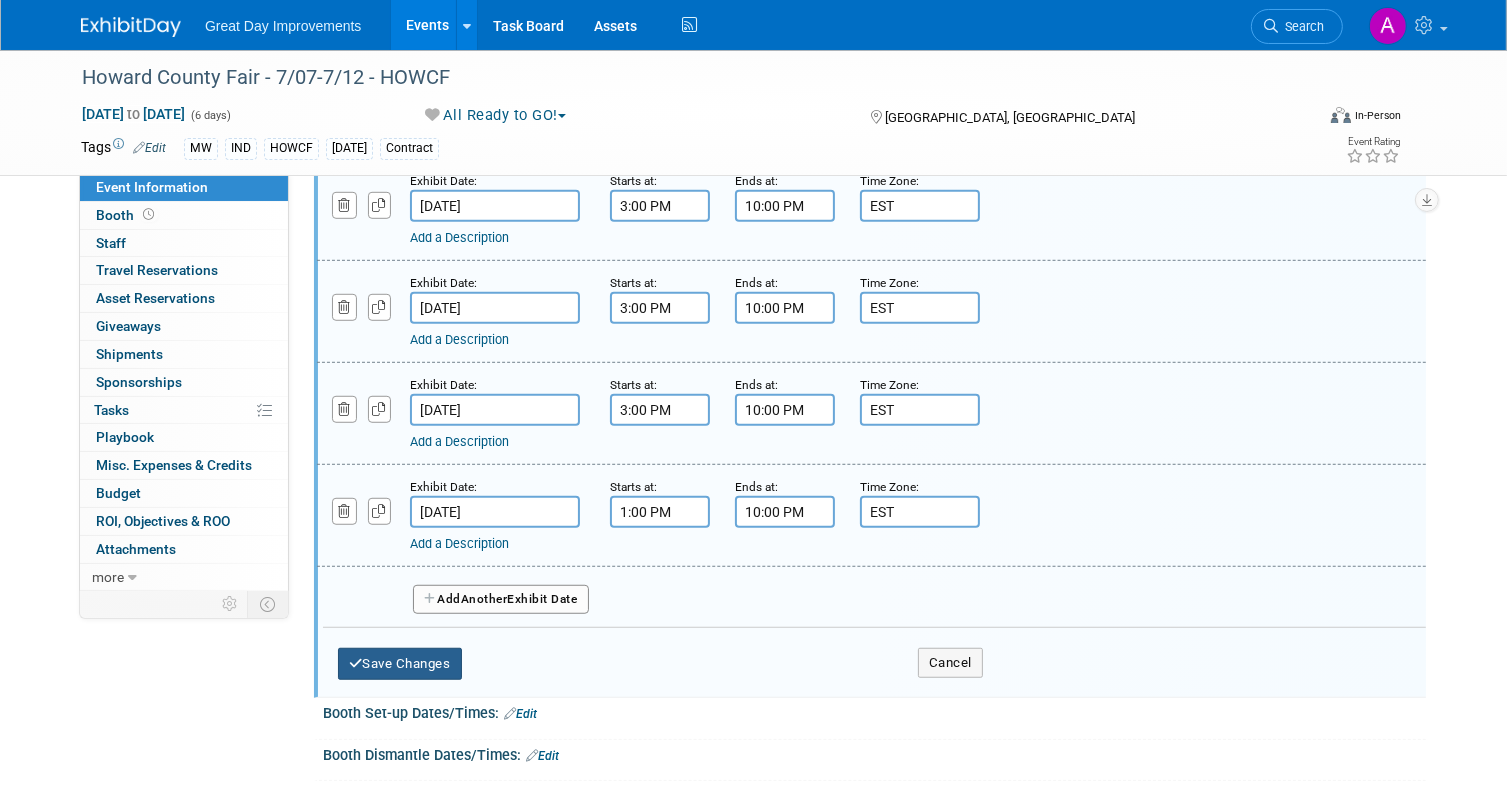 click on "Save Changes" at bounding box center (400, 664) 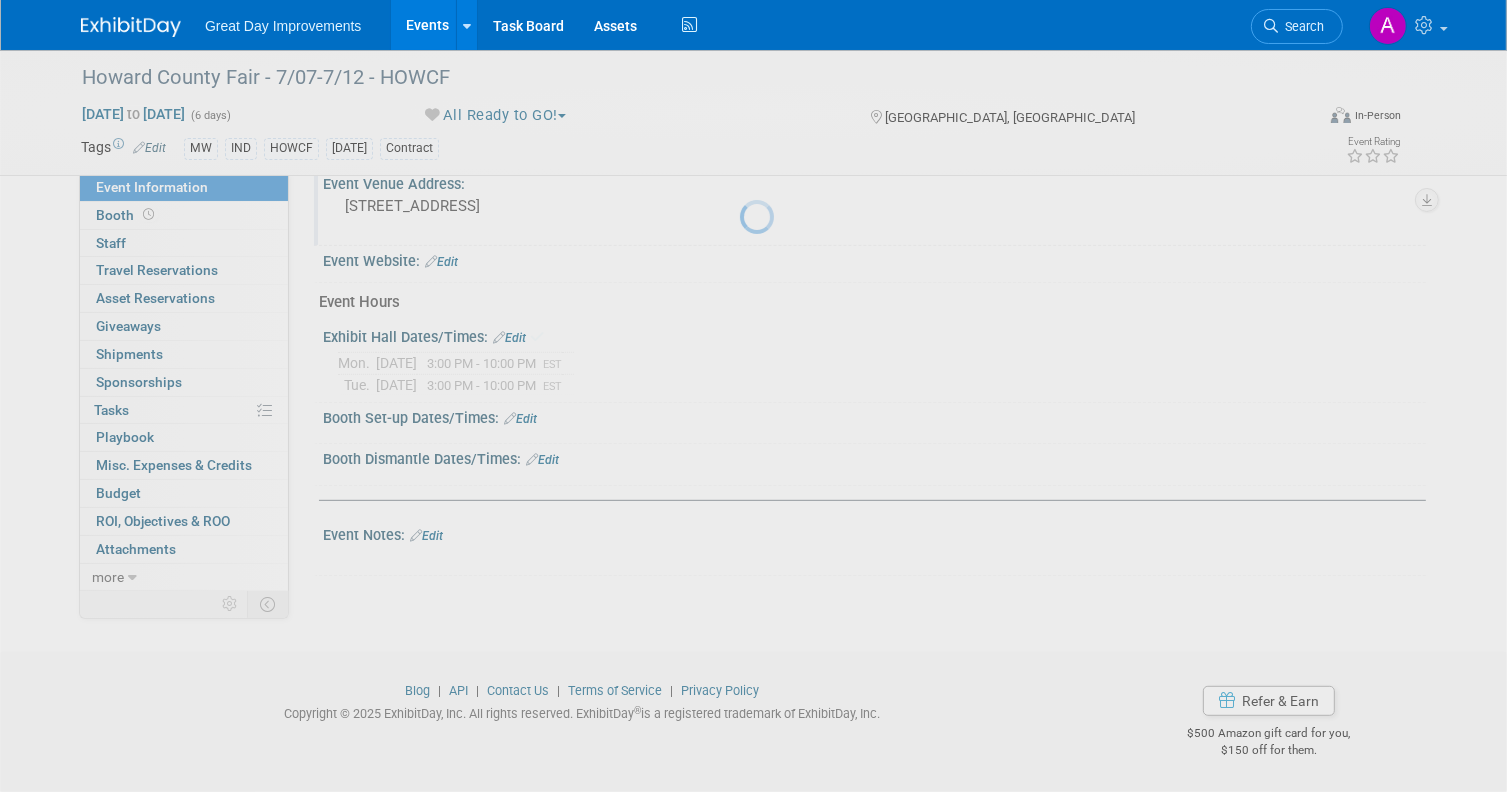 scroll, scrollTop: 806, scrollLeft: 0, axis: vertical 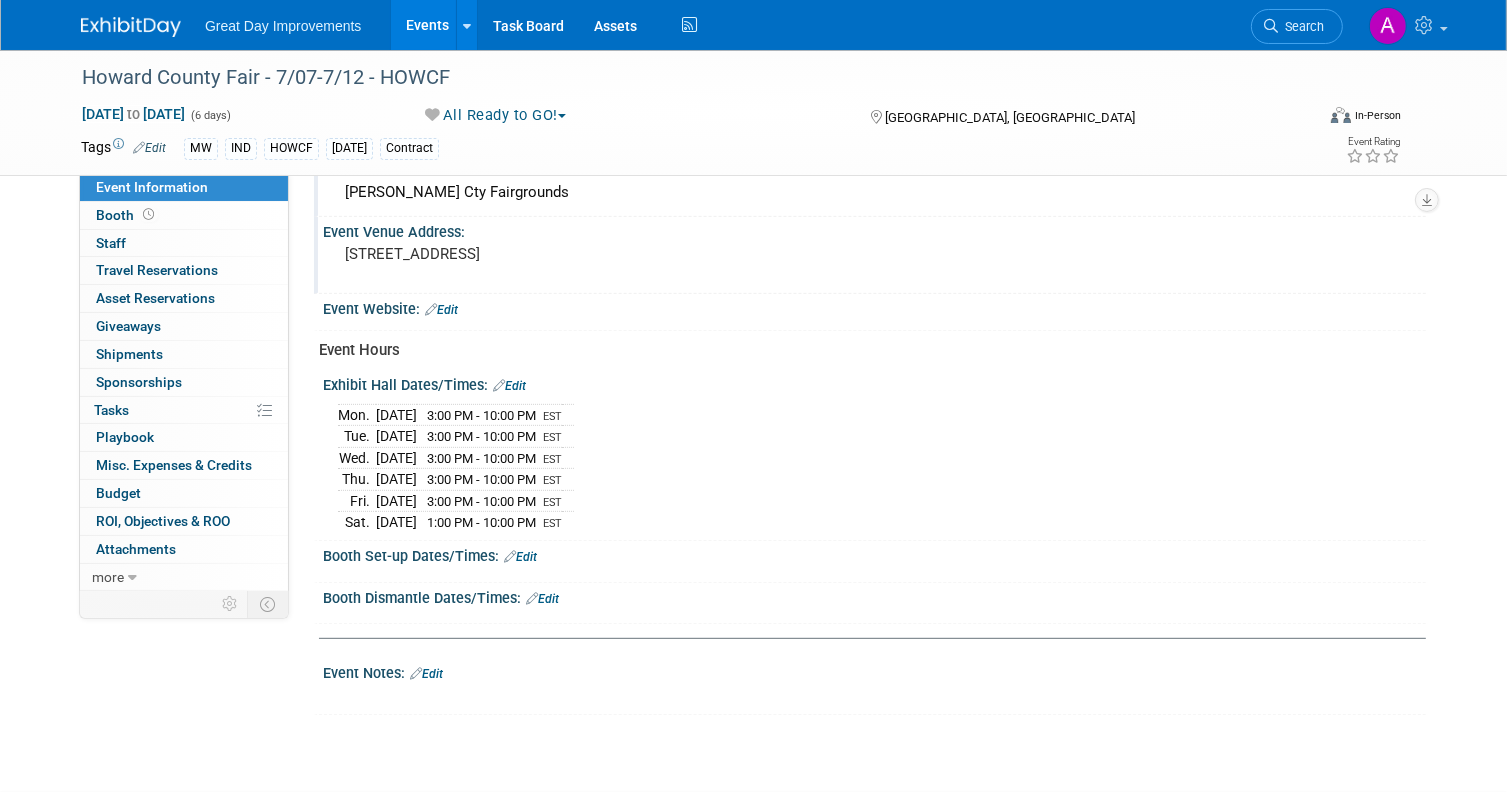 click on "Edit" at bounding box center (520, 557) 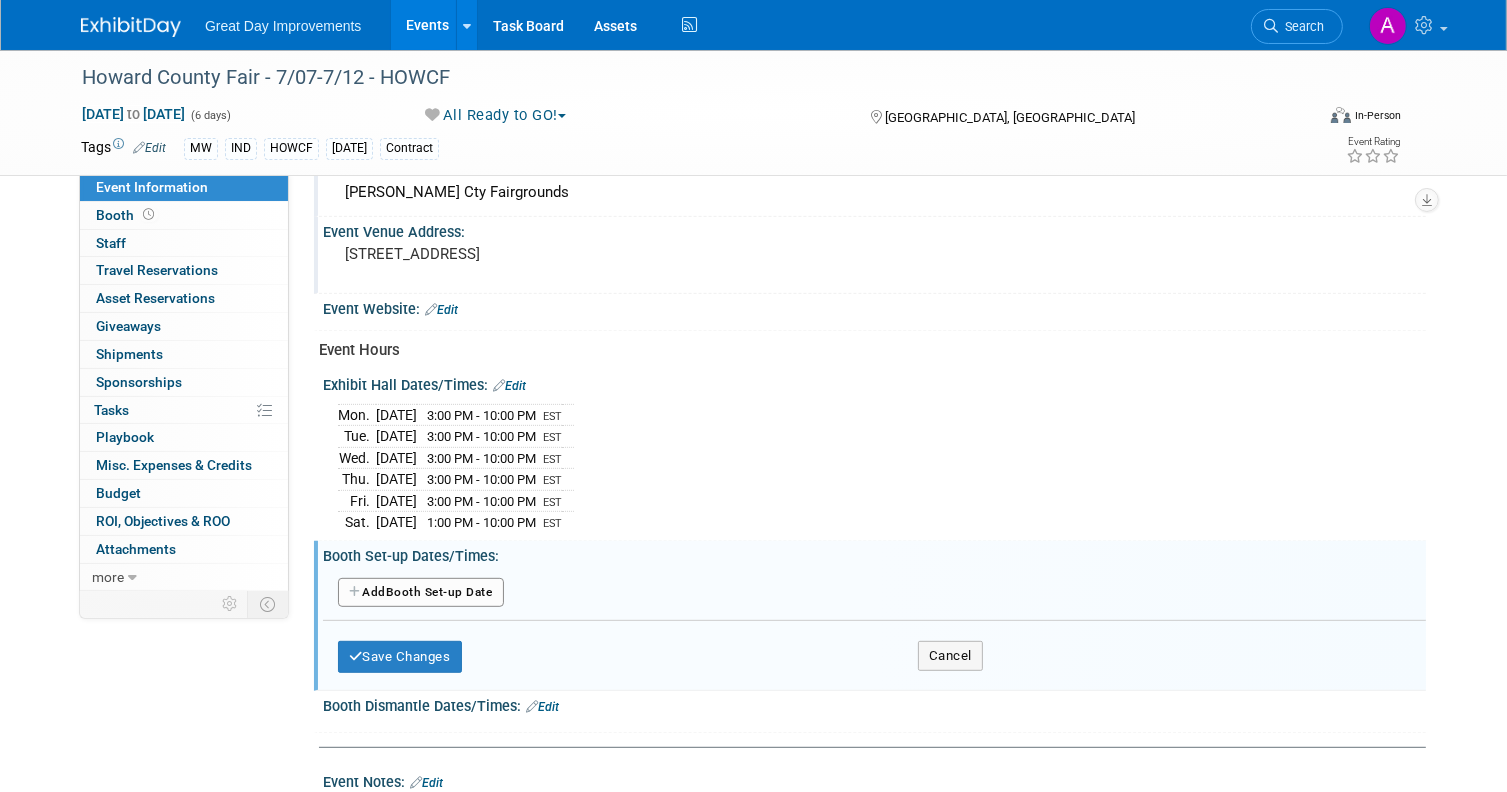 click on "Add  Another  Booth Set-up Date" at bounding box center (421, 593) 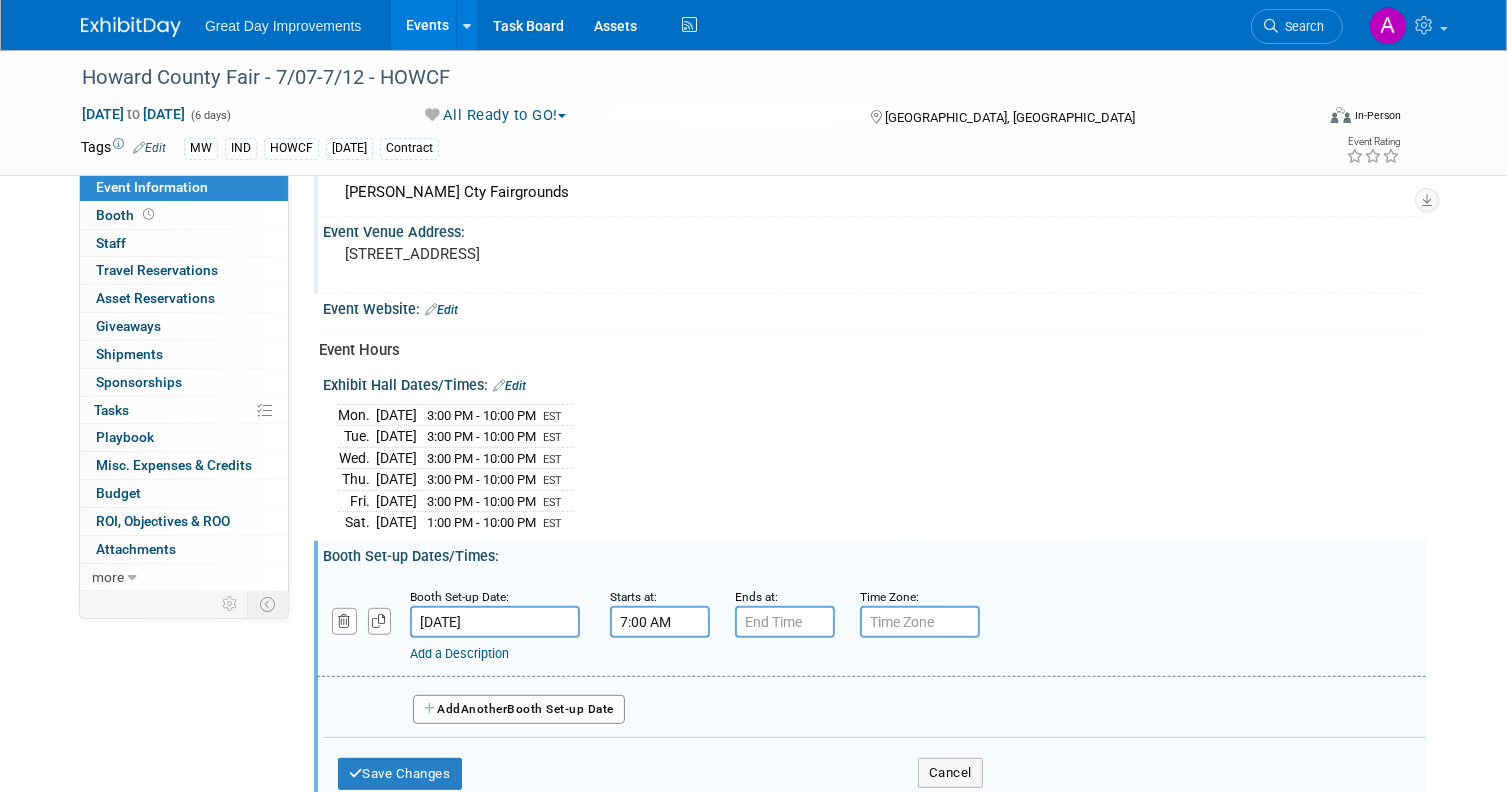 click on "7:00 AM" at bounding box center (660, 622) 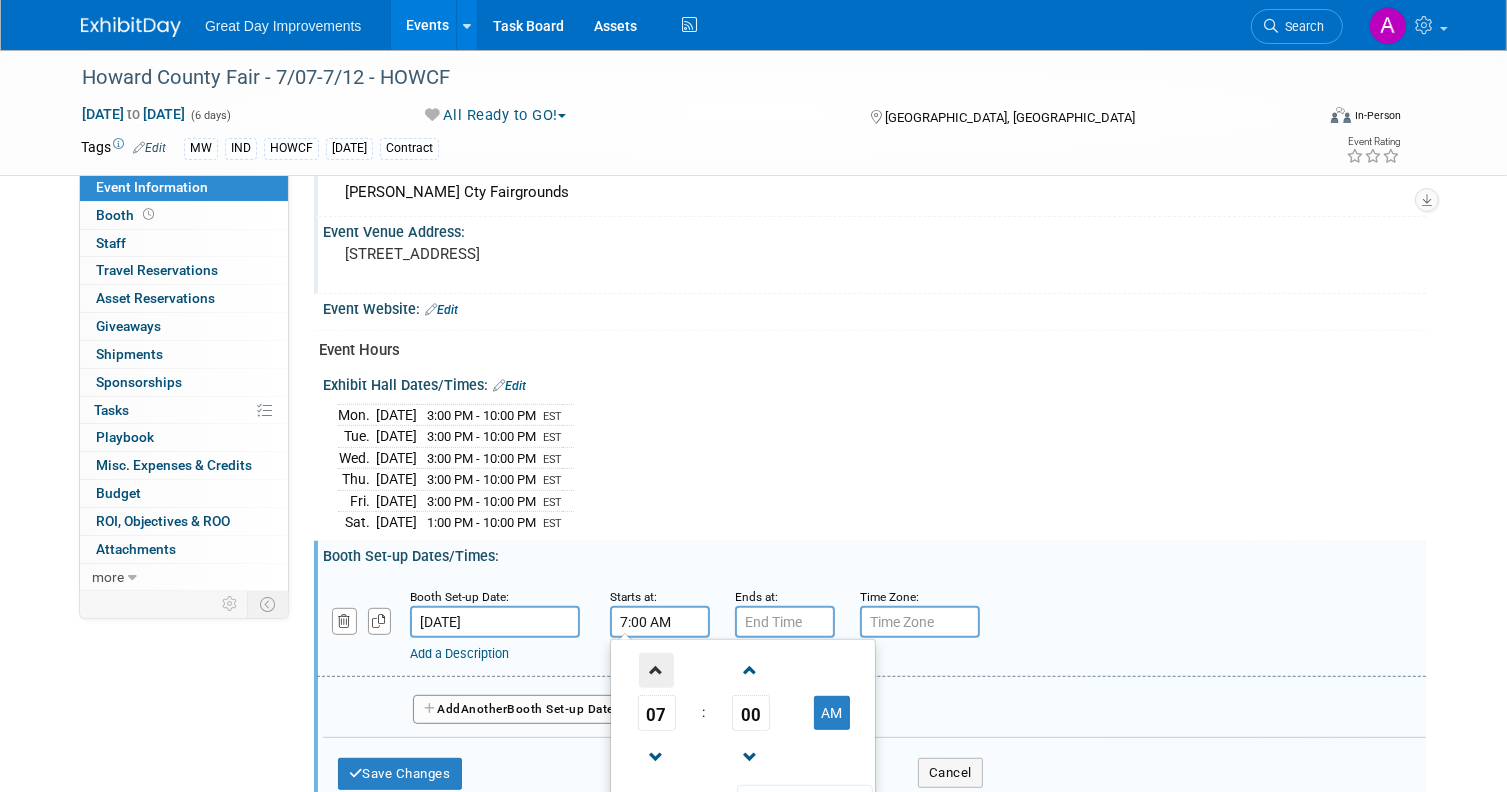 click at bounding box center (656, 670) 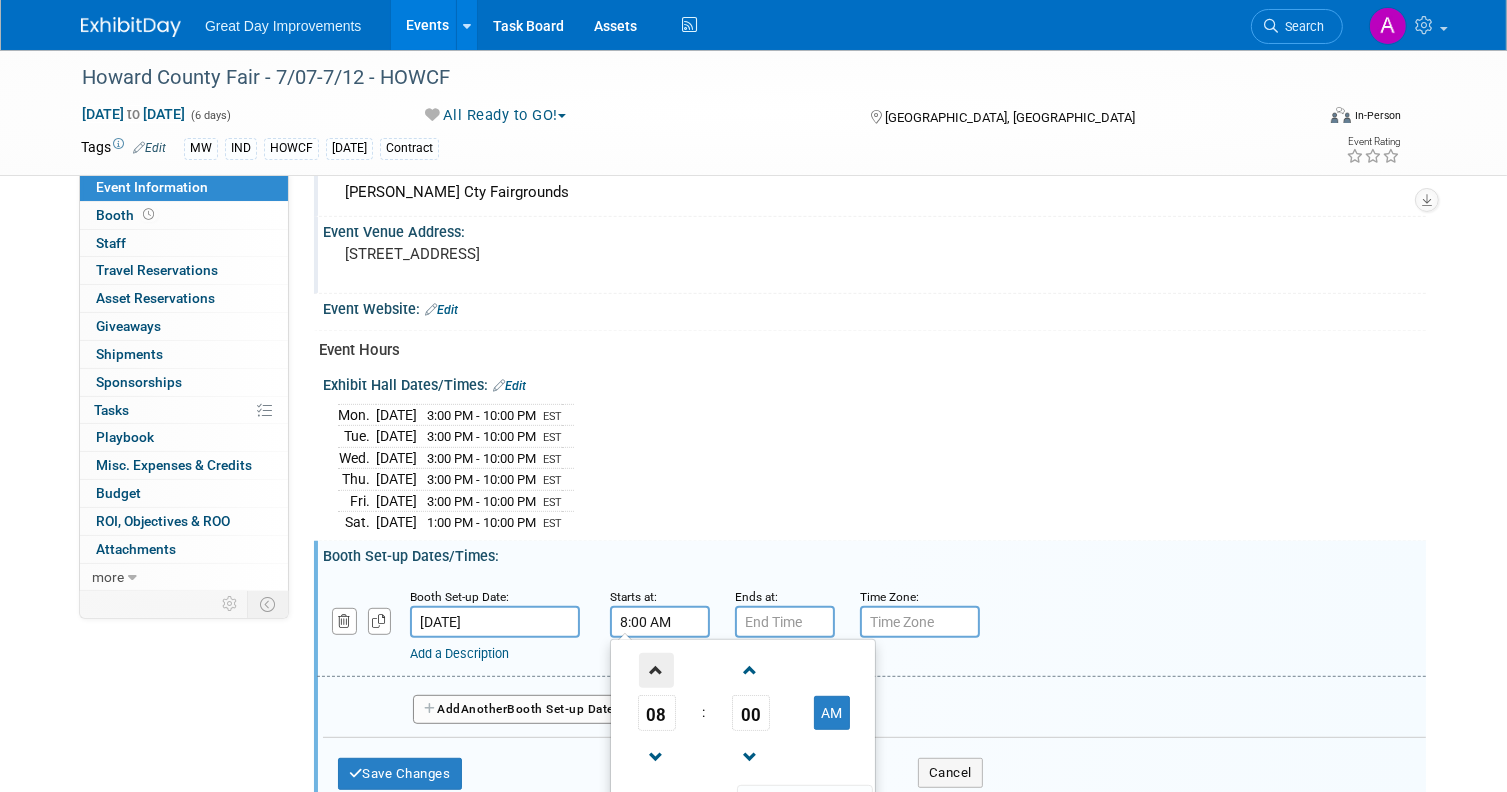 click at bounding box center (656, 670) 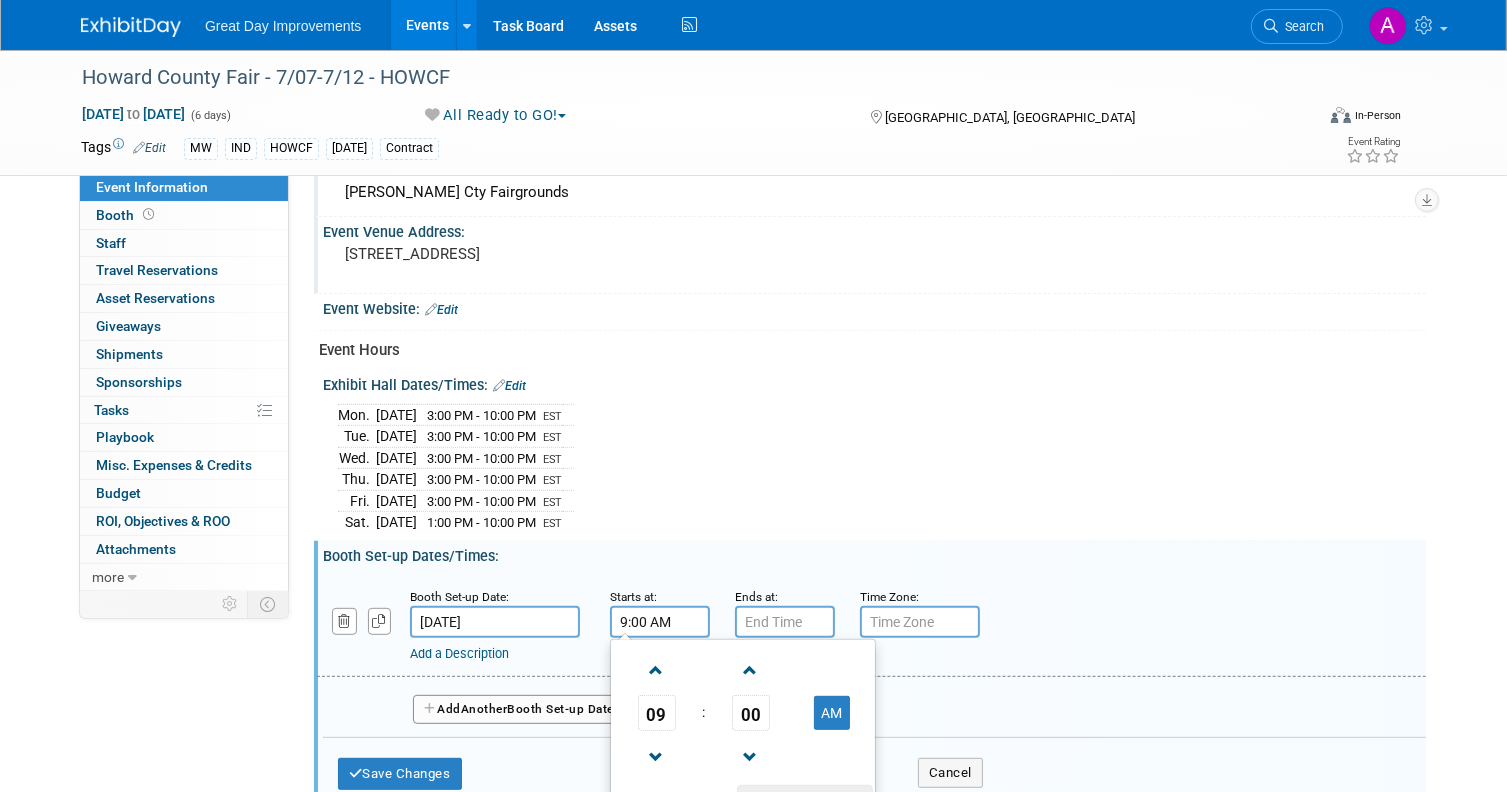 click at bounding box center [804, 802] 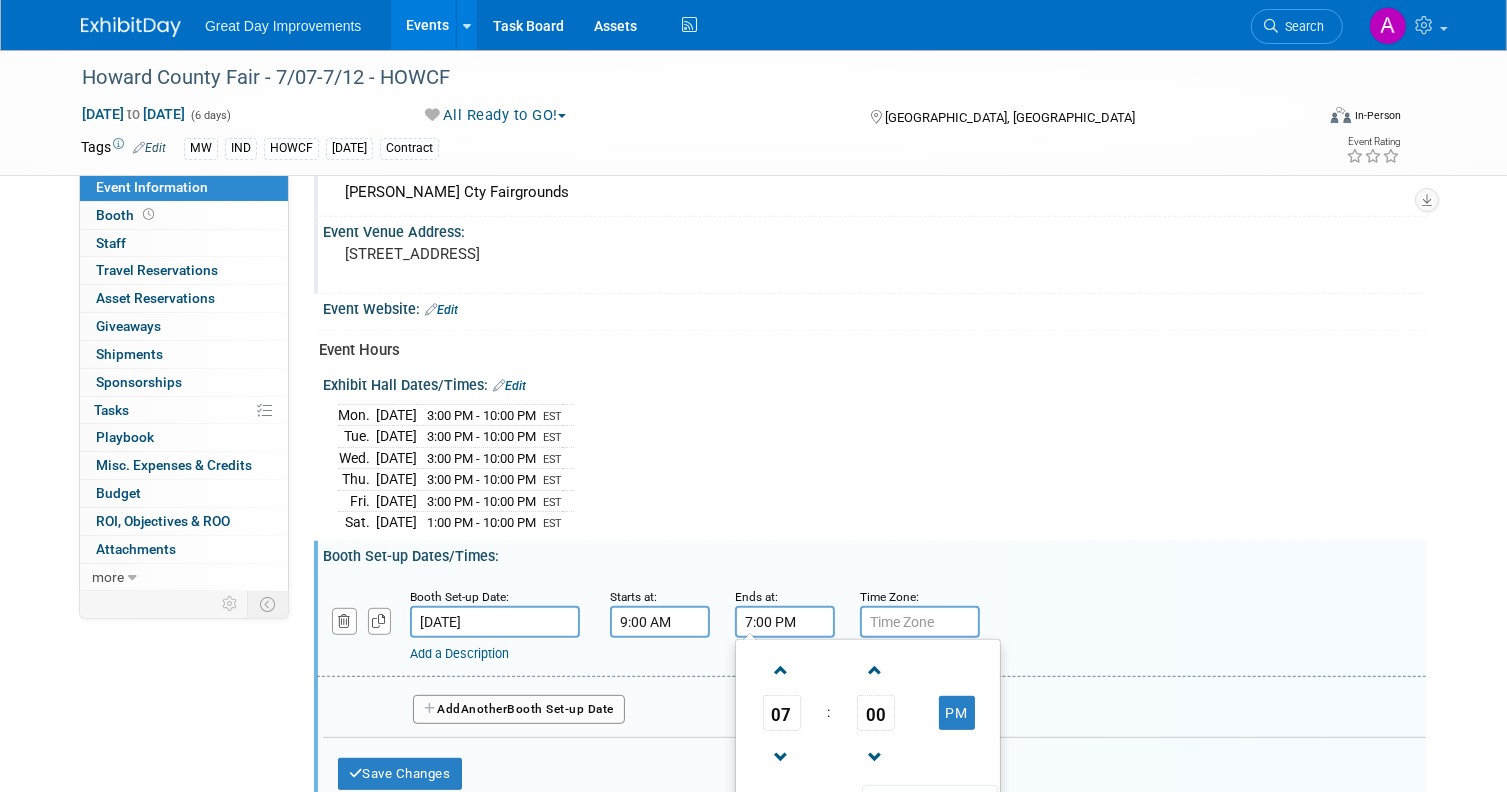 click on "7:00 PM" at bounding box center [785, 622] 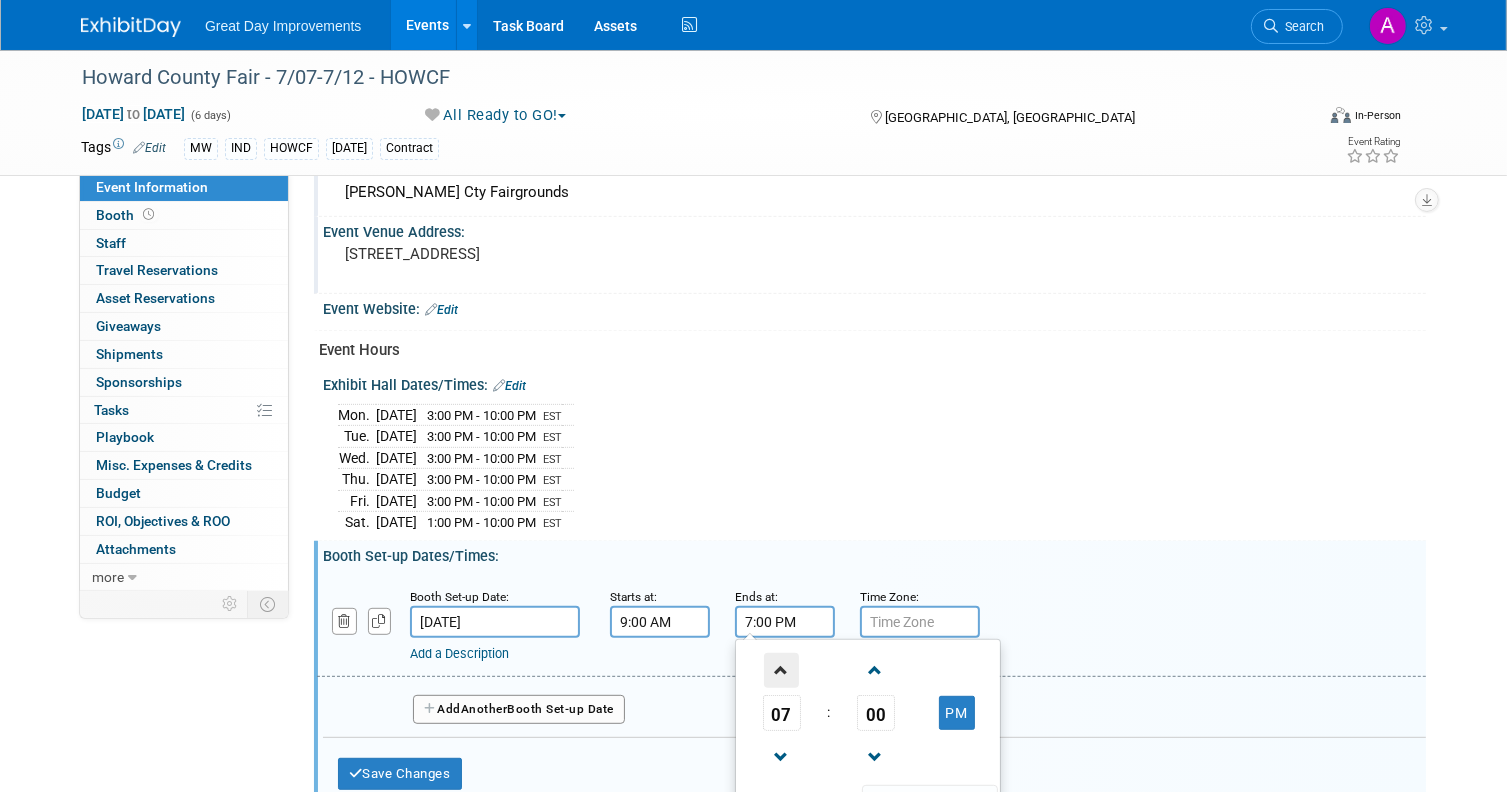 click at bounding box center [781, 670] 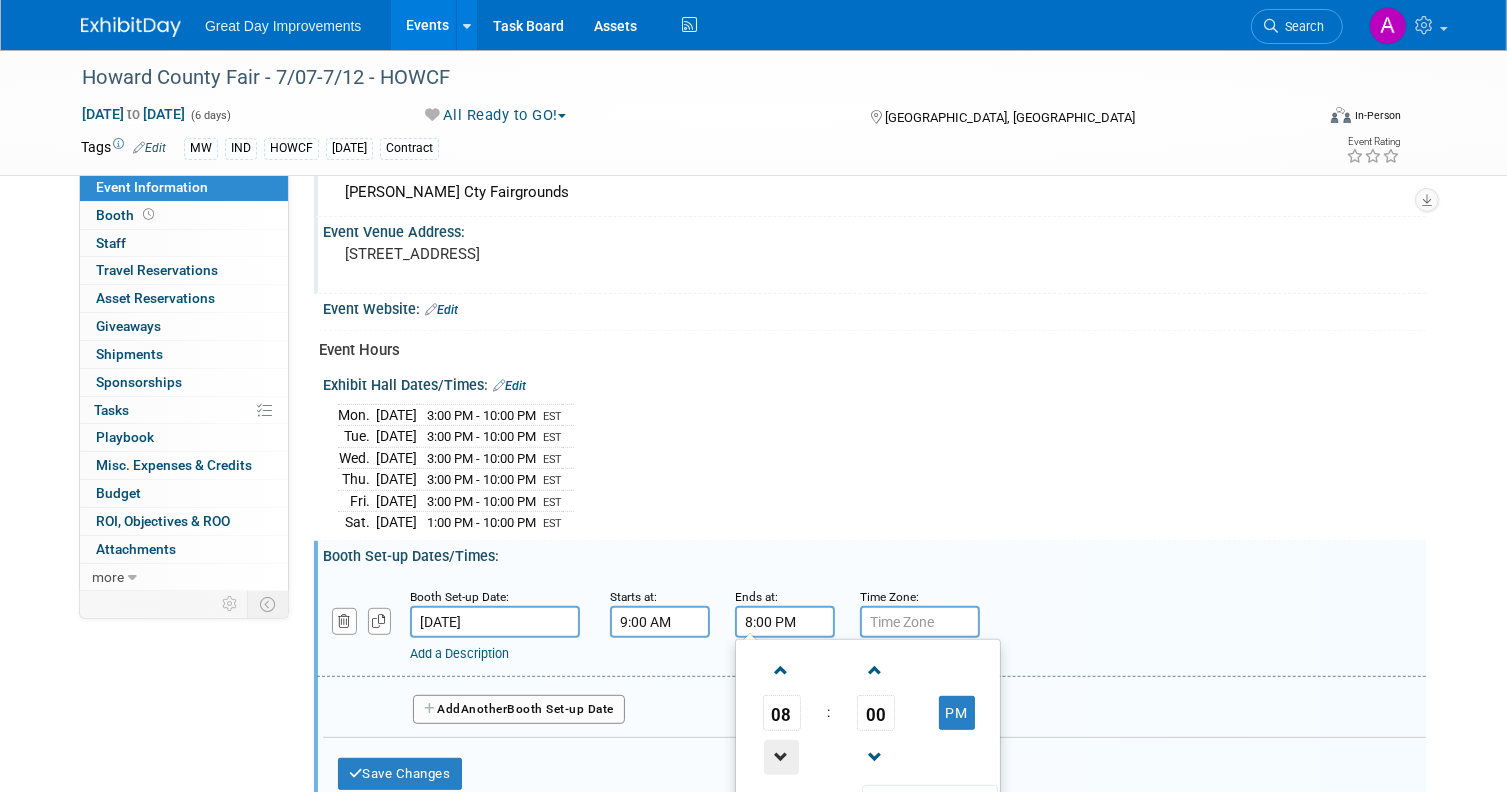 click at bounding box center (781, 757) 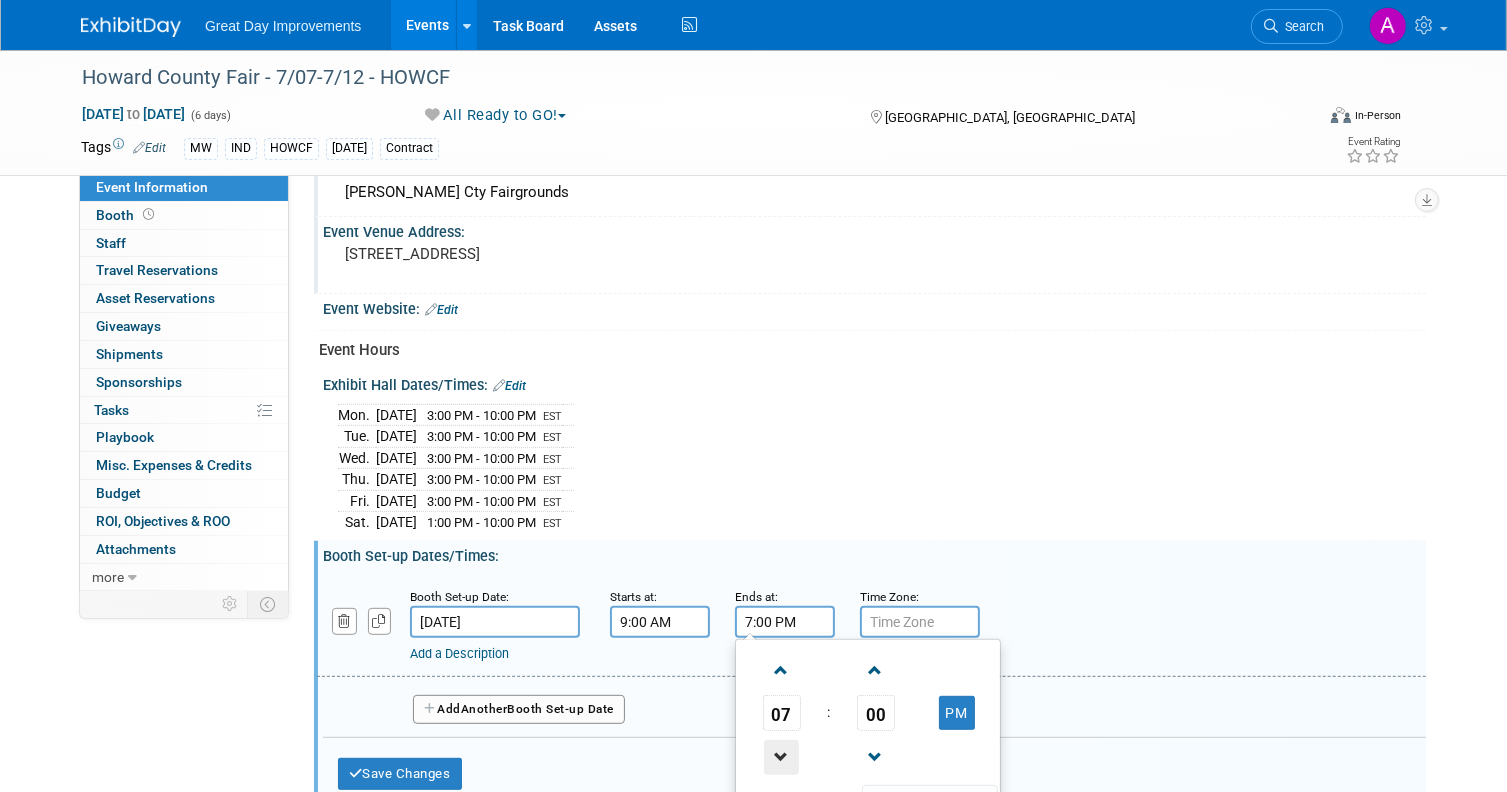 click at bounding box center [781, 757] 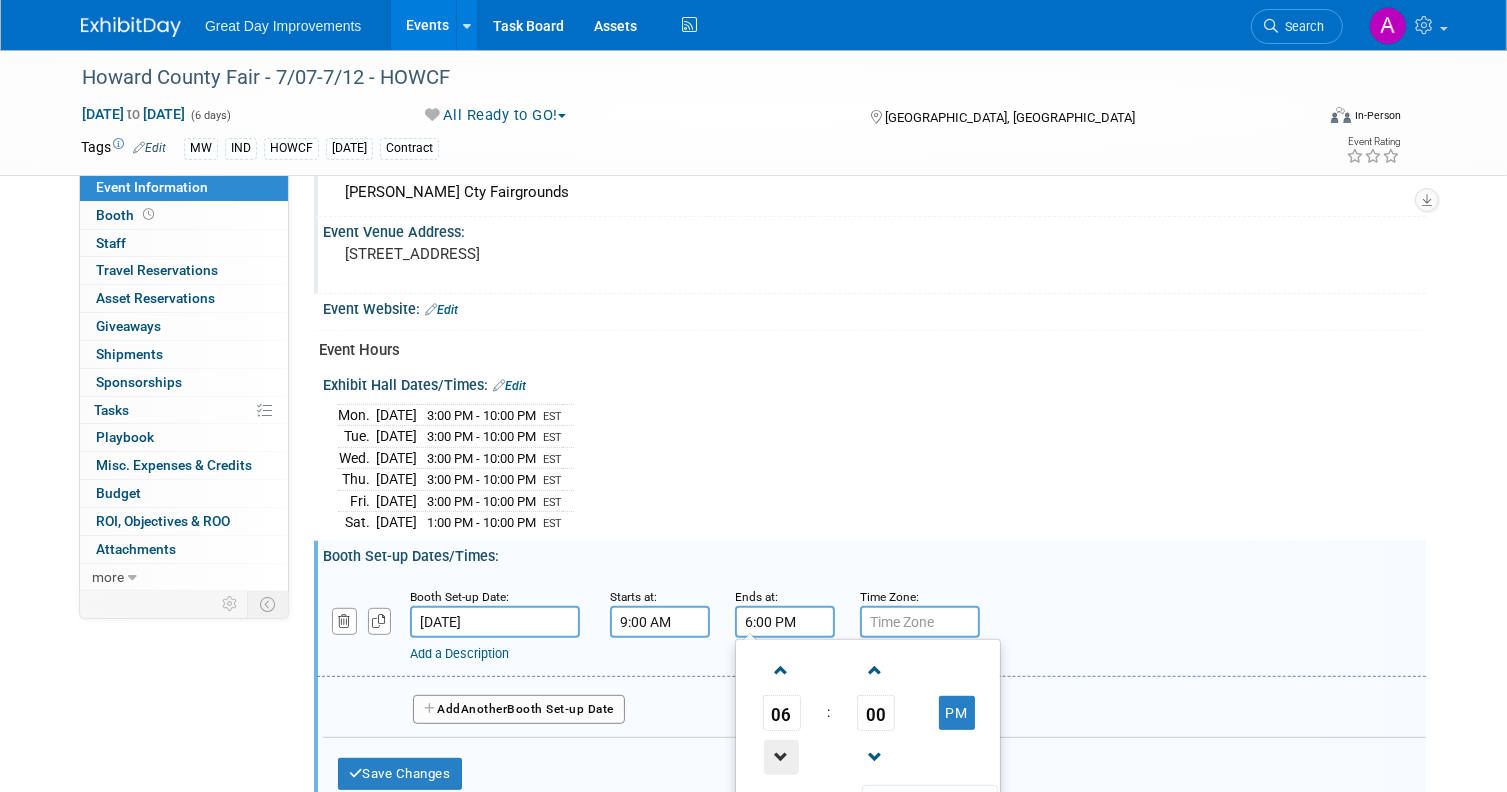 click at bounding box center [781, 757] 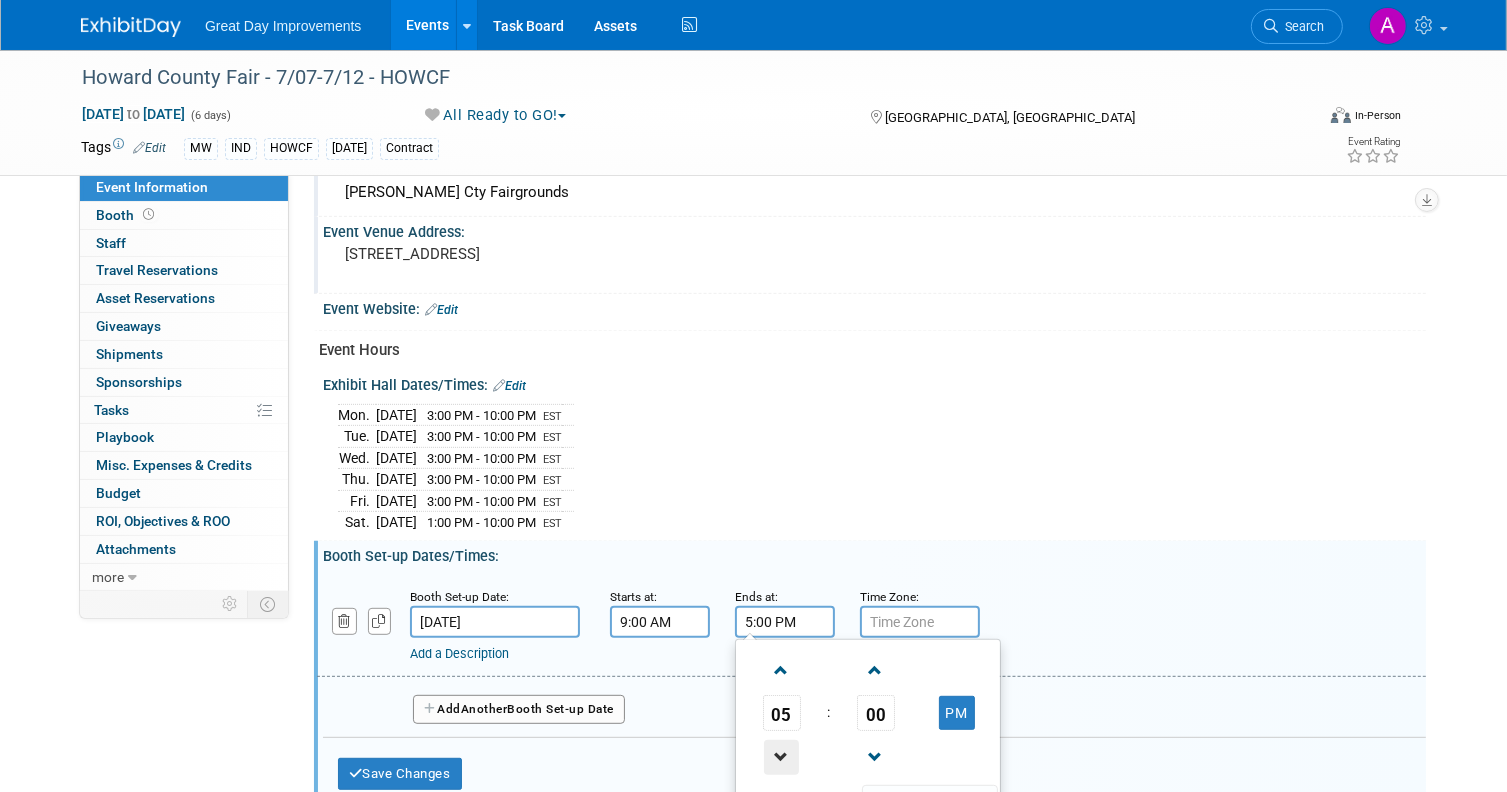 click at bounding box center [781, 757] 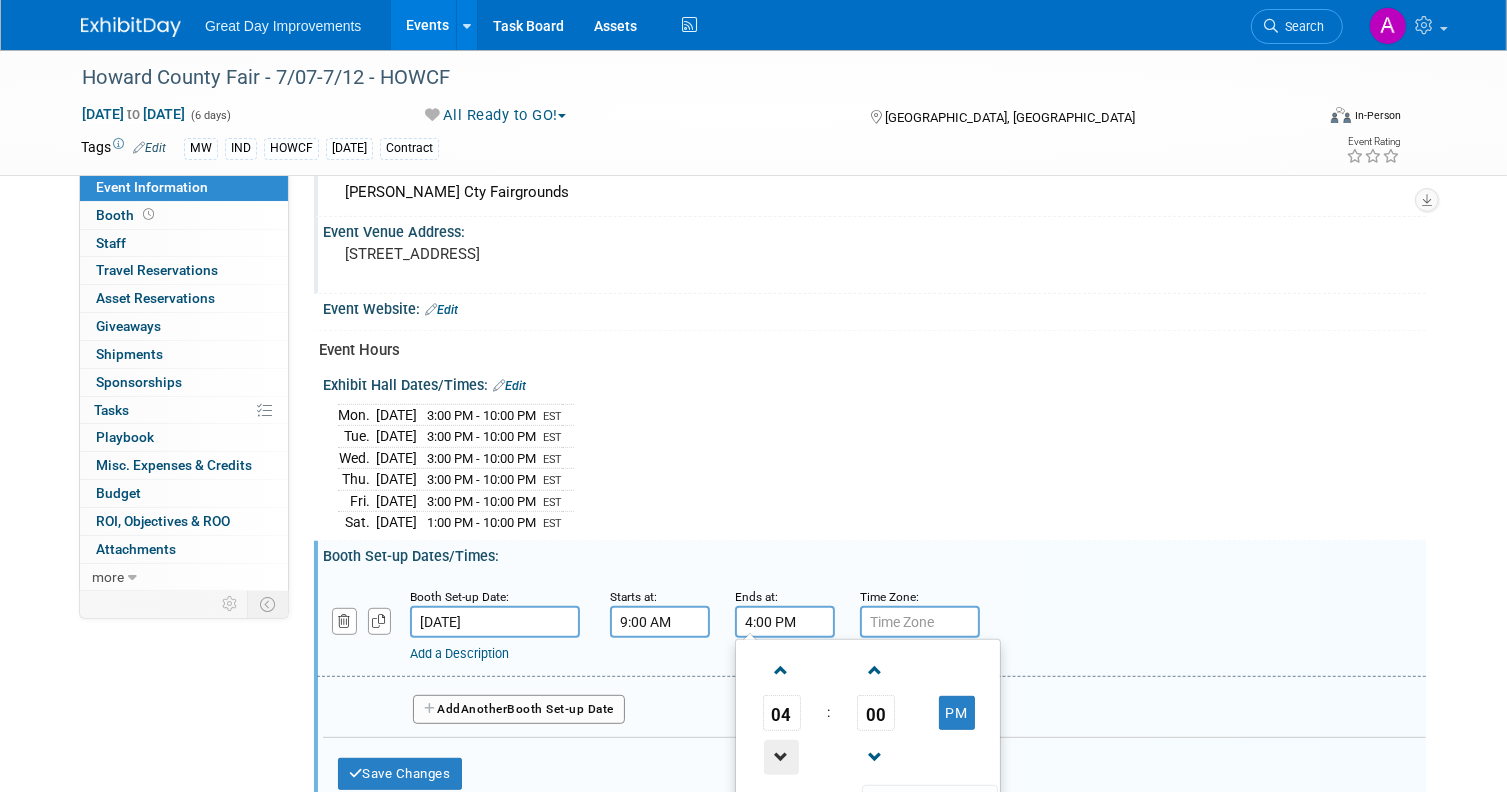 click at bounding box center (781, 757) 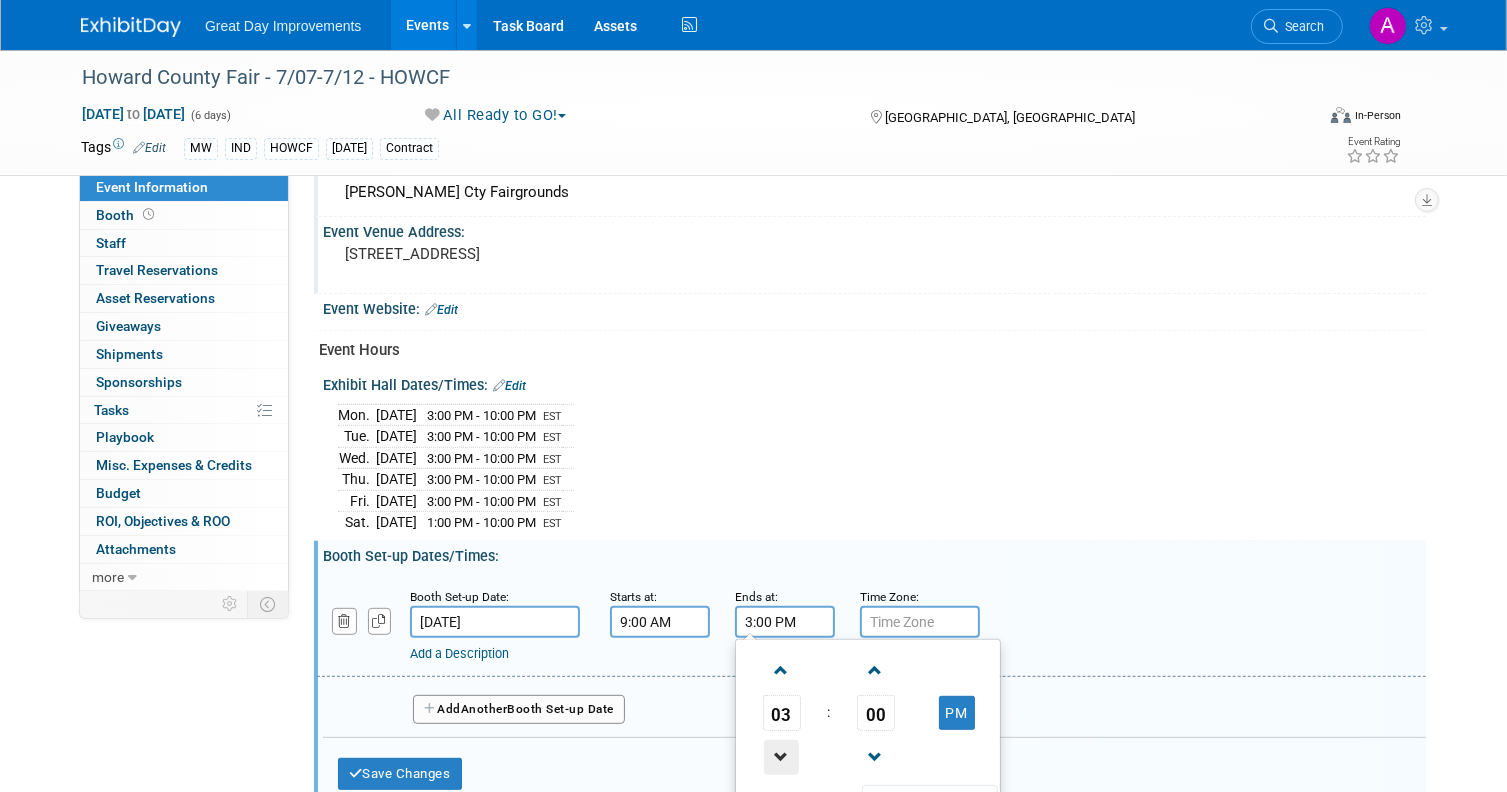 click at bounding box center (781, 757) 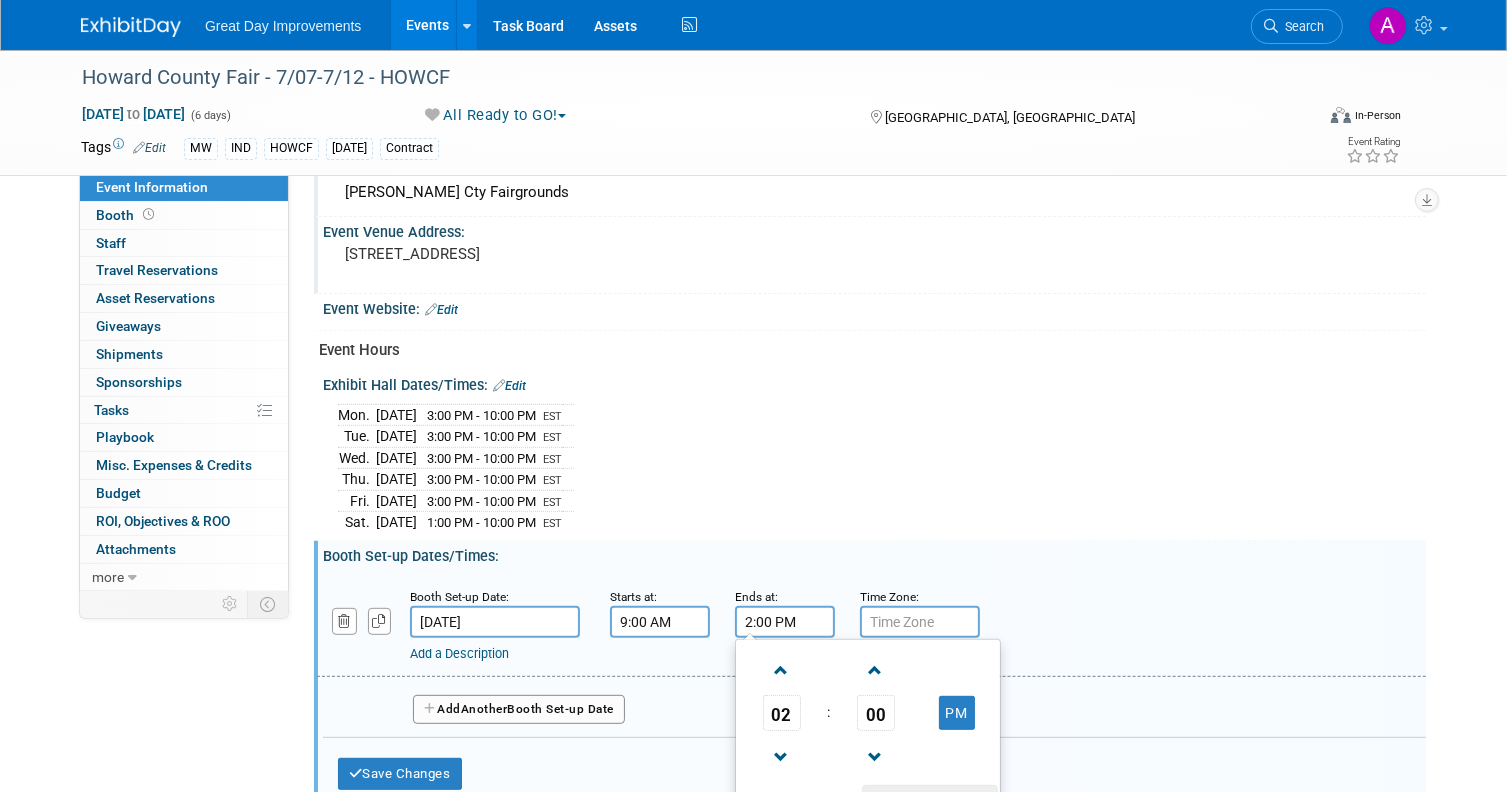 click at bounding box center (929, 802) 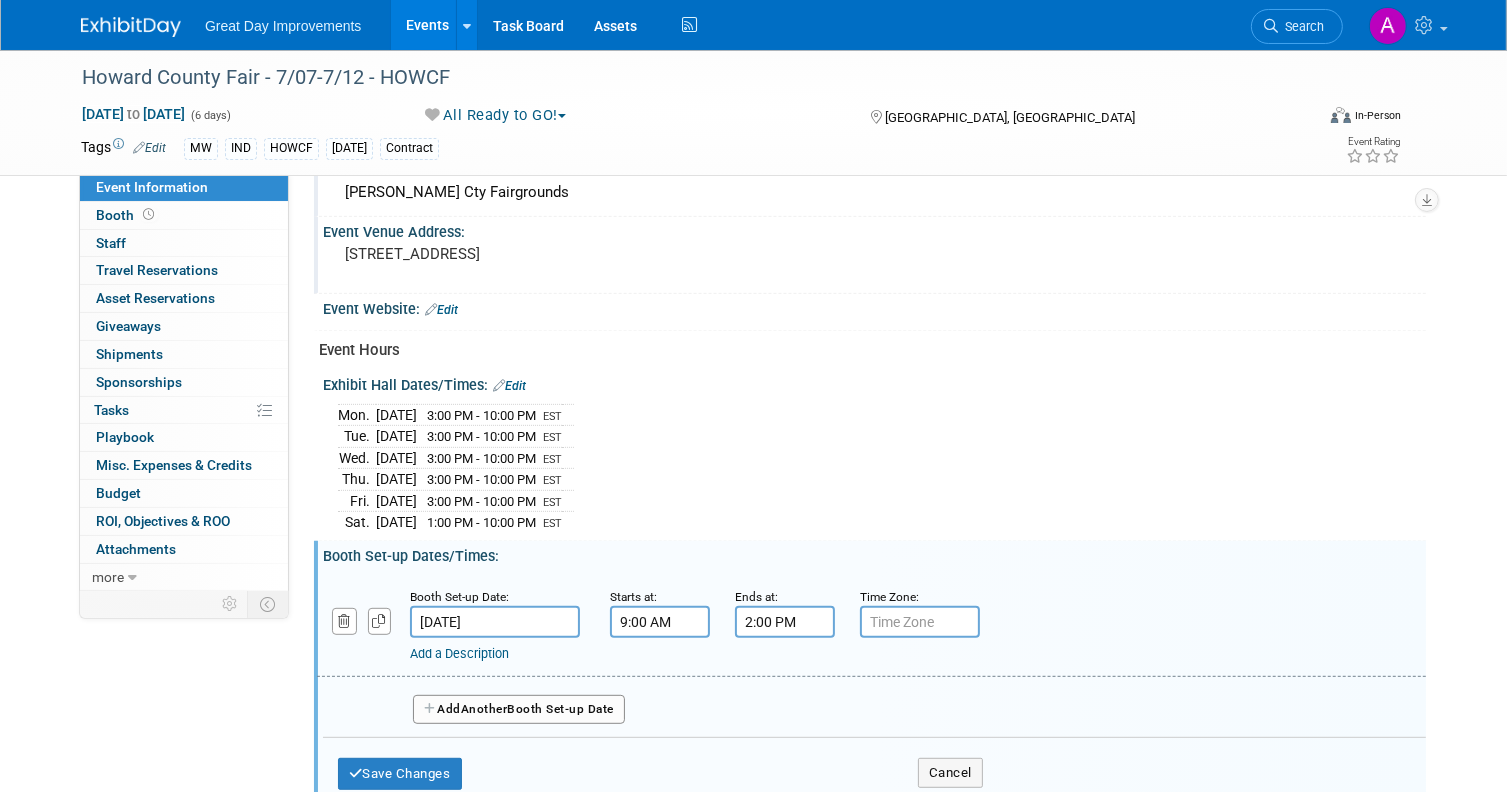 click at bounding box center (920, 622) 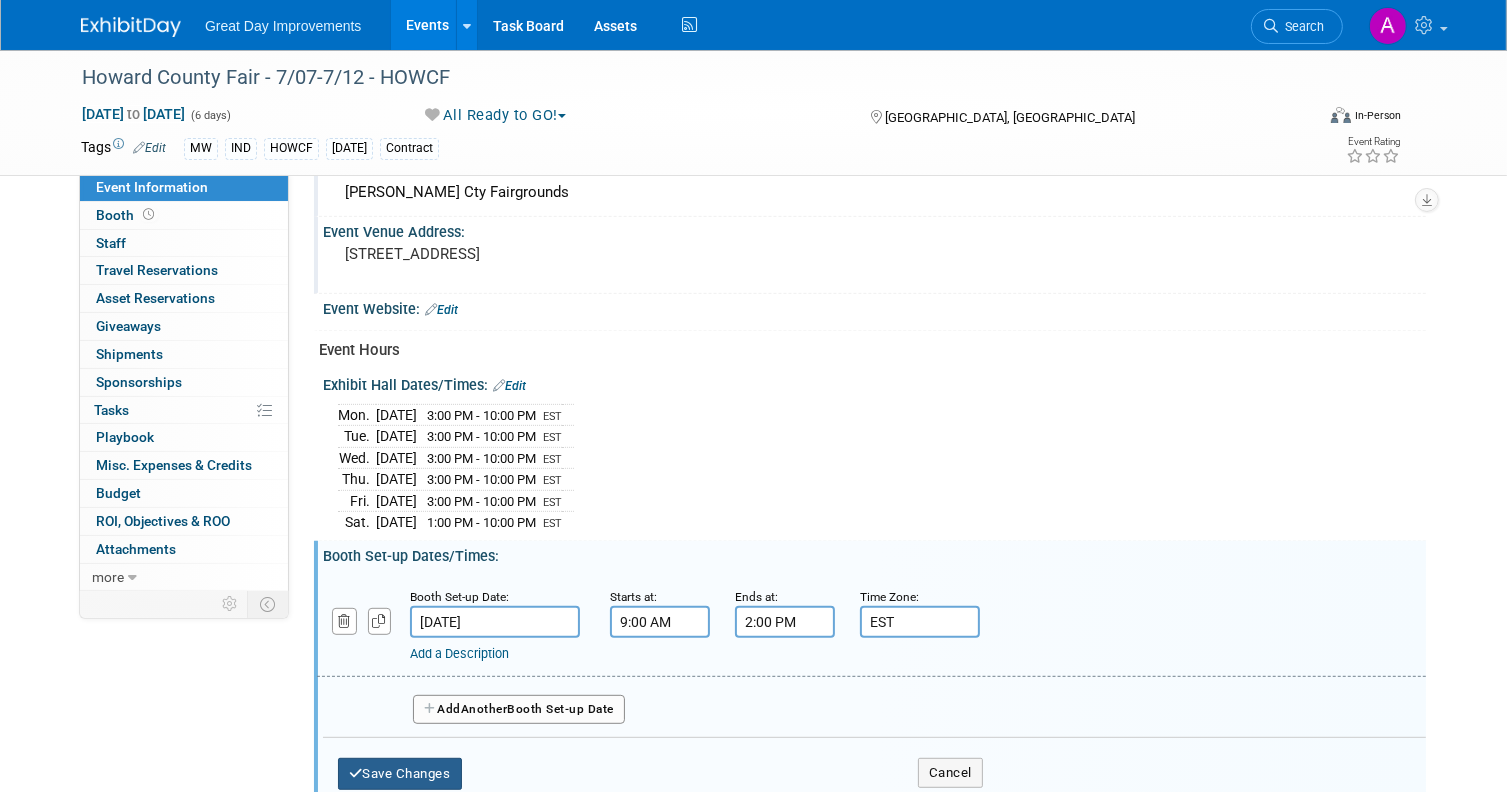 type on "EST" 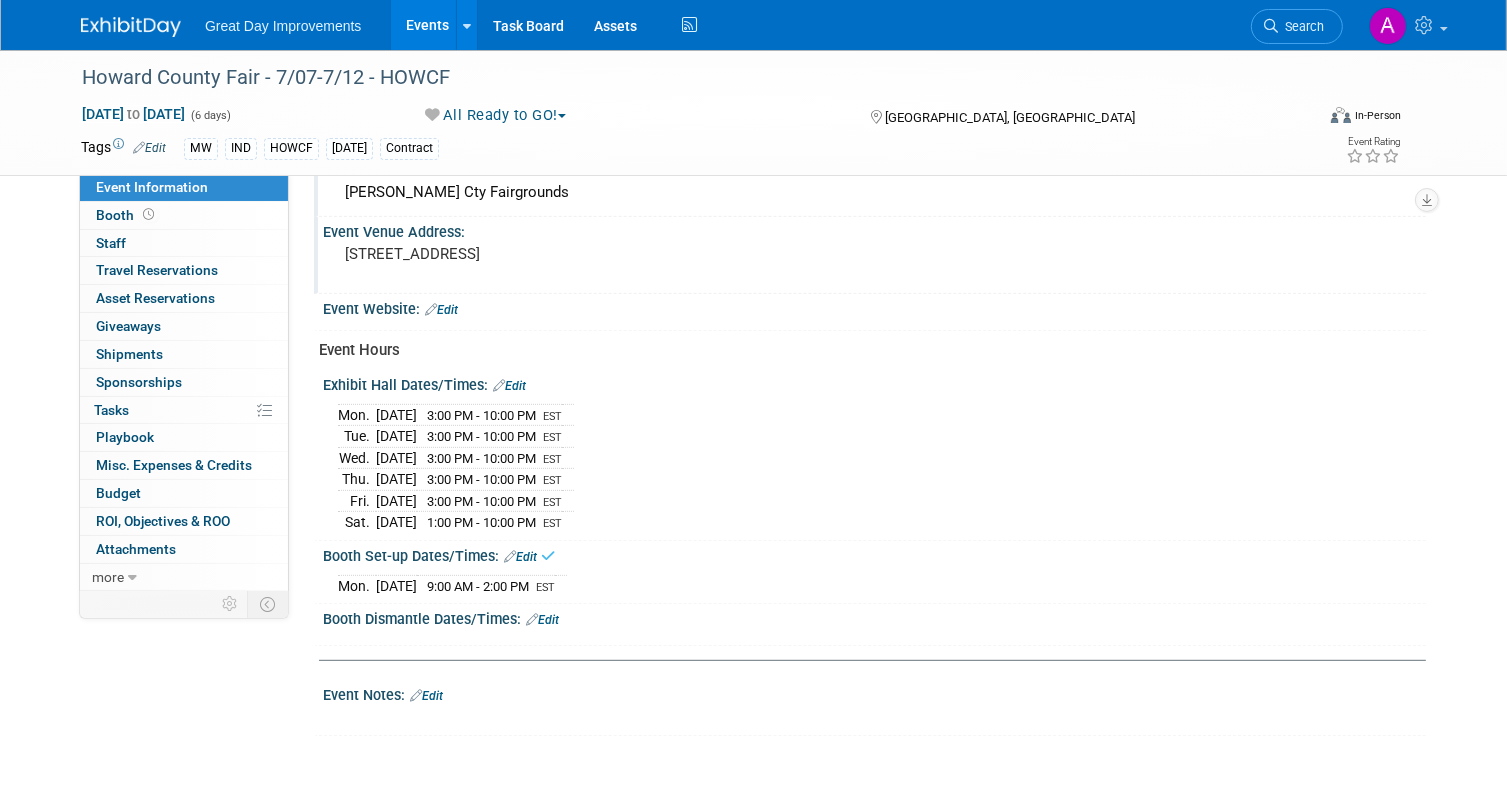 click on "Edit" at bounding box center (542, 620) 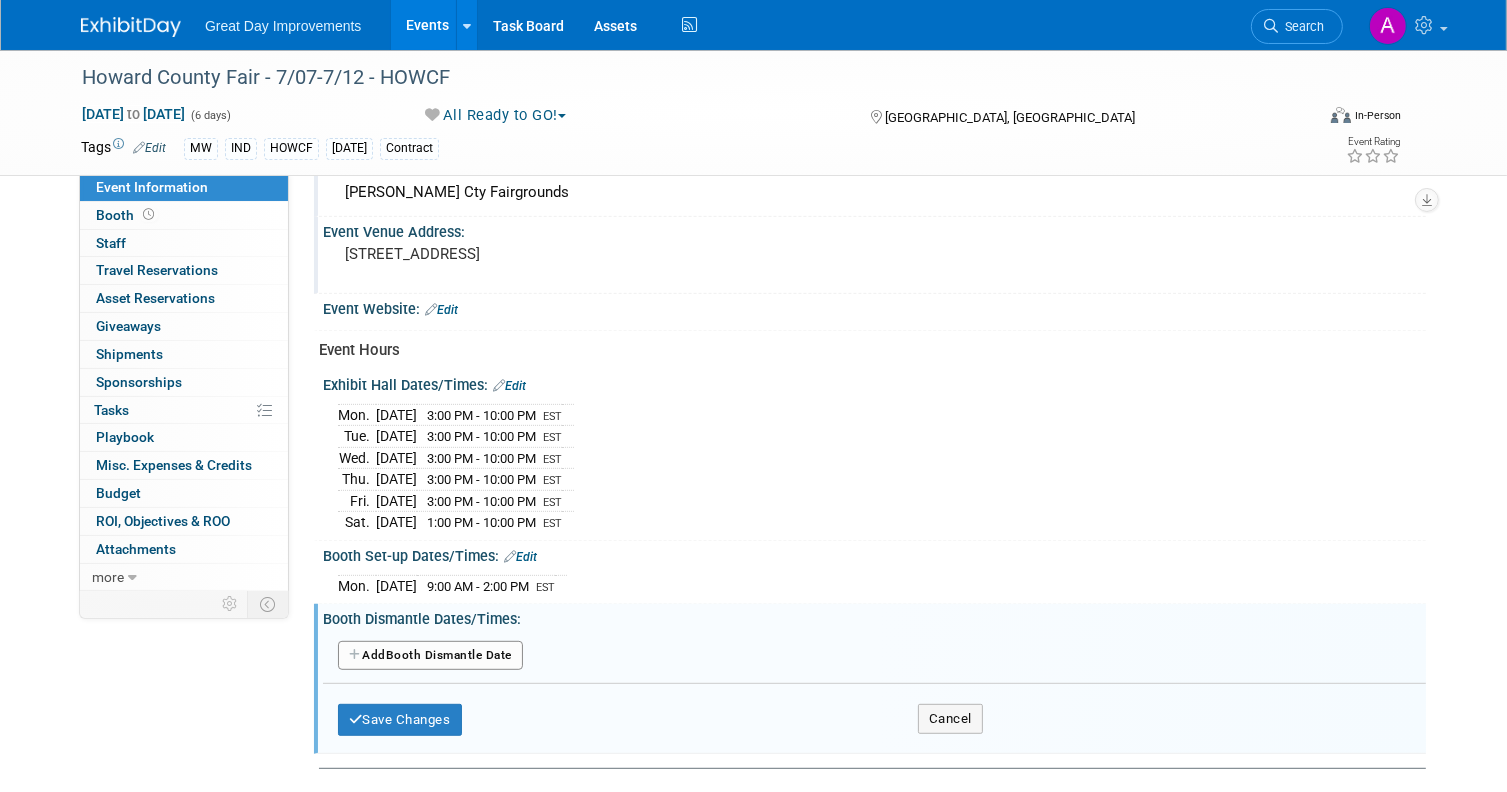 click on "Add  Another  Booth Dismantle Date" at bounding box center (430, 656) 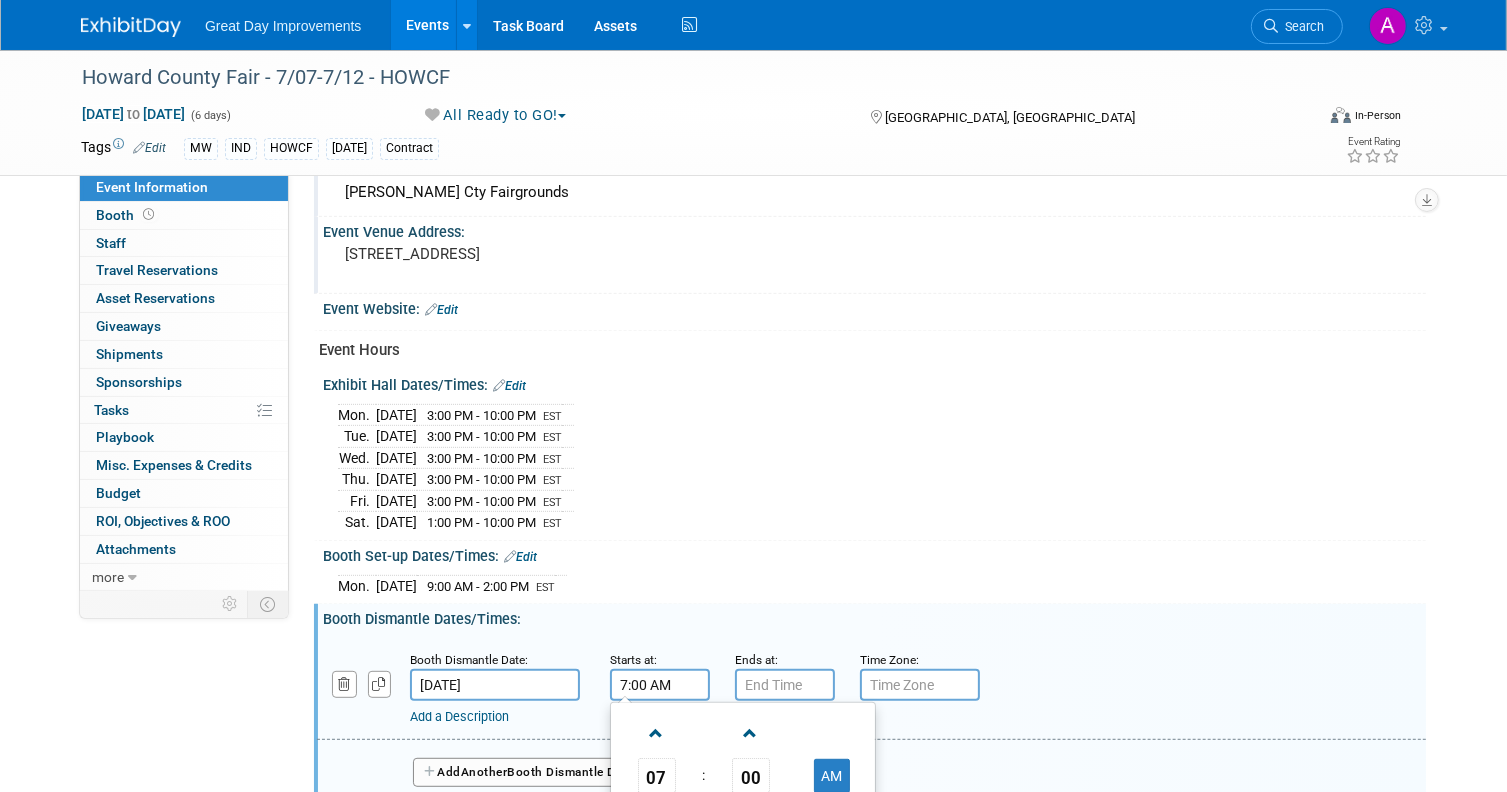 click on "7:00 AM" at bounding box center (660, 685) 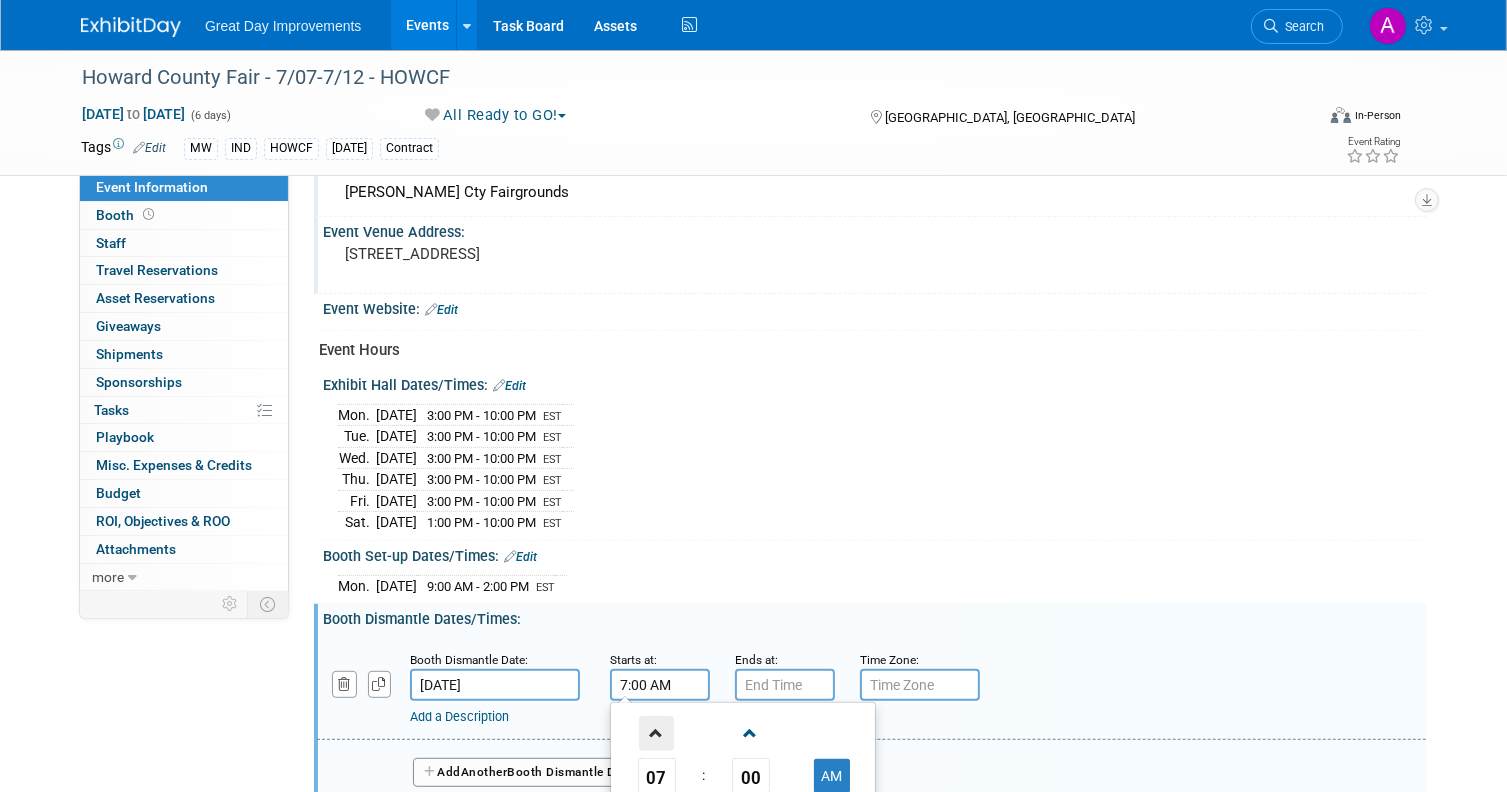 click at bounding box center [656, 733] 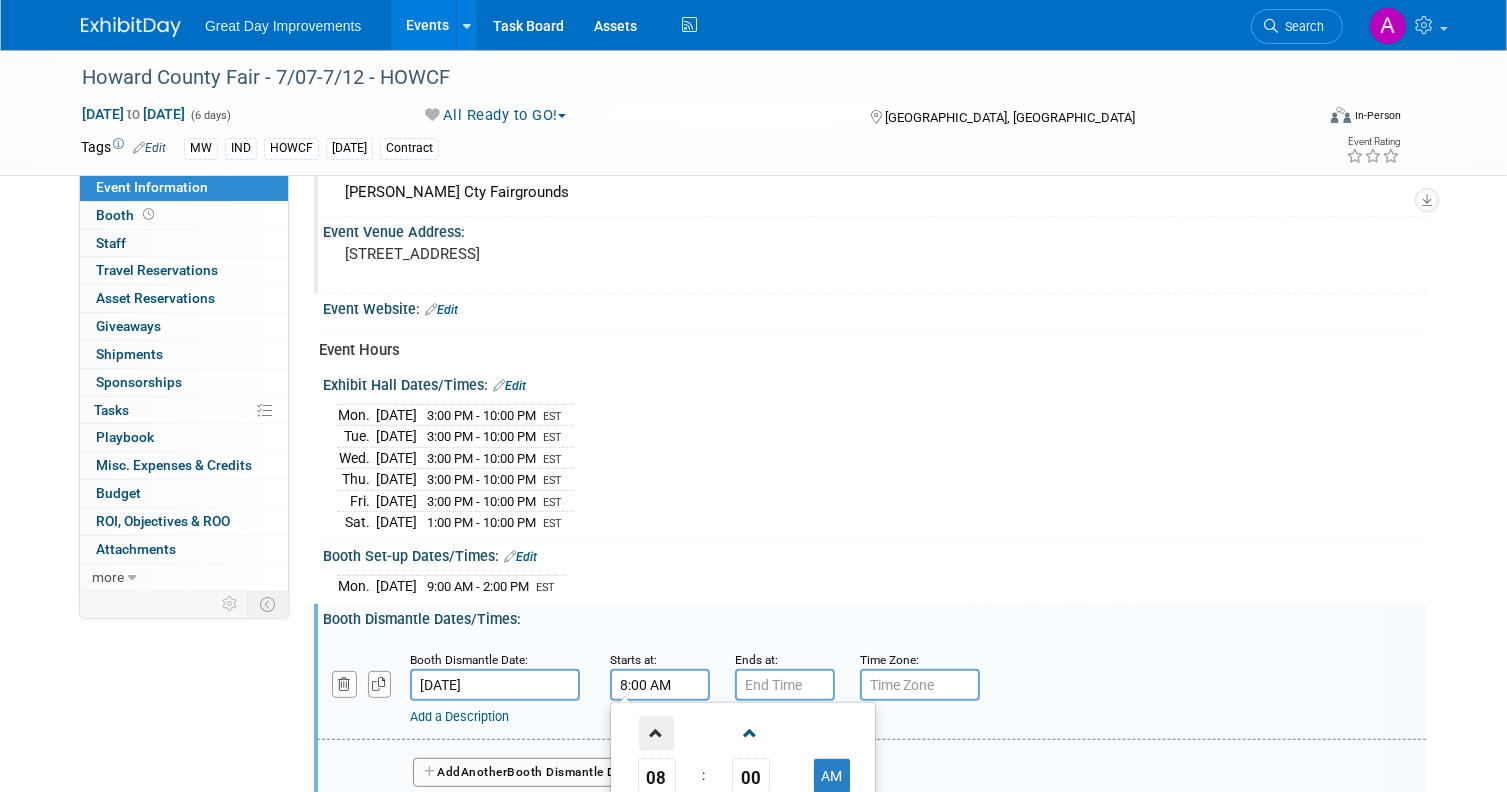 click at bounding box center (656, 733) 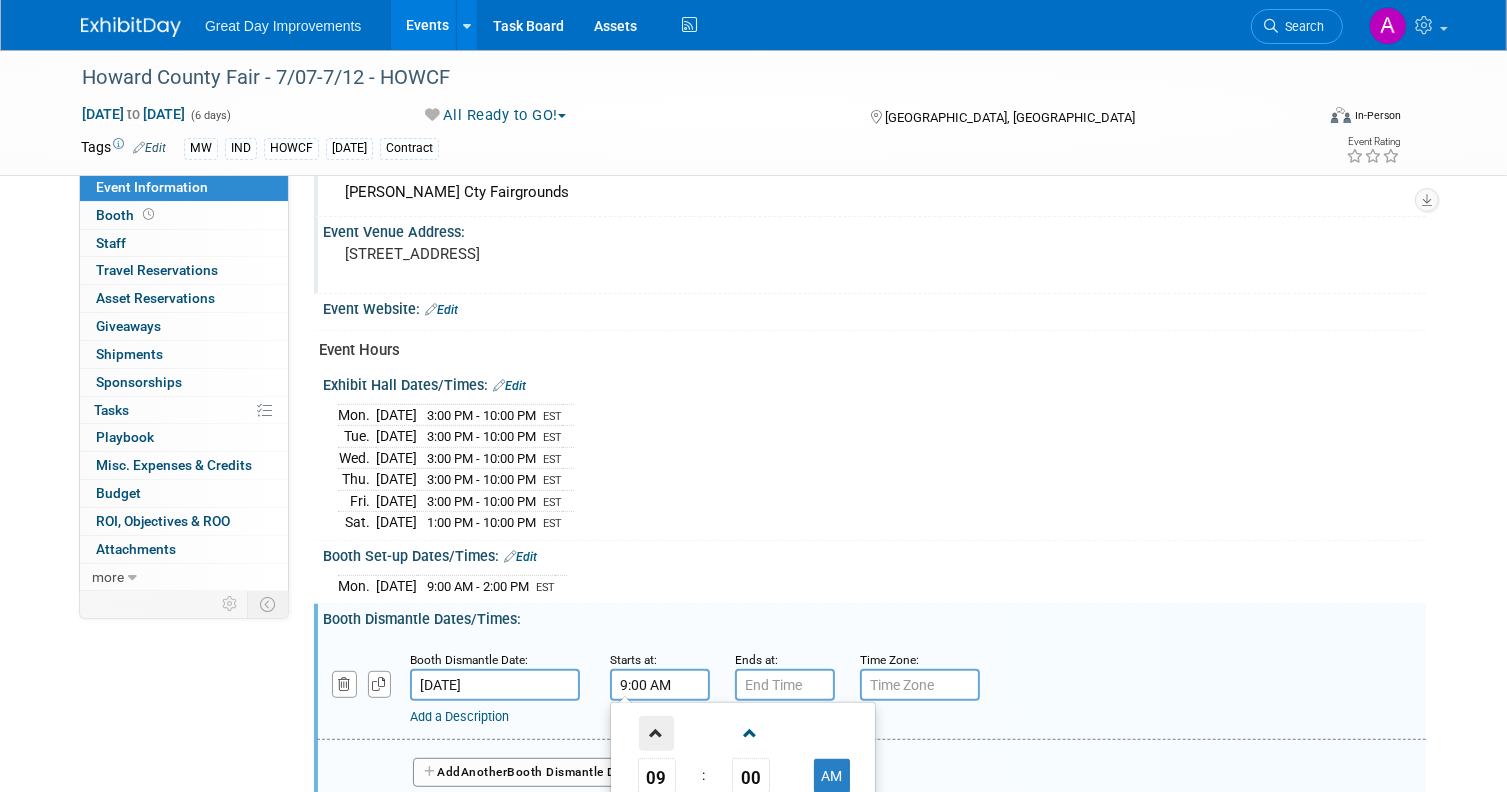 click at bounding box center (656, 733) 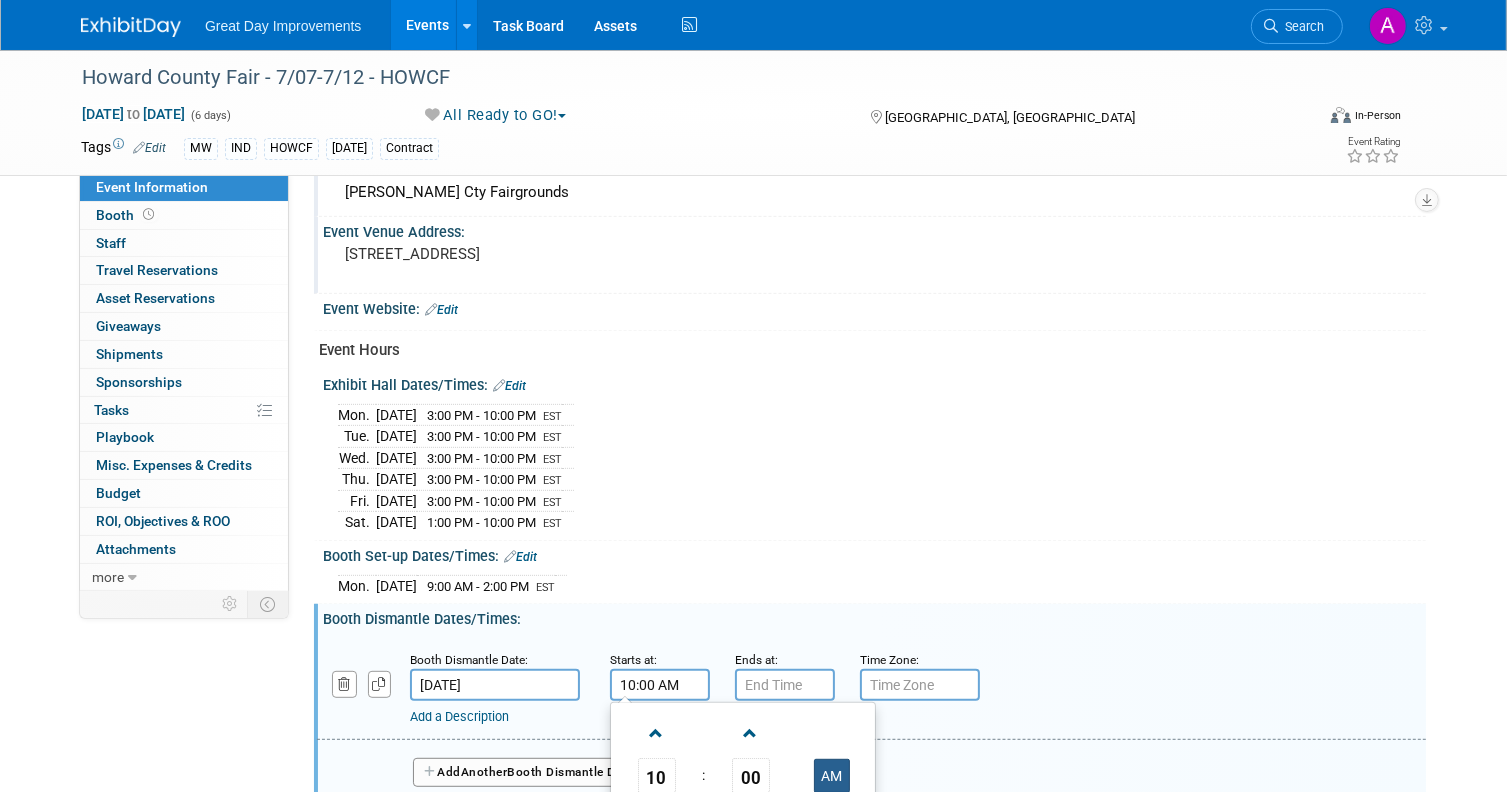 click on "AM" at bounding box center (832, 776) 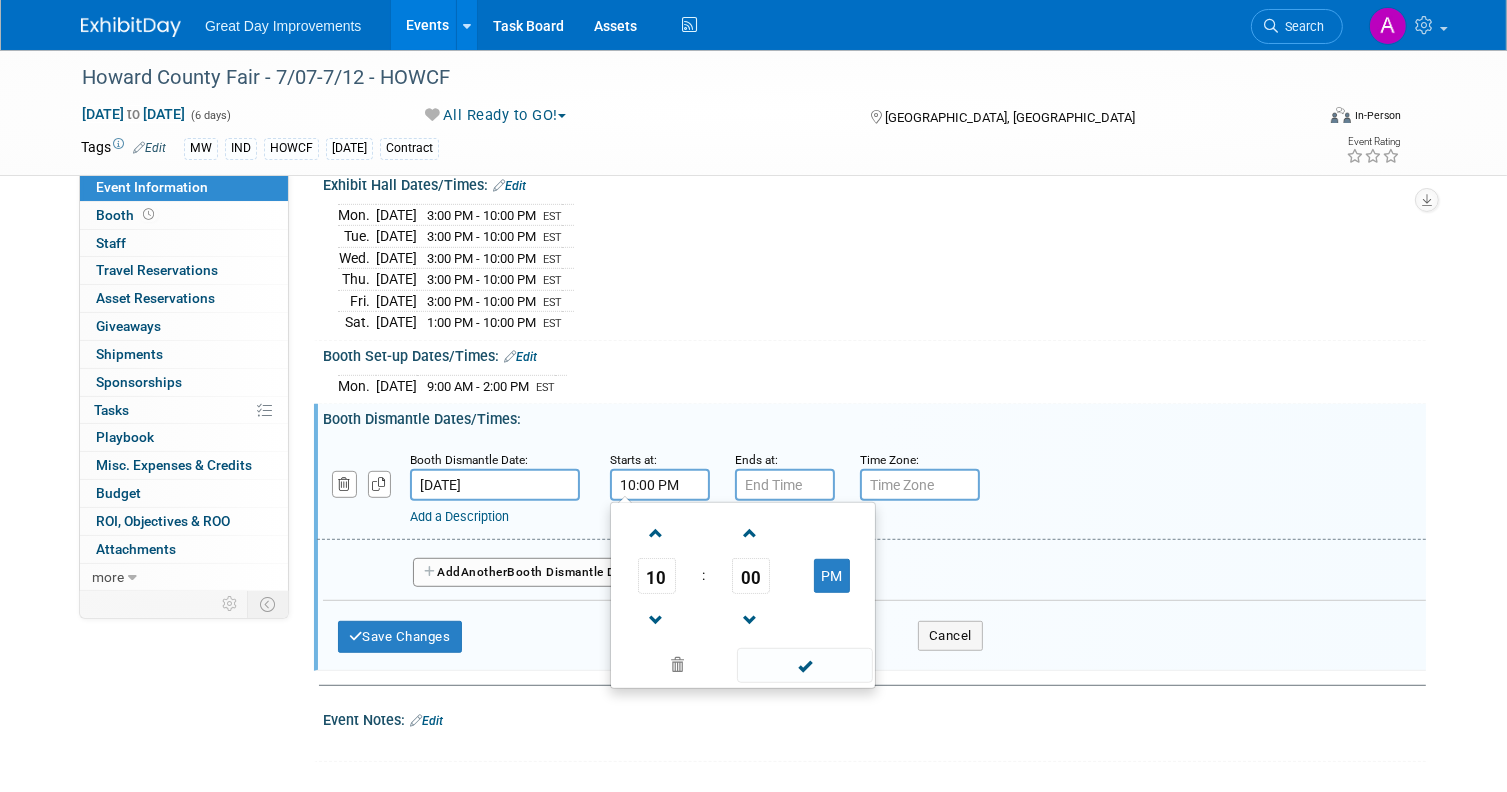 scroll, scrollTop: 1033, scrollLeft: 0, axis: vertical 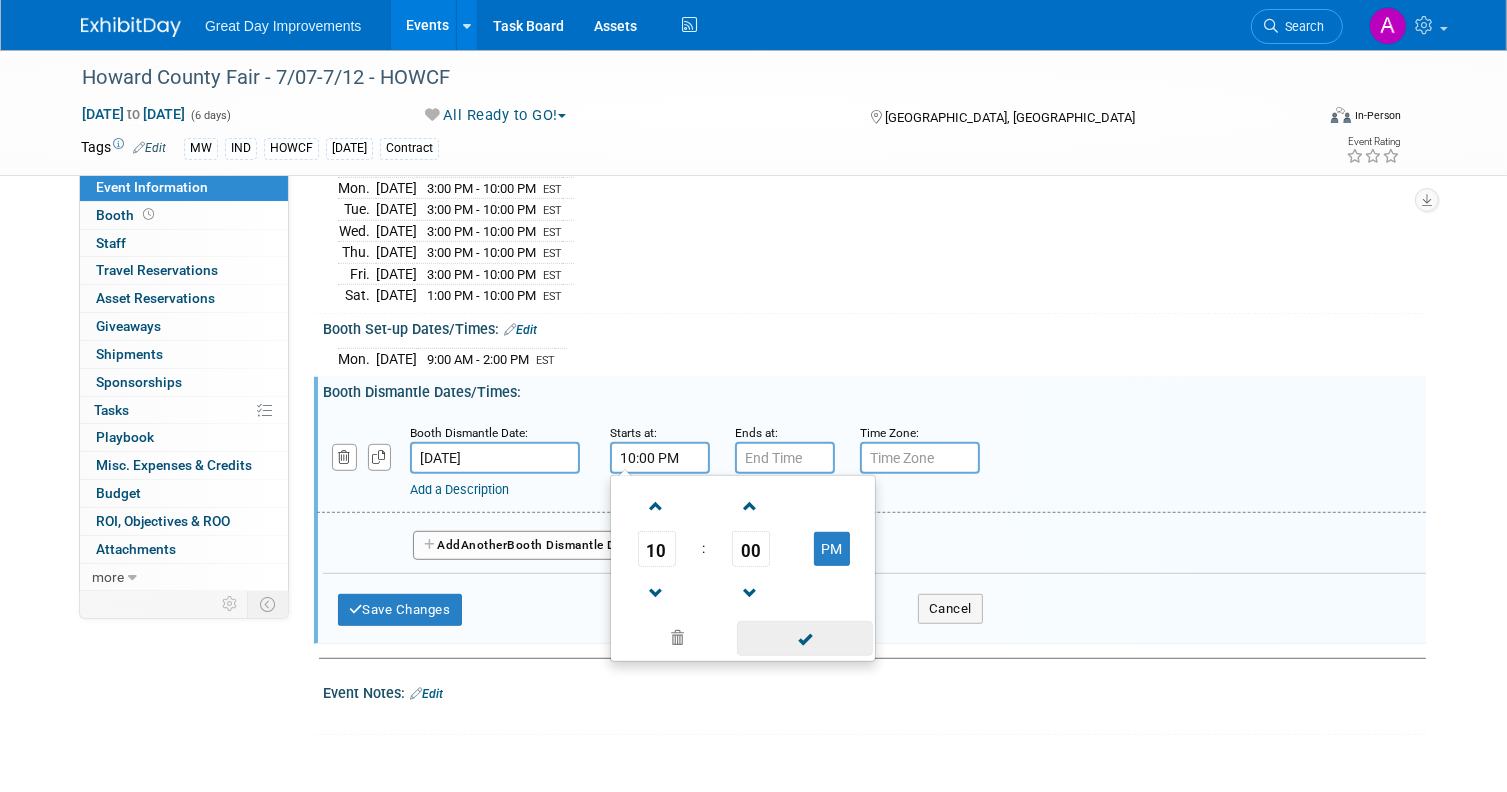 click at bounding box center [804, 638] 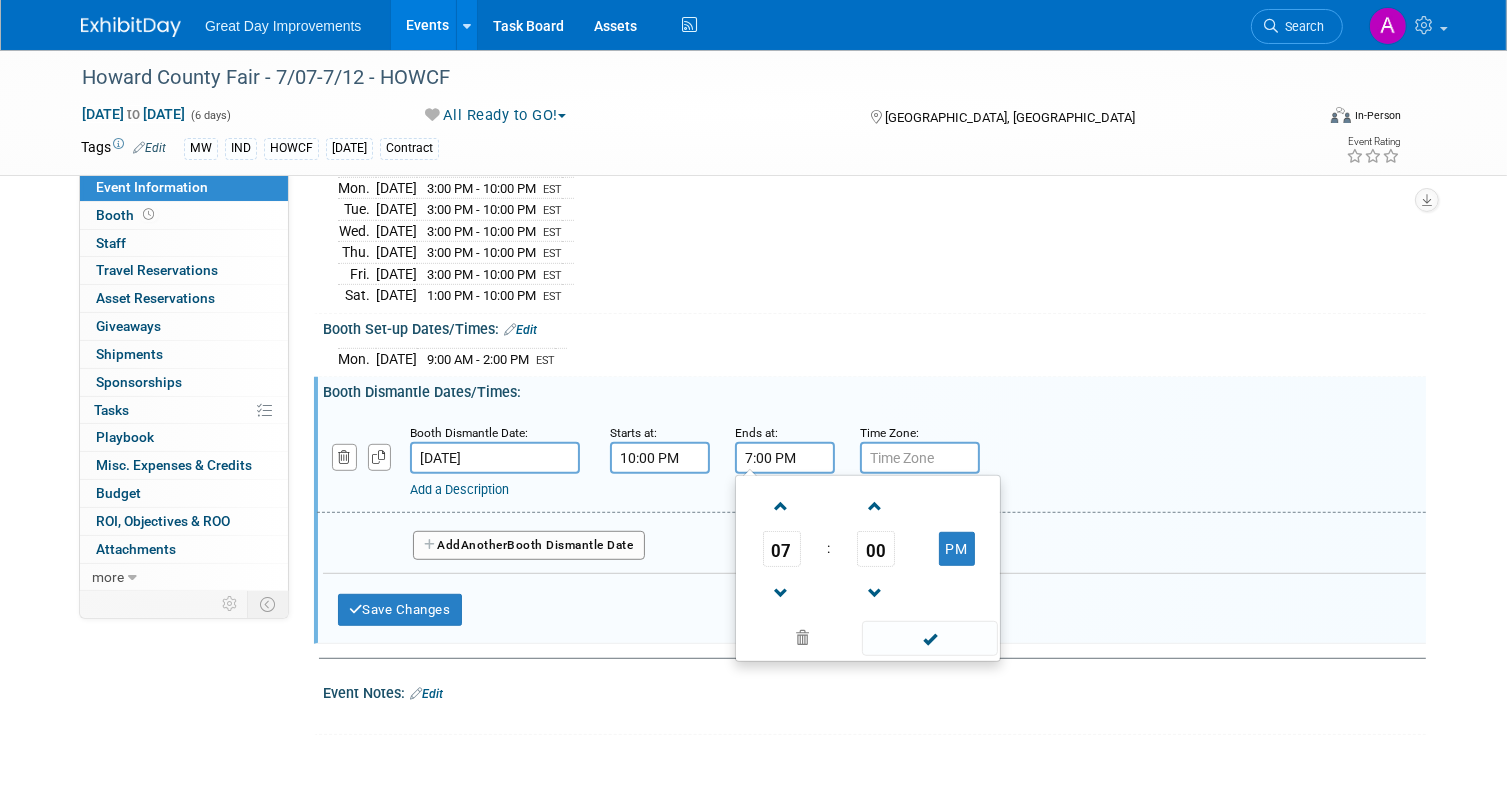 click on "7:00 PM" at bounding box center (785, 458) 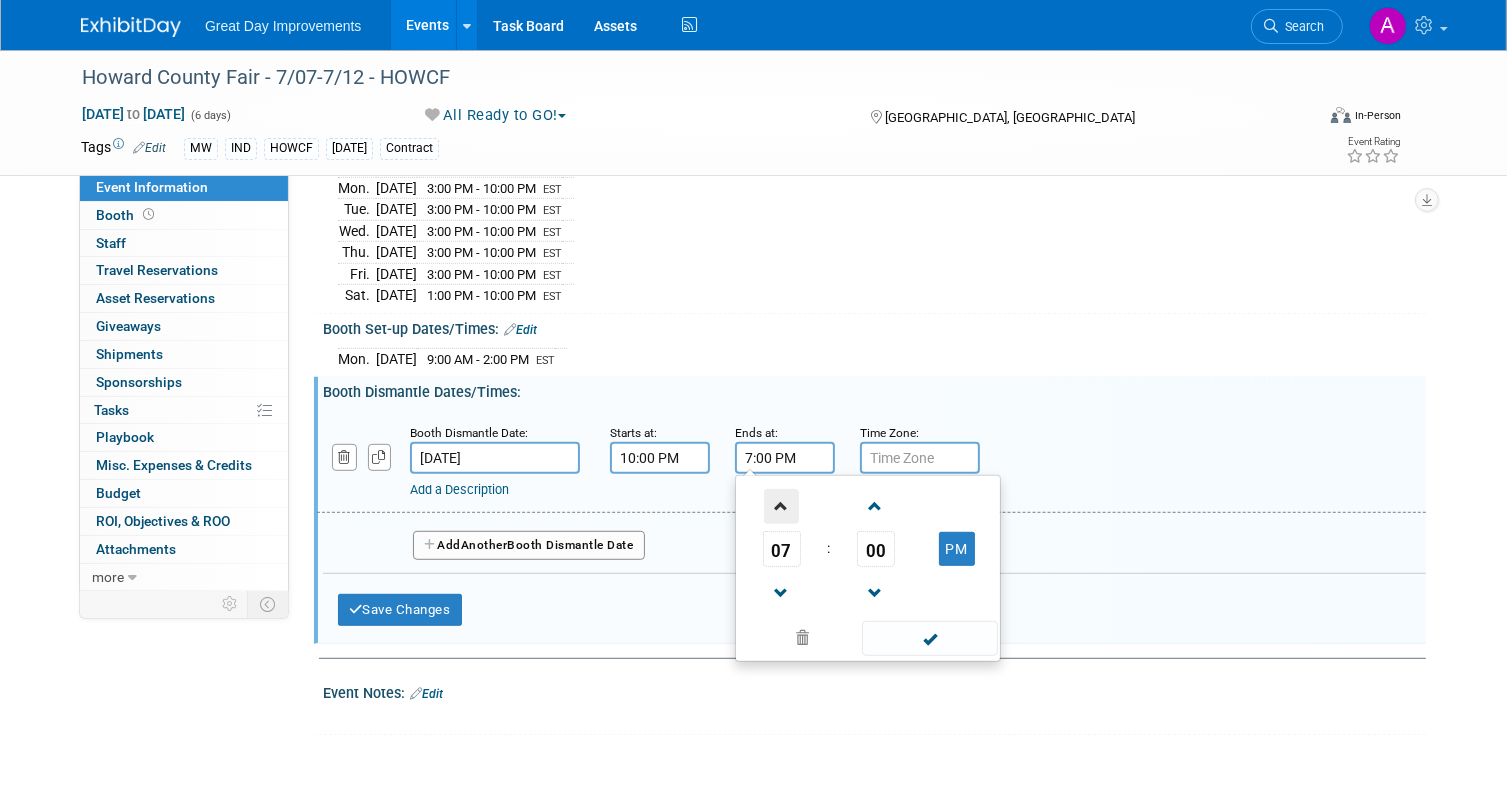 click at bounding box center [781, 506] 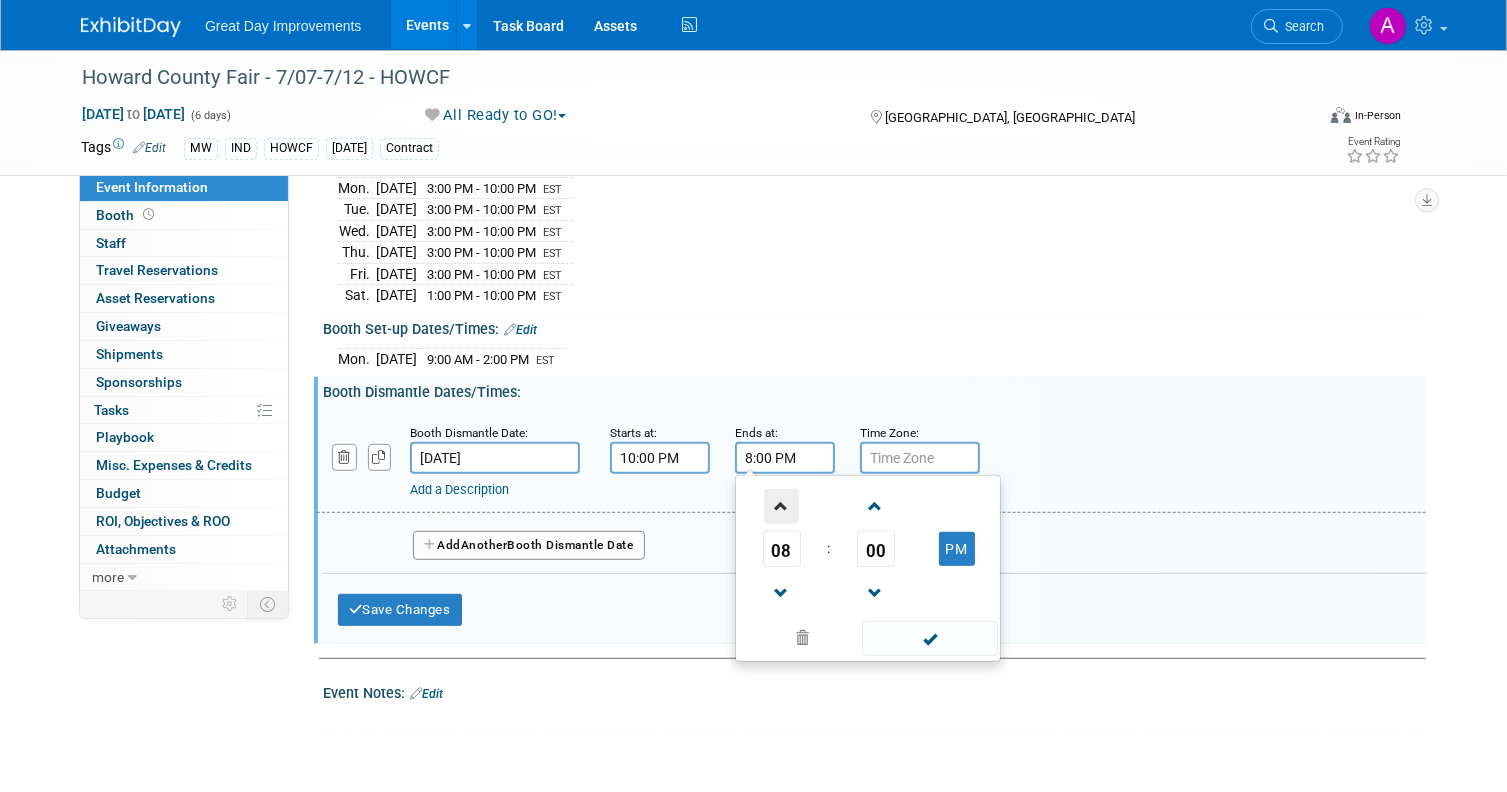 click at bounding box center (781, 506) 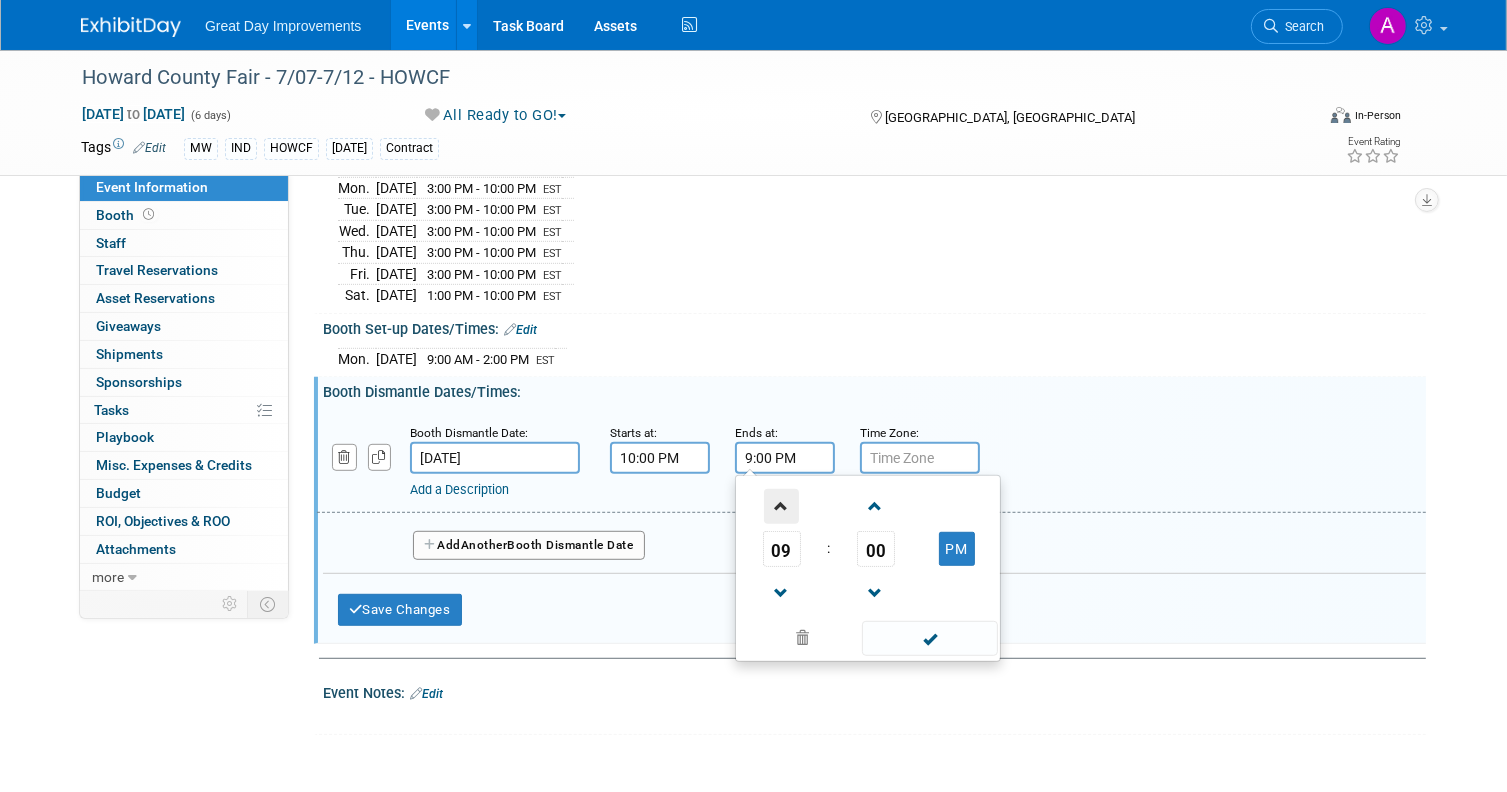 click at bounding box center [781, 506] 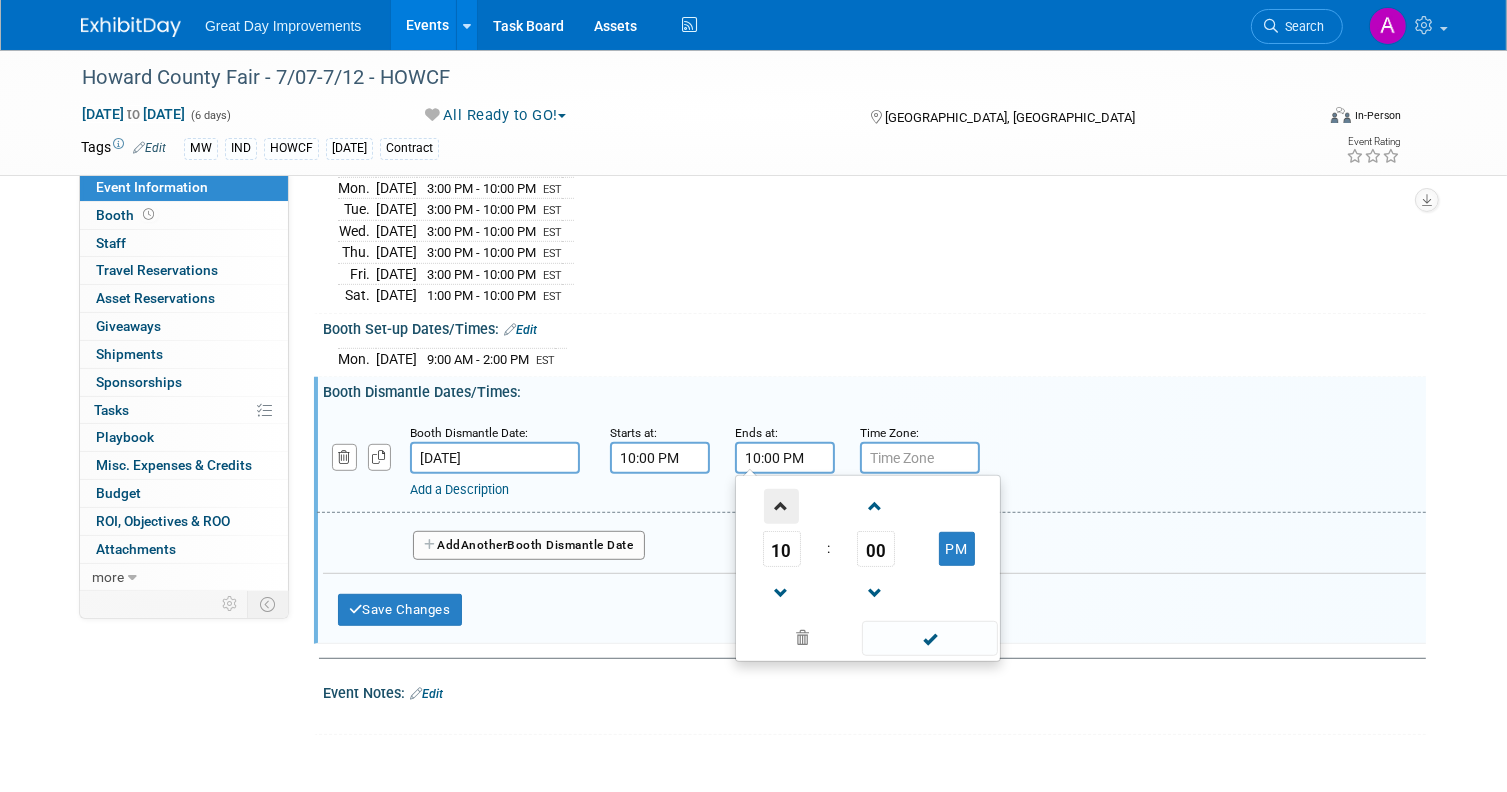 click at bounding box center (781, 506) 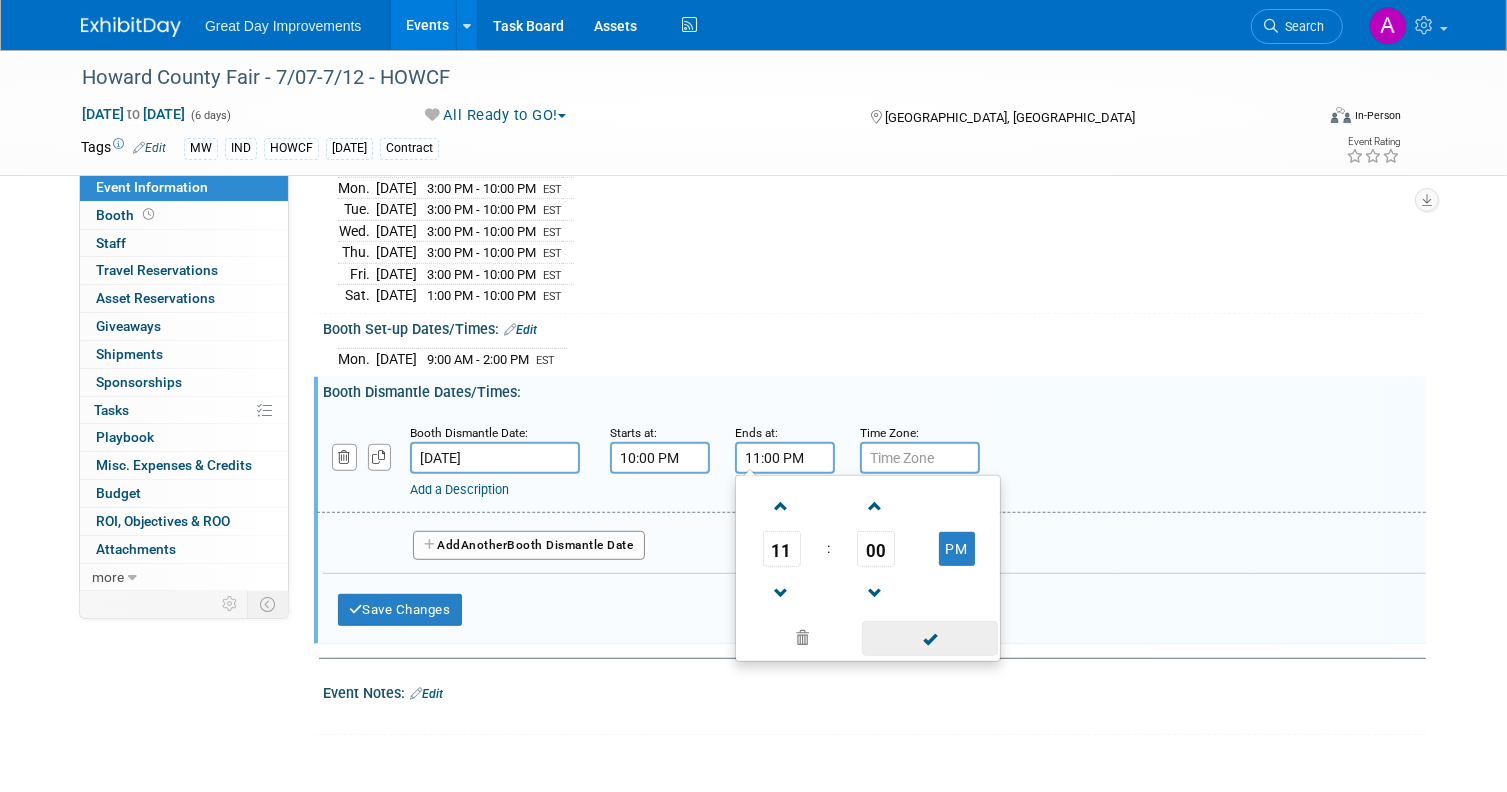 click at bounding box center [929, 638] 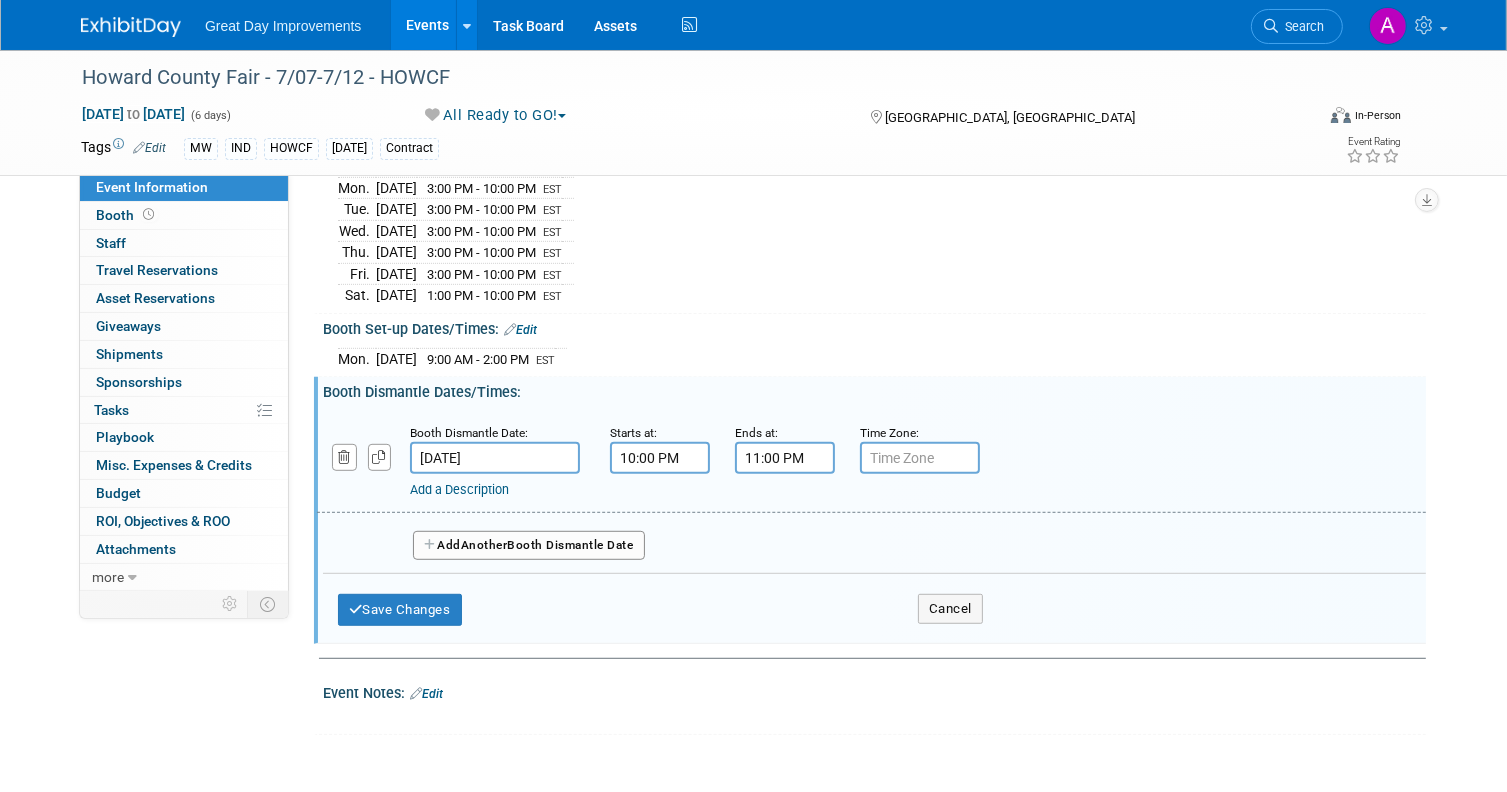 click at bounding box center [920, 458] 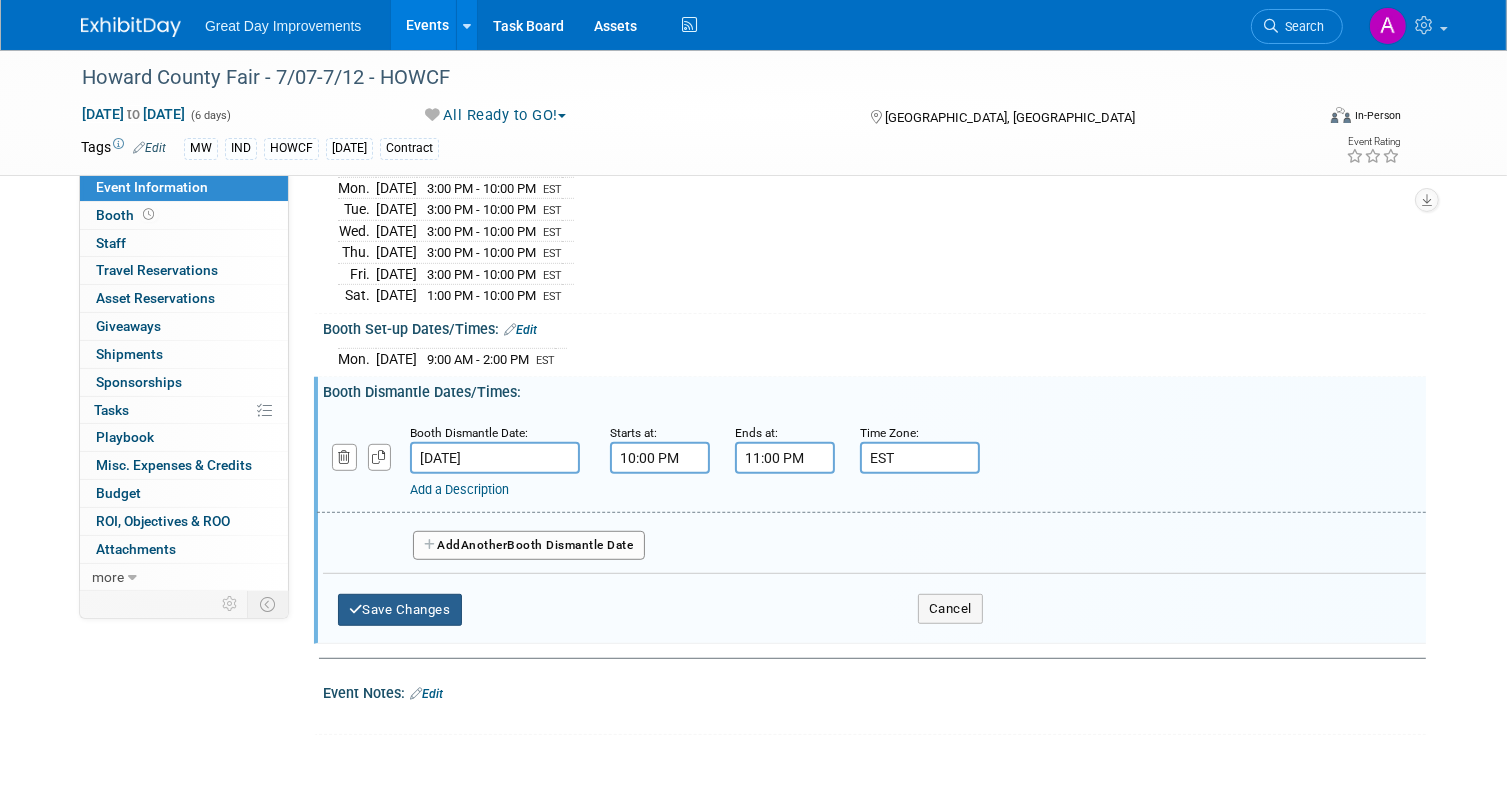 type on "EST" 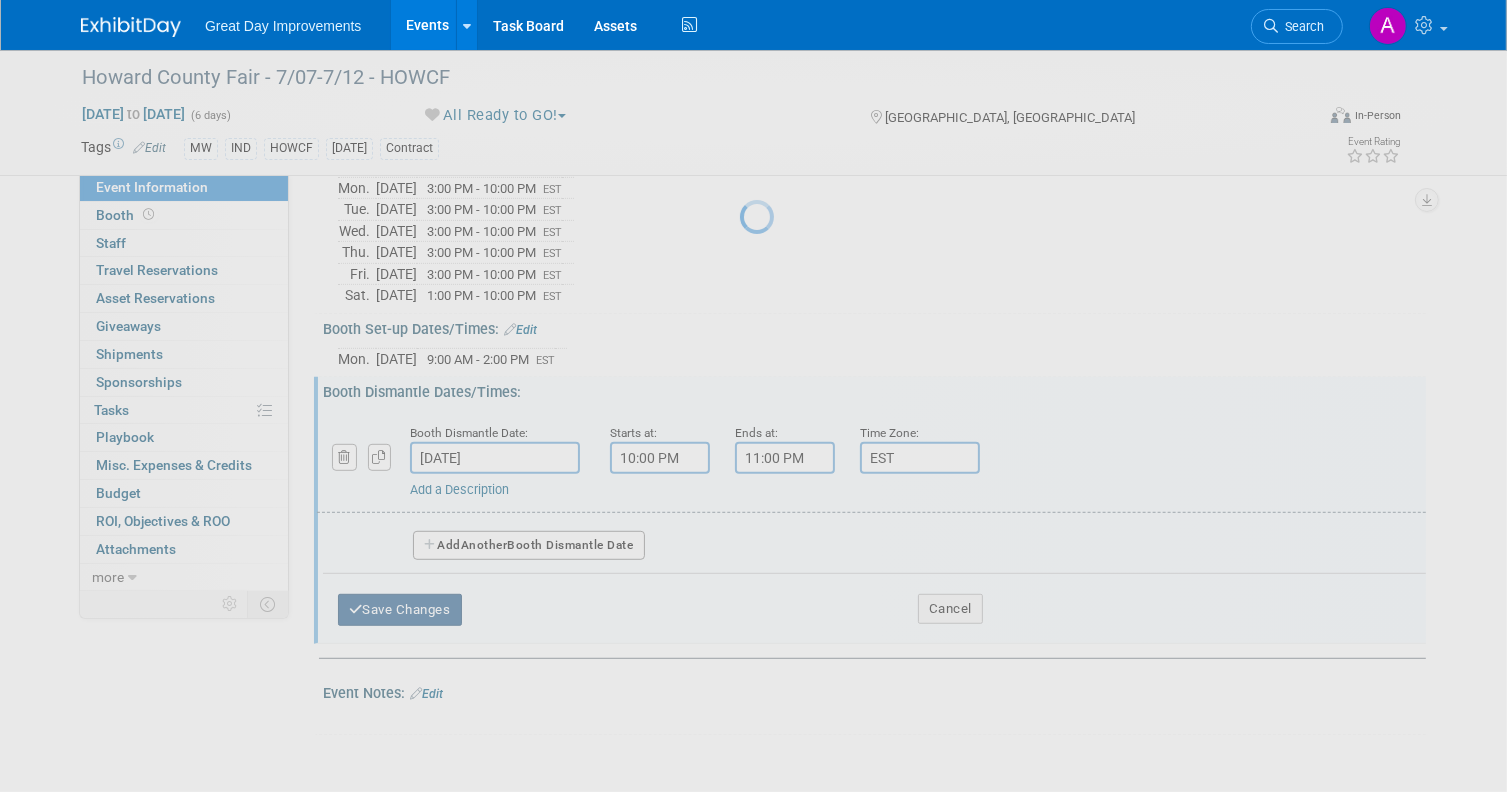 scroll, scrollTop: 947, scrollLeft: 0, axis: vertical 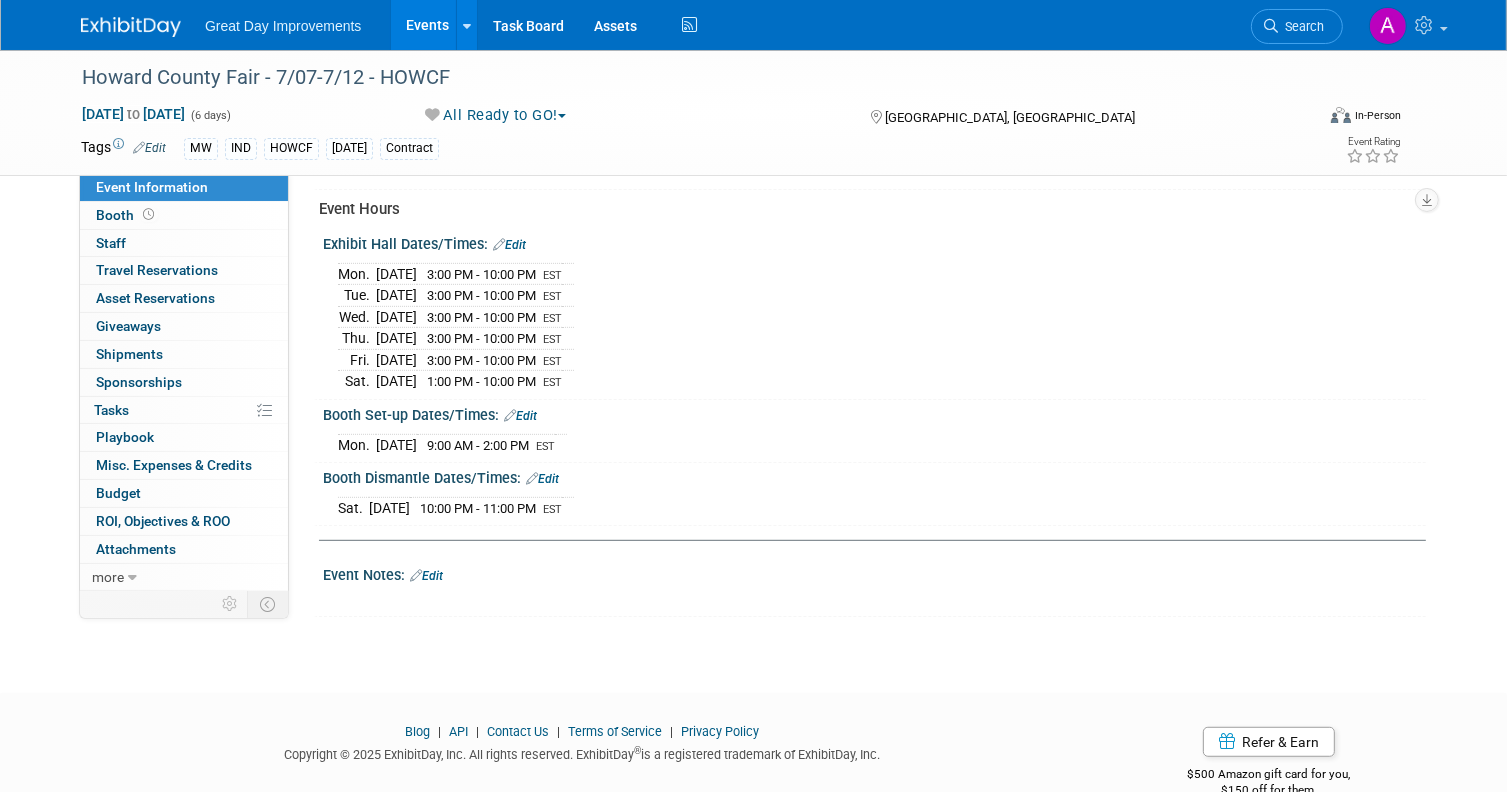 click on "Edit" at bounding box center [426, 576] 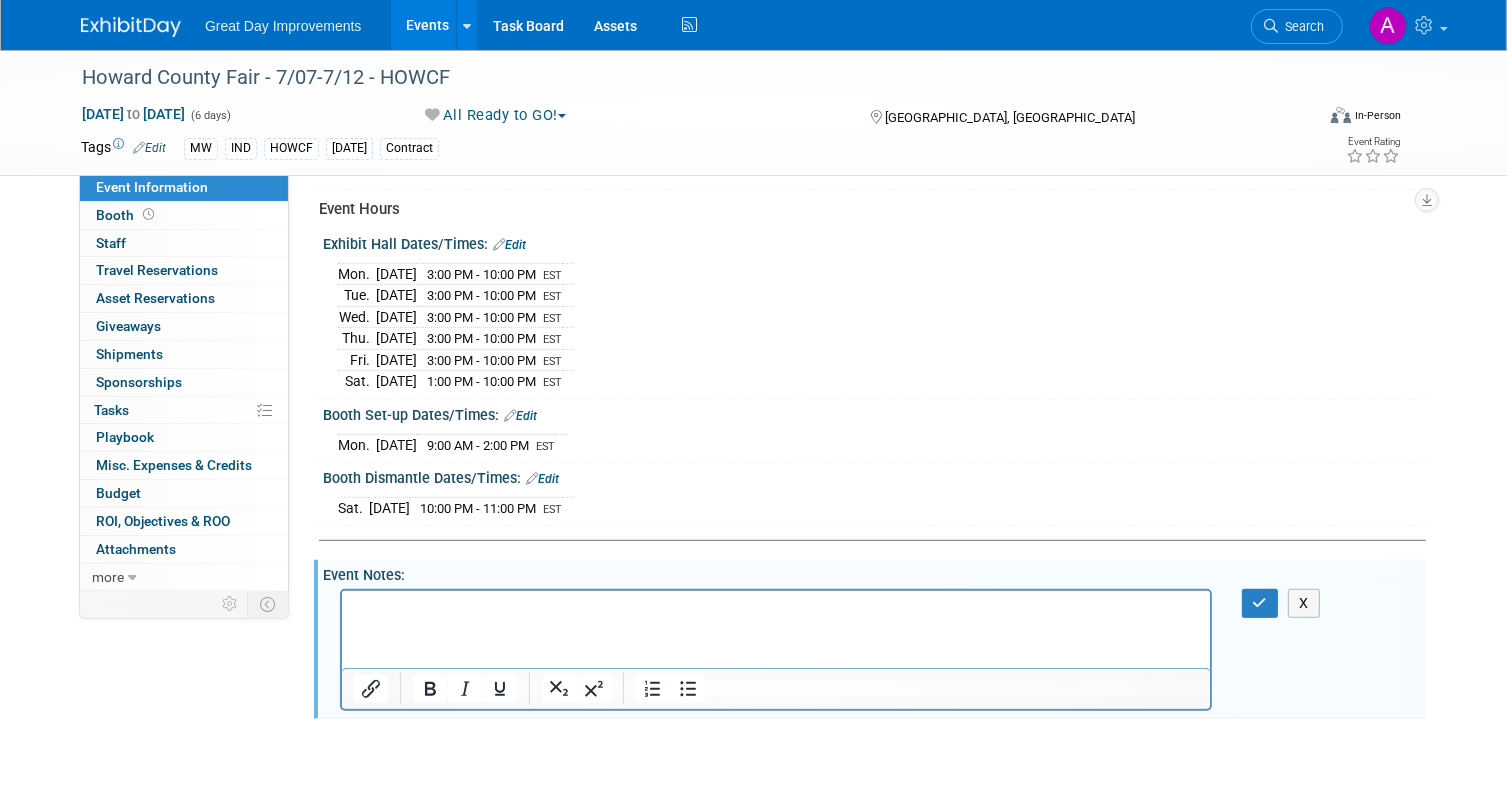 scroll, scrollTop: 0, scrollLeft: 0, axis: both 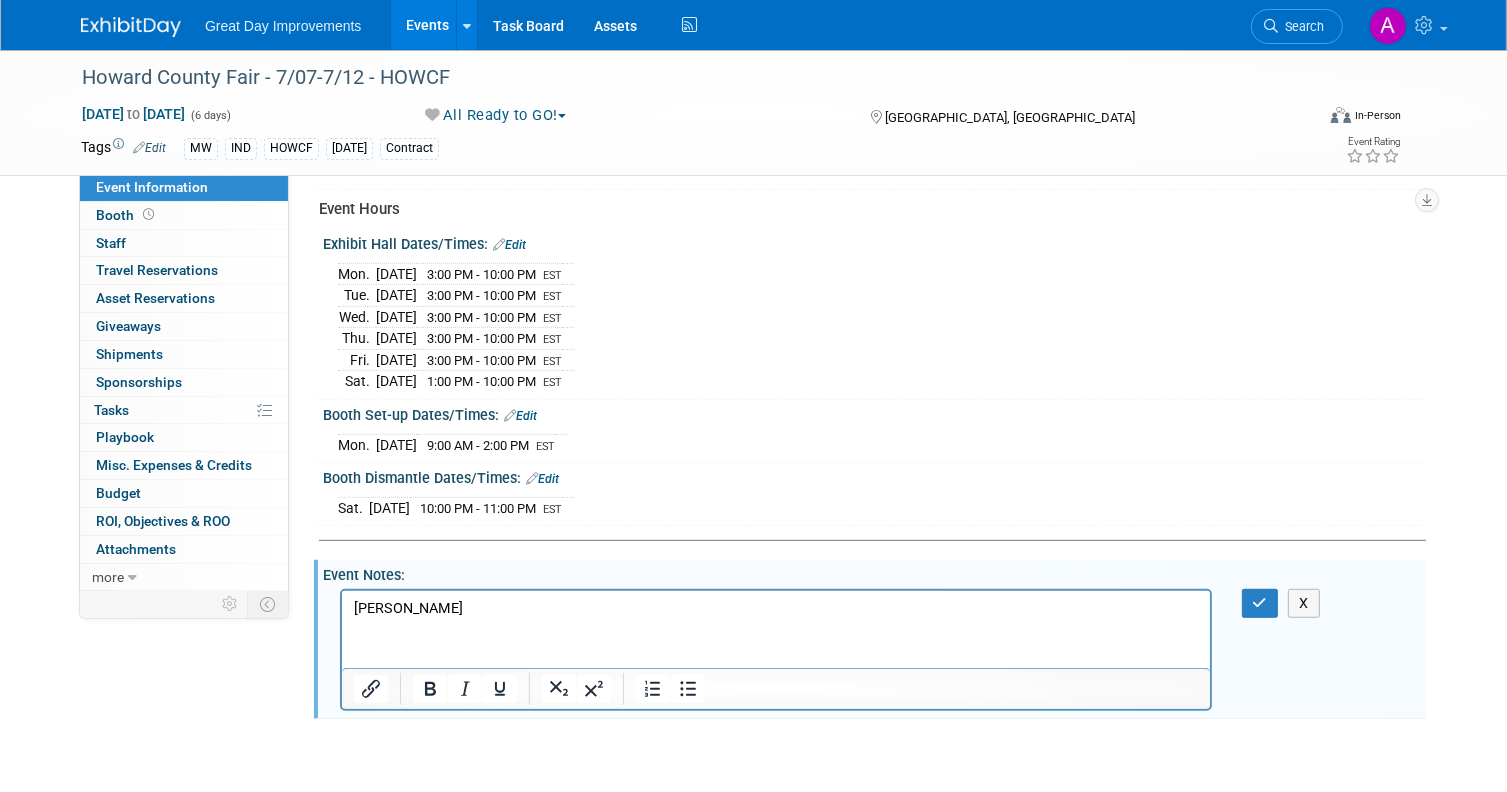 click on "Virtual
In-Person
Hybrid
<img src="https://www.exhibitday.com/Images/Format-Virtual.png" style="width: 22px; height: 18px; margin-top: 2px; margin-bottom: 2px; margin-left: 2px; filter: Grayscale(70%); opacity: 0.9;" />   Virtual
<img src="https://www.exhibitday.com/Images/Format-InPerson.png" style="width: 22px; height: 18px; margin-top: 2px; margin-bottom: 2px; margin-left: 2px; filter: Grayscale(70%); opacity: 0.9;" />   In-Person
<img src="https://www.exhibitday.com/Images/Format-Hybrid.png" style="width: 22px; height: 18px; margin-top: 2px; margin-bottom: 2px; margin-left: 2px; filter: Grayscale(70%); opacity: 0.9;" />   Hybrid" at bounding box center (1303, 119) 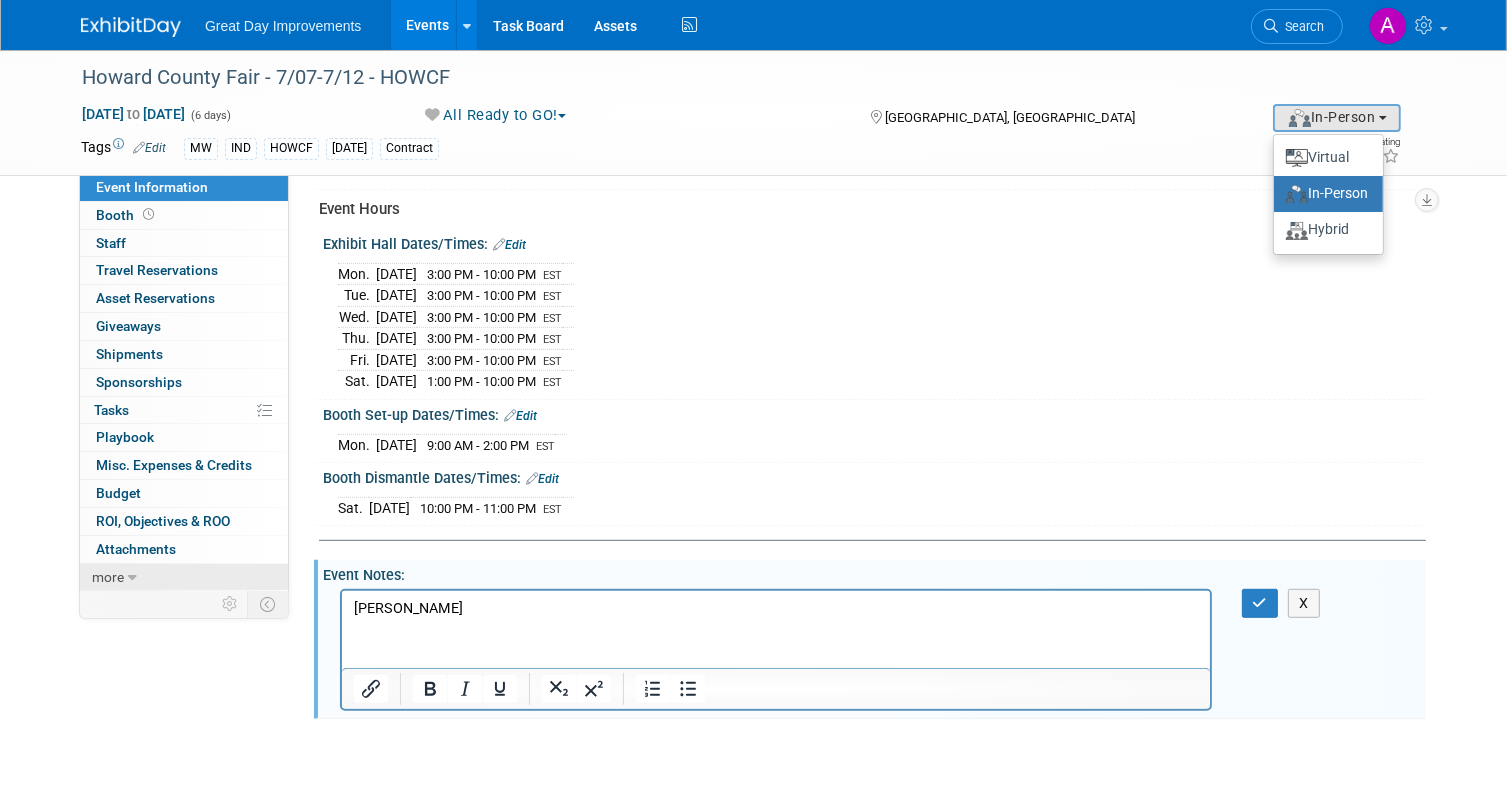 click on "more" at bounding box center (108, 577) 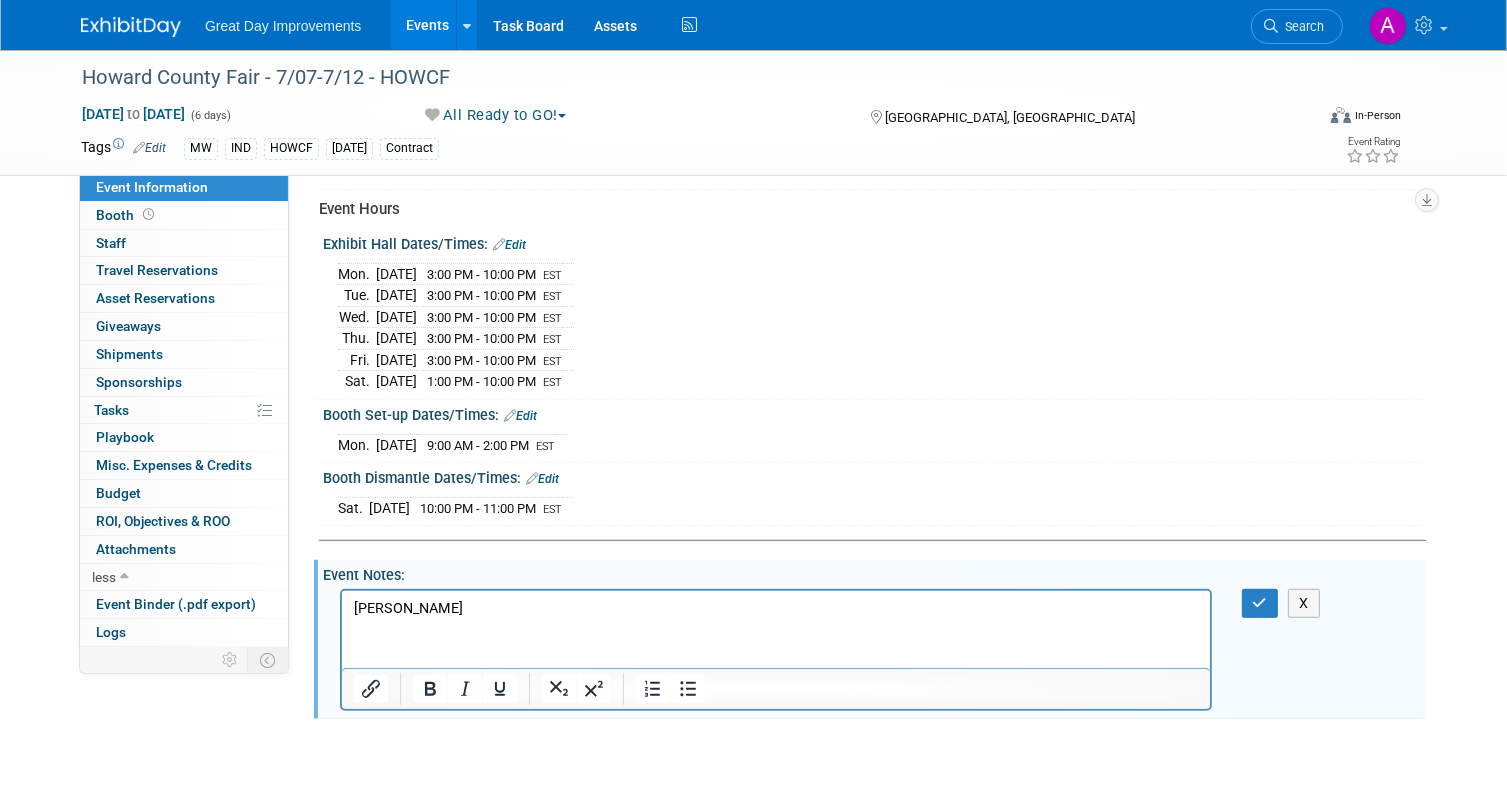 click on "Eddie Wilson" at bounding box center (775, 608) 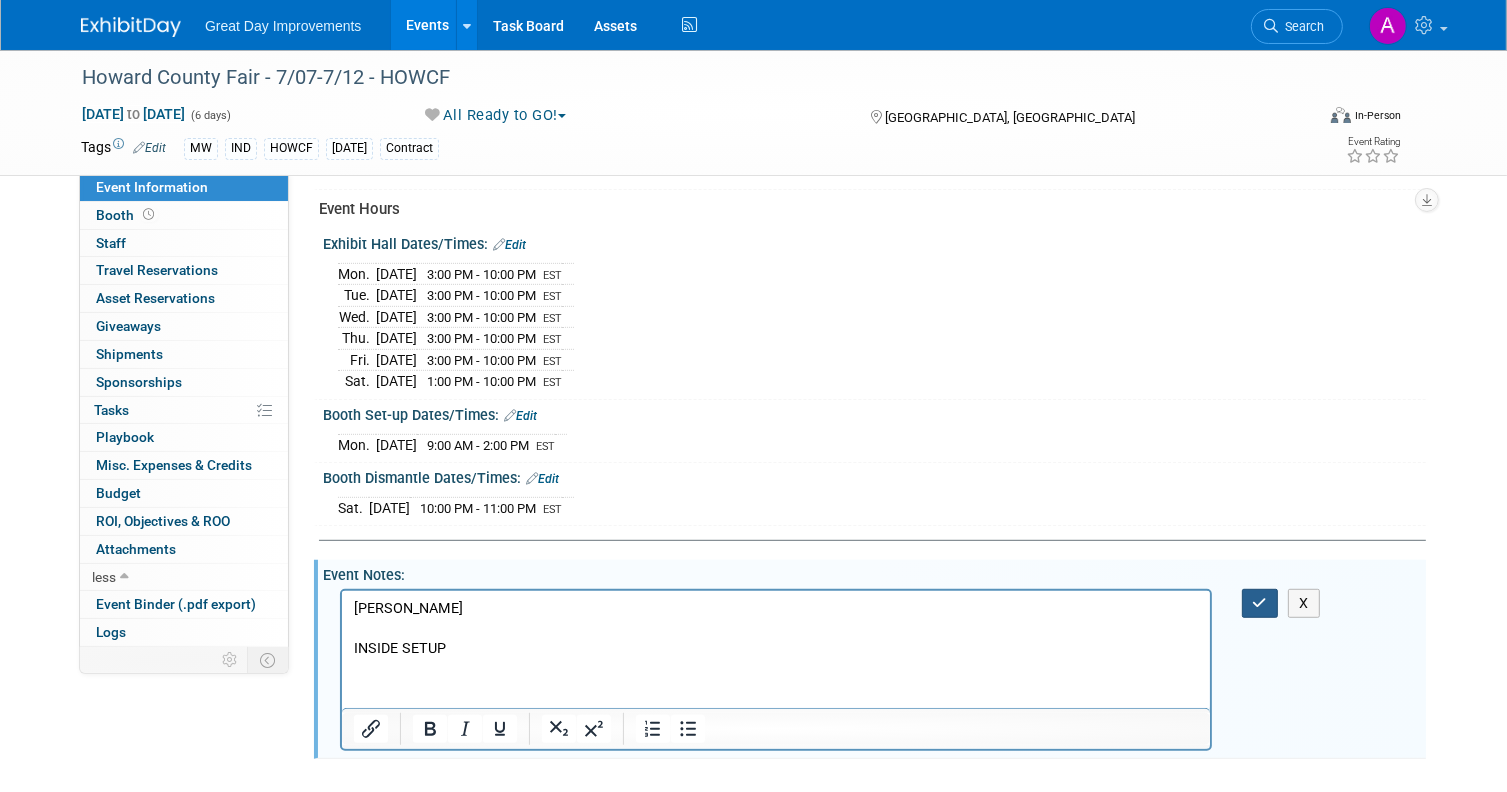 click at bounding box center (1260, 603) 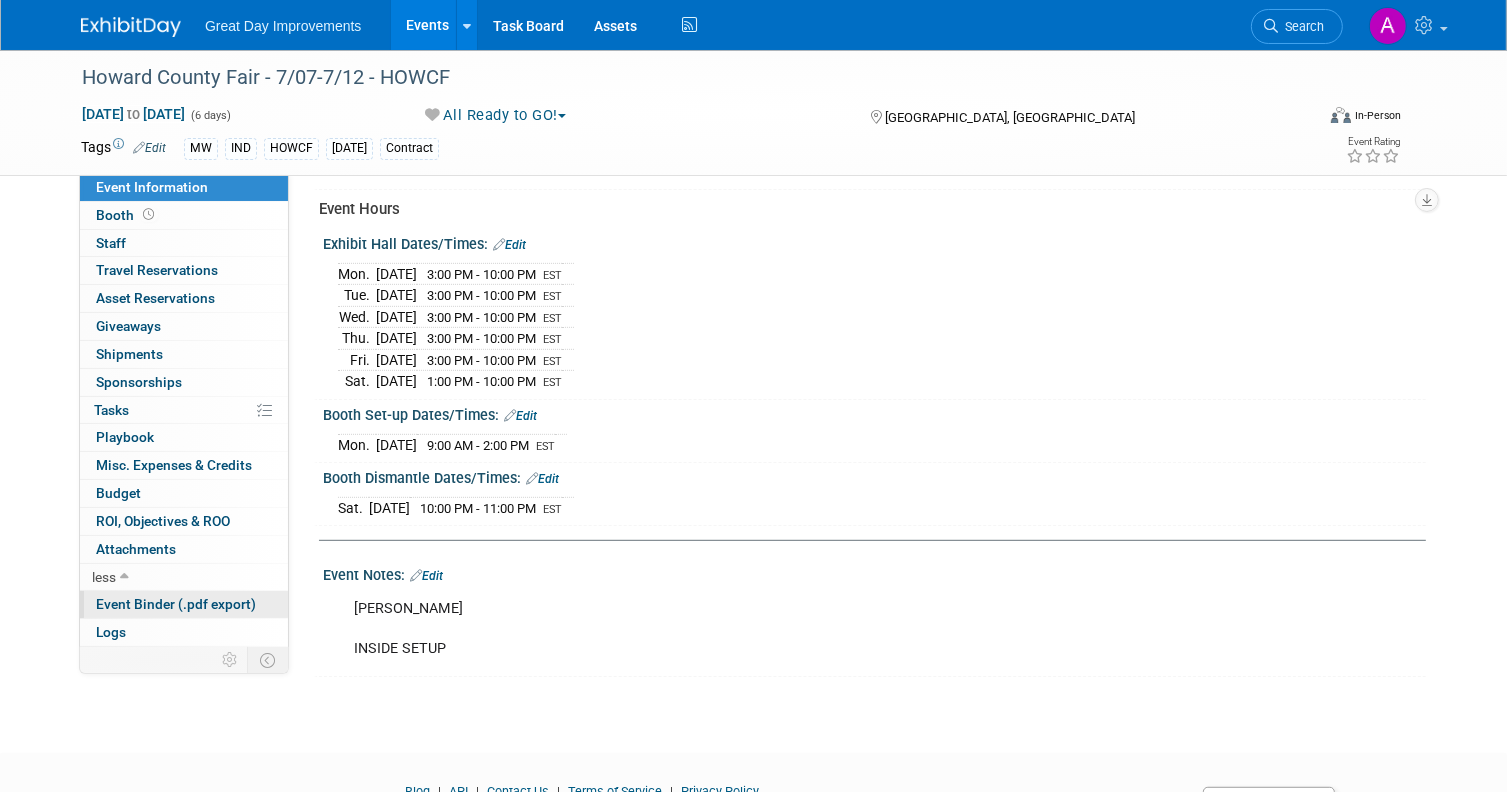 click on "Event Binder (.pdf export)" at bounding box center (176, 604) 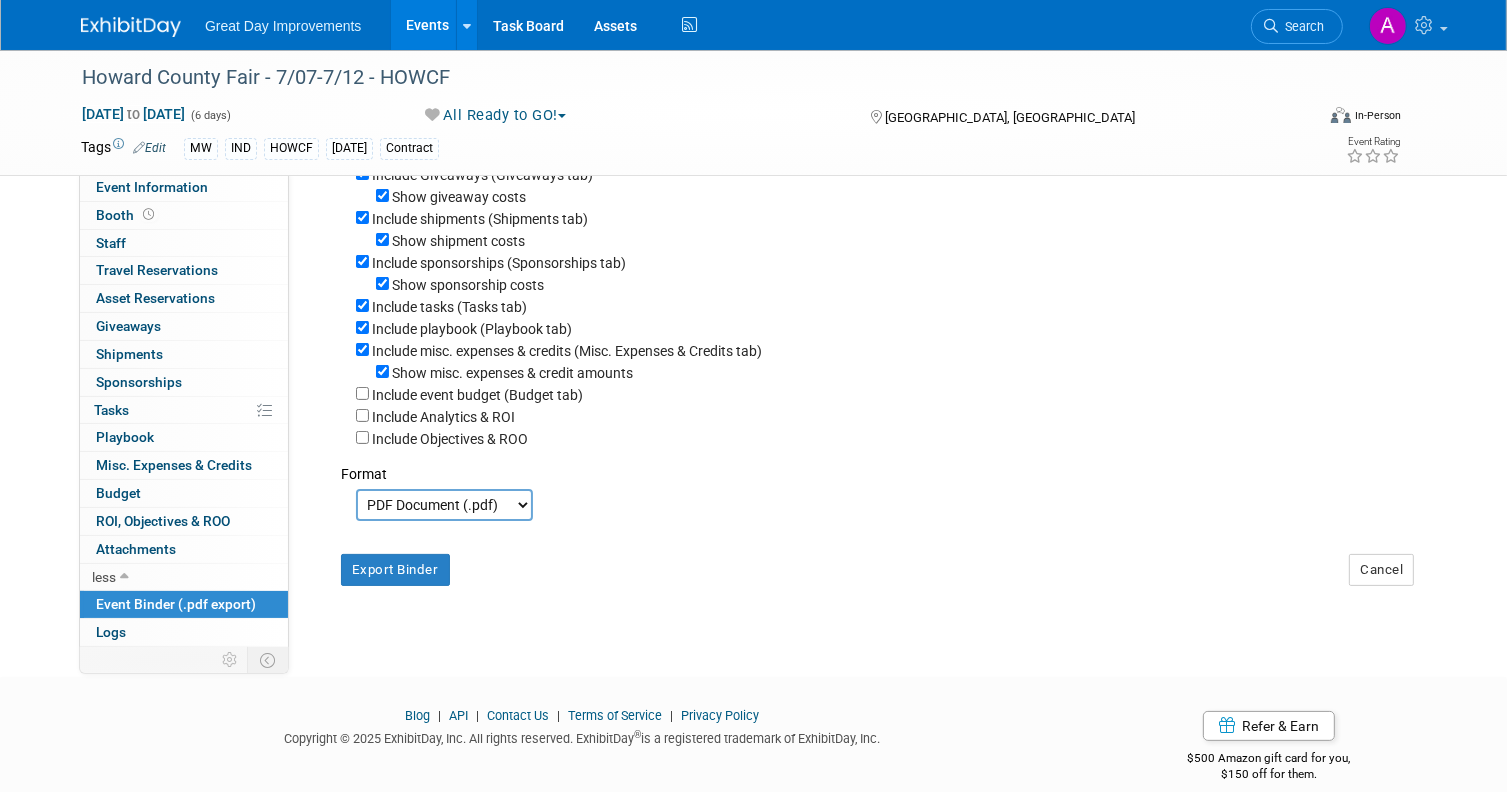 scroll, scrollTop: 348, scrollLeft: 0, axis: vertical 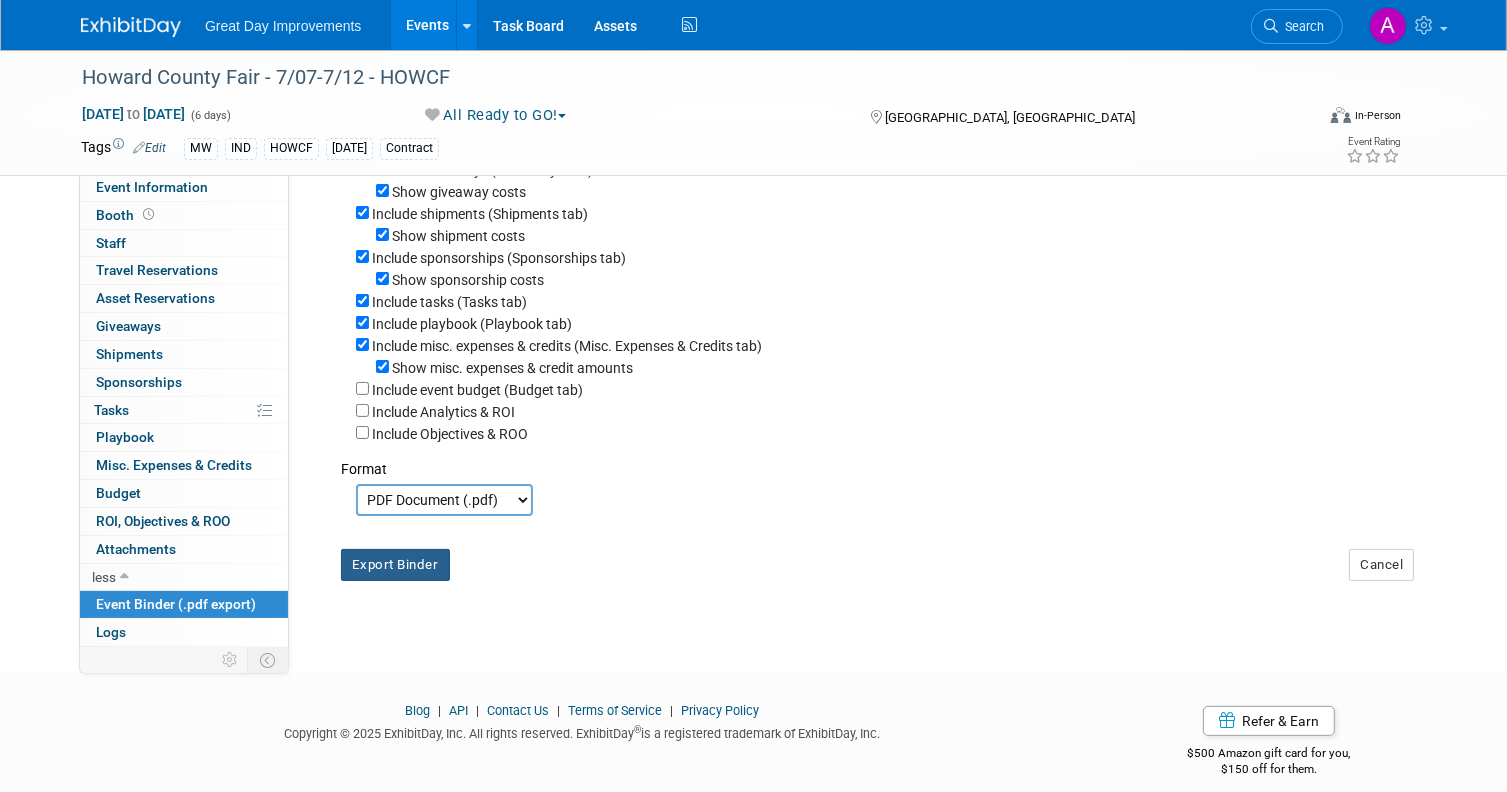 click on "Export Binder" at bounding box center [395, 565] 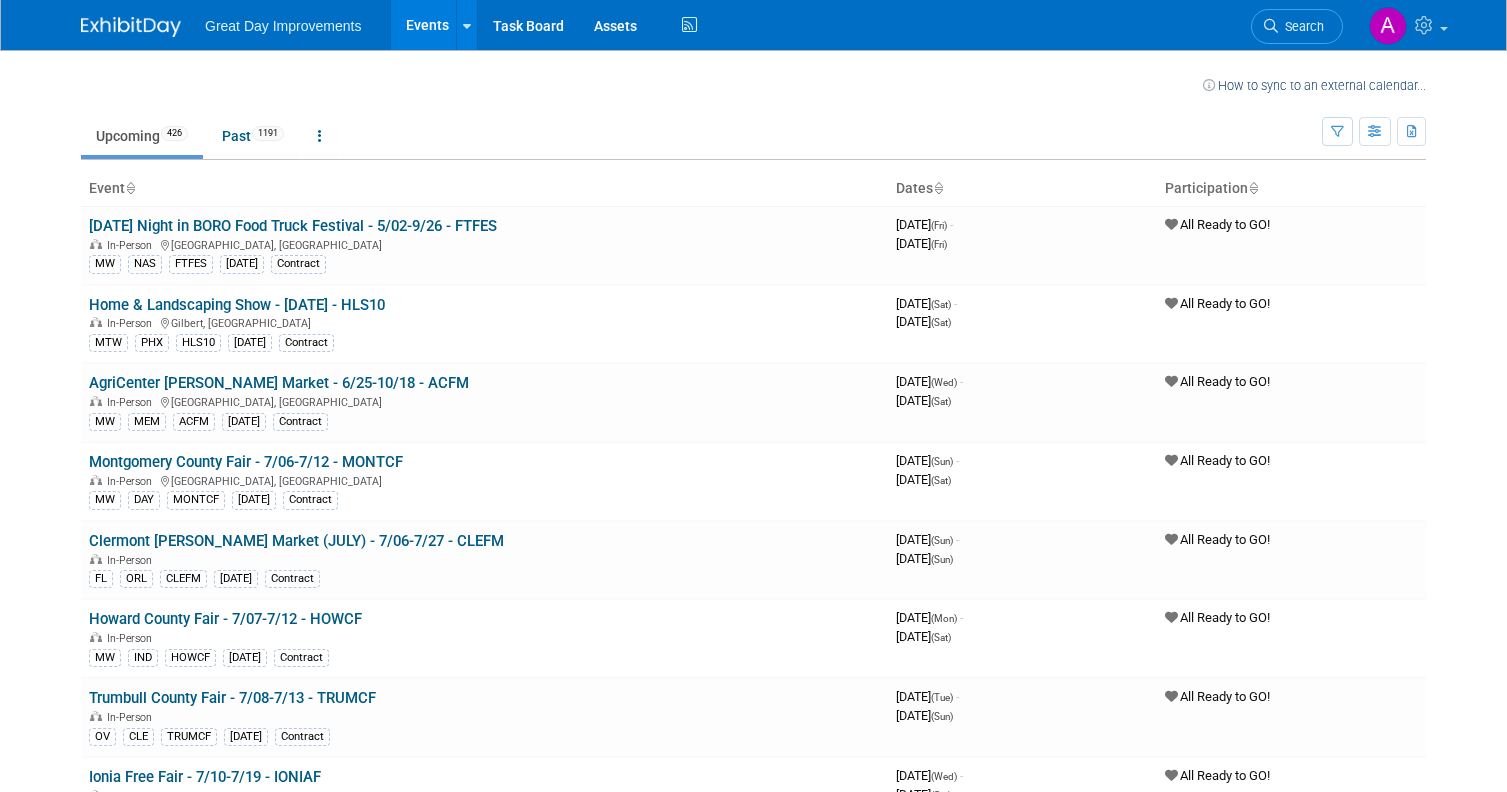 scroll, scrollTop: 0, scrollLeft: 0, axis: both 